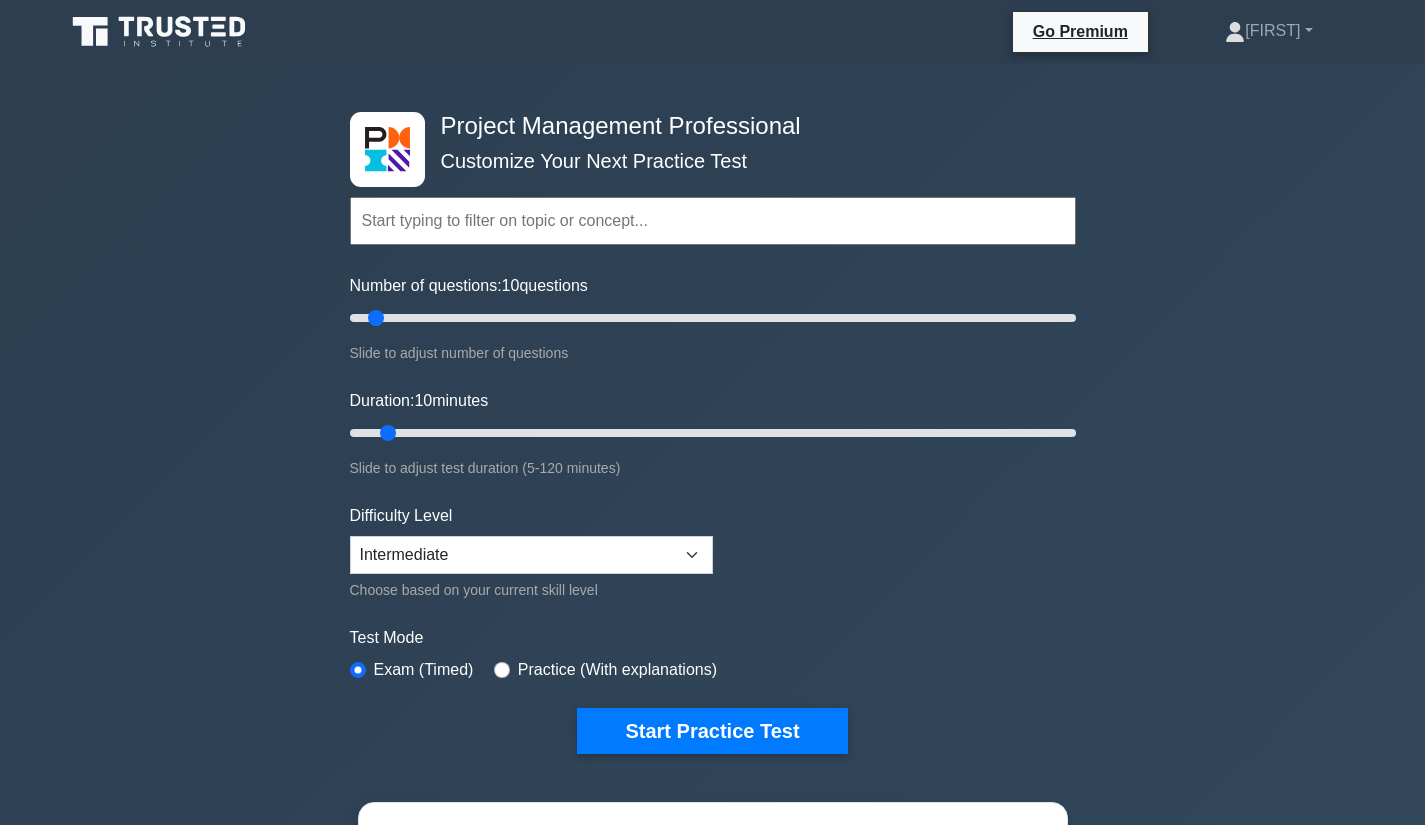 scroll, scrollTop: 6583, scrollLeft: 0, axis: vertical 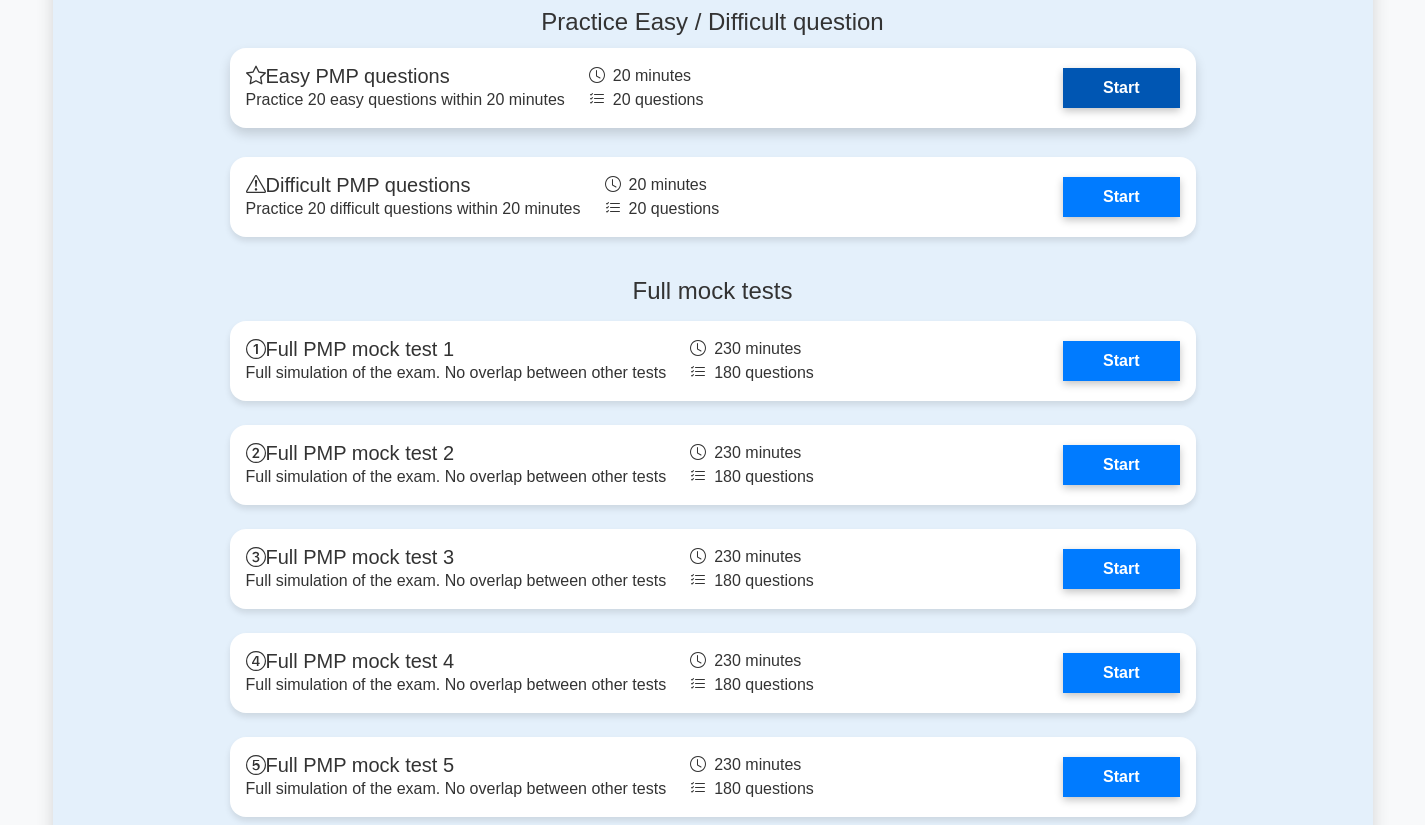click on "Start" at bounding box center (1121, 88) 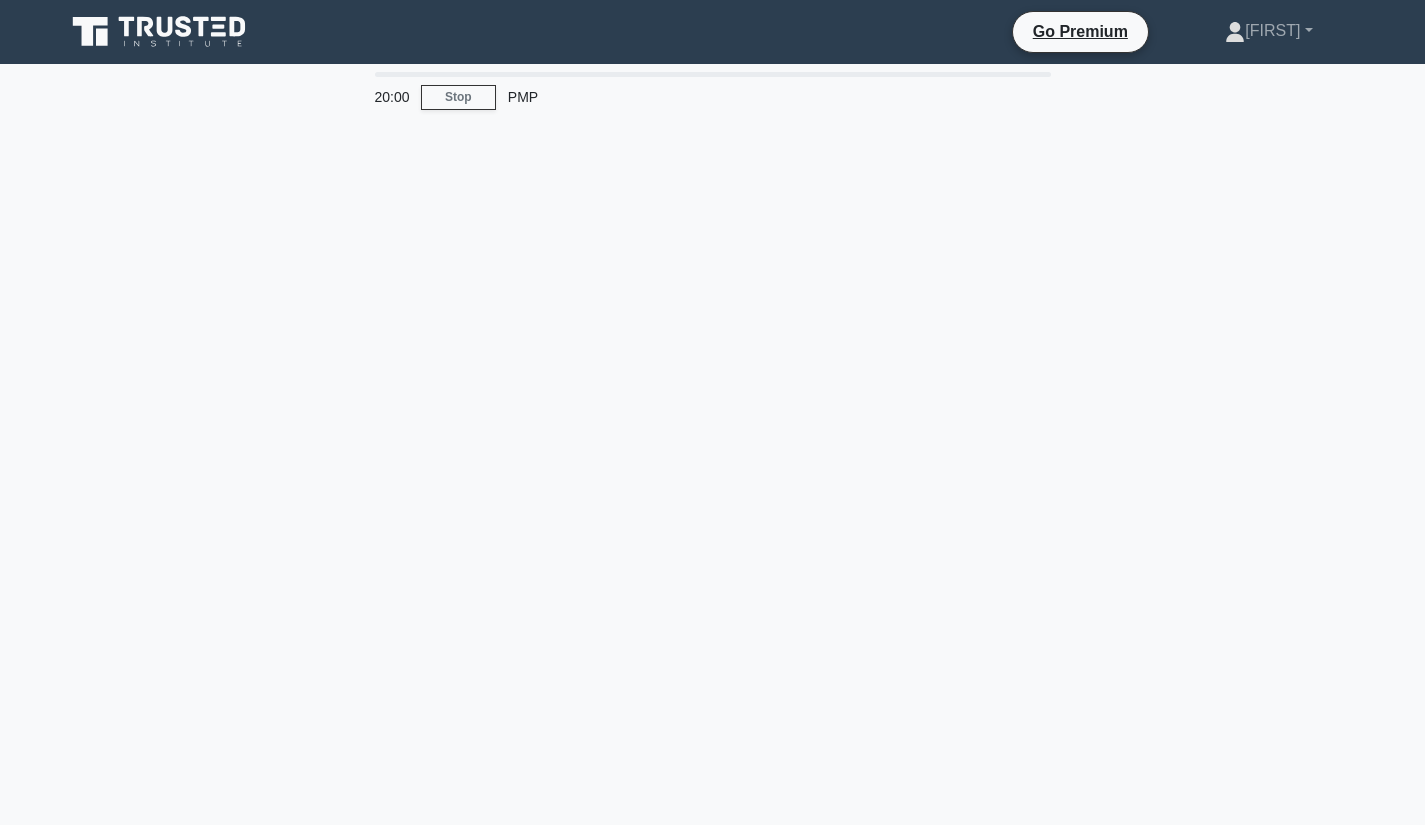 scroll, scrollTop: 0, scrollLeft: 0, axis: both 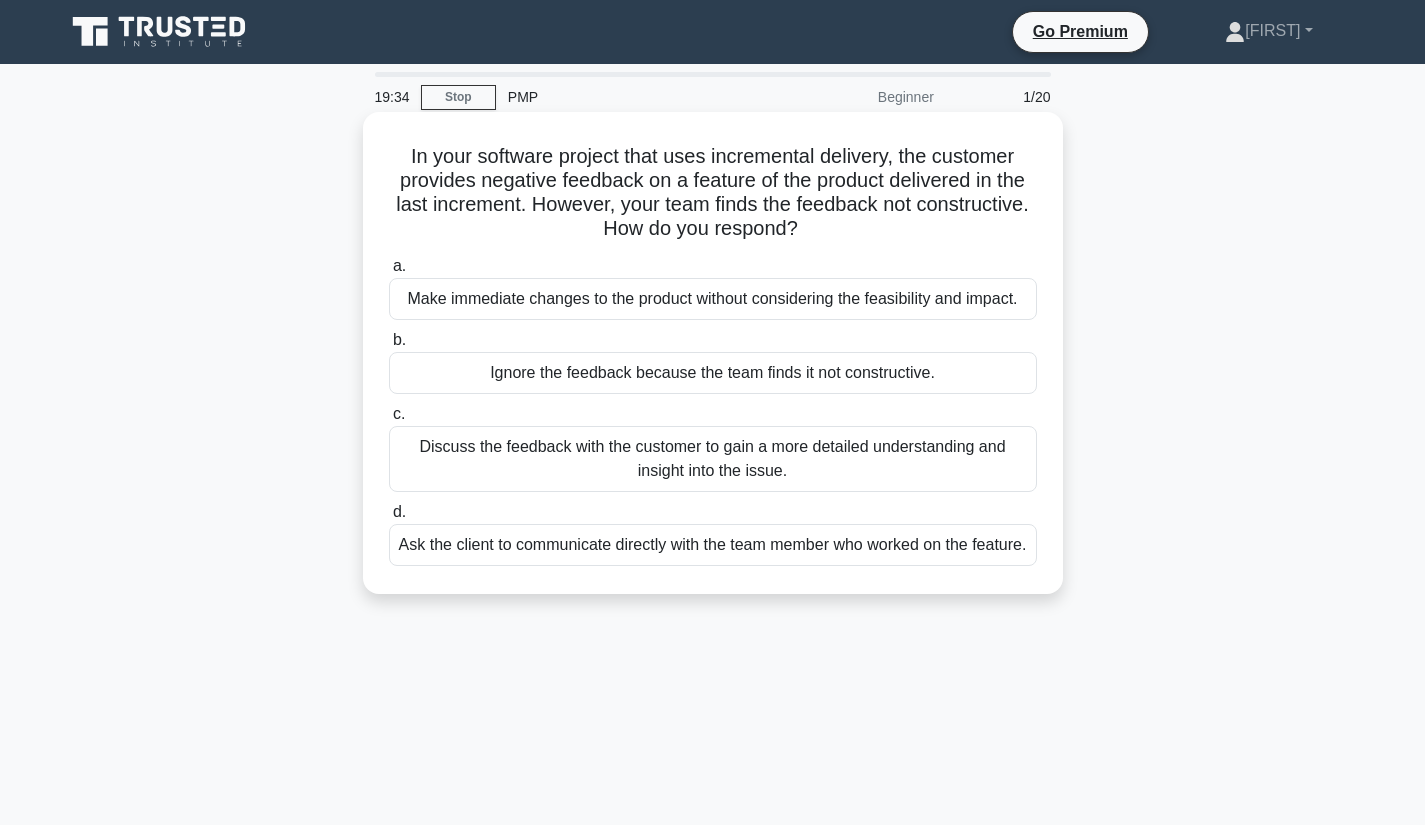 click on "Discuss the feedback with the customer to gain a more detailed understanding and insight into the issue." at bounding box center [713, 459] 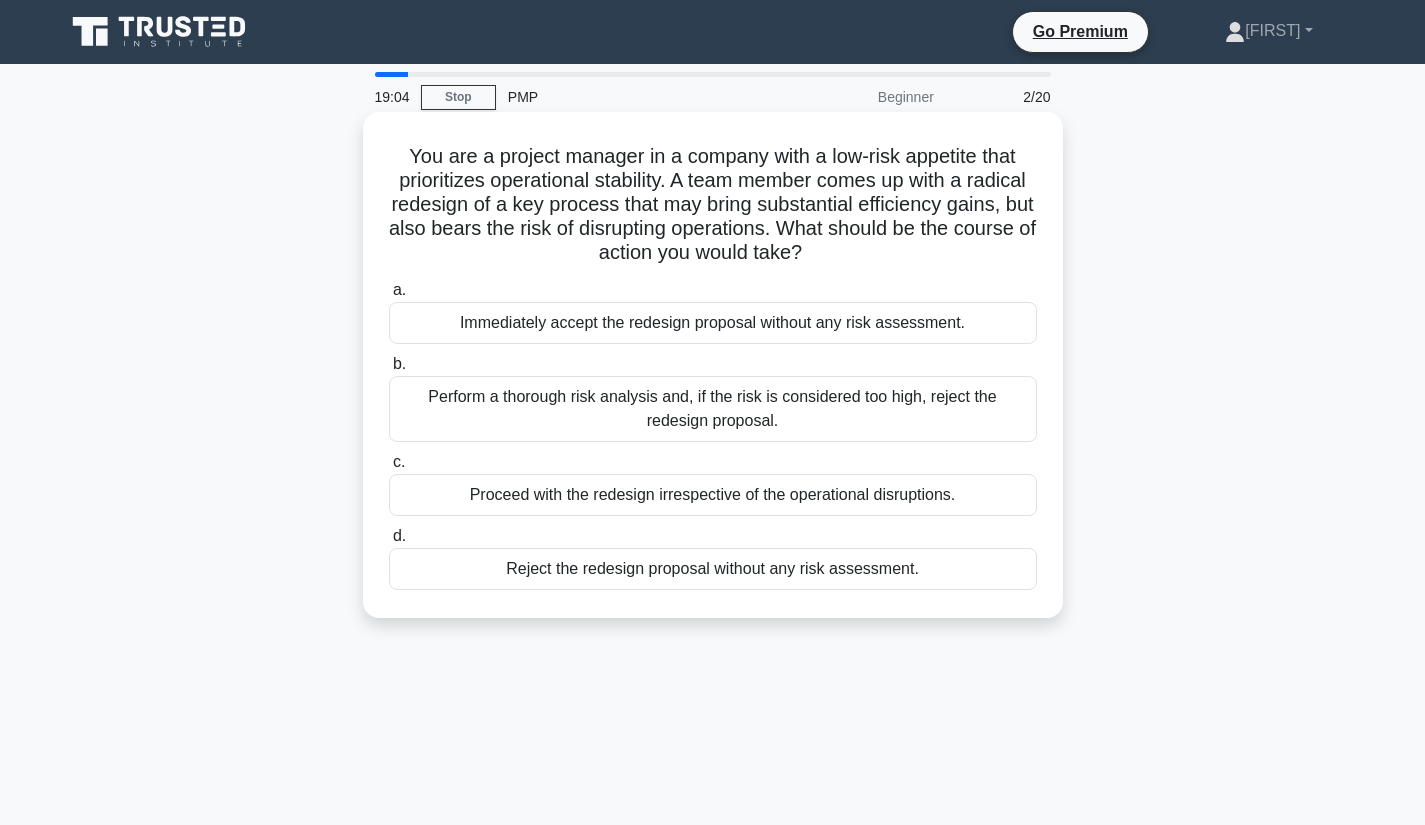 click on "Perform a thorough risk analysis and, if the risk is considered too high, reject the redesign proposal." at bounding box center (713, 409) 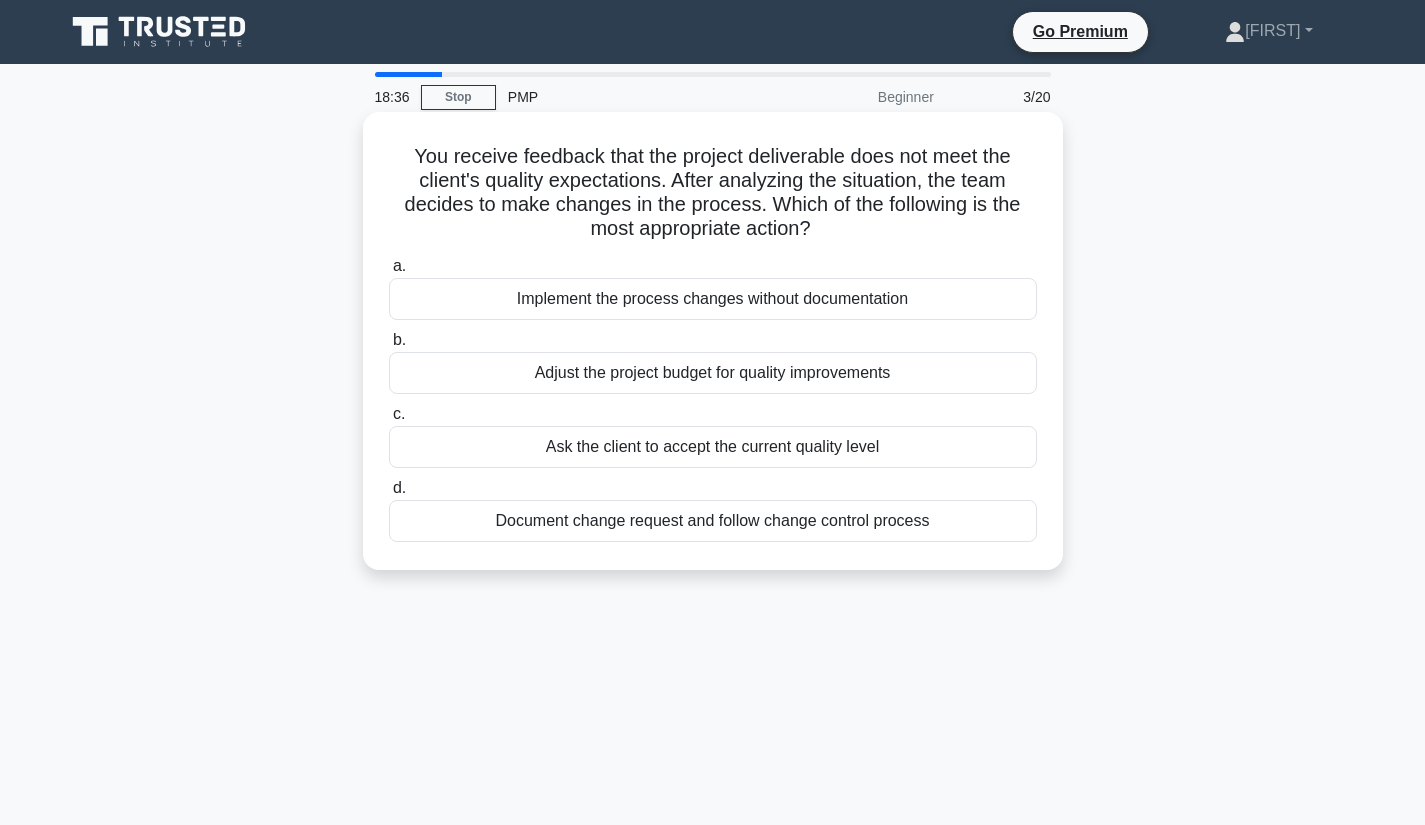 click on "Document change request and follow change control process" at bounding box center [713, 521] 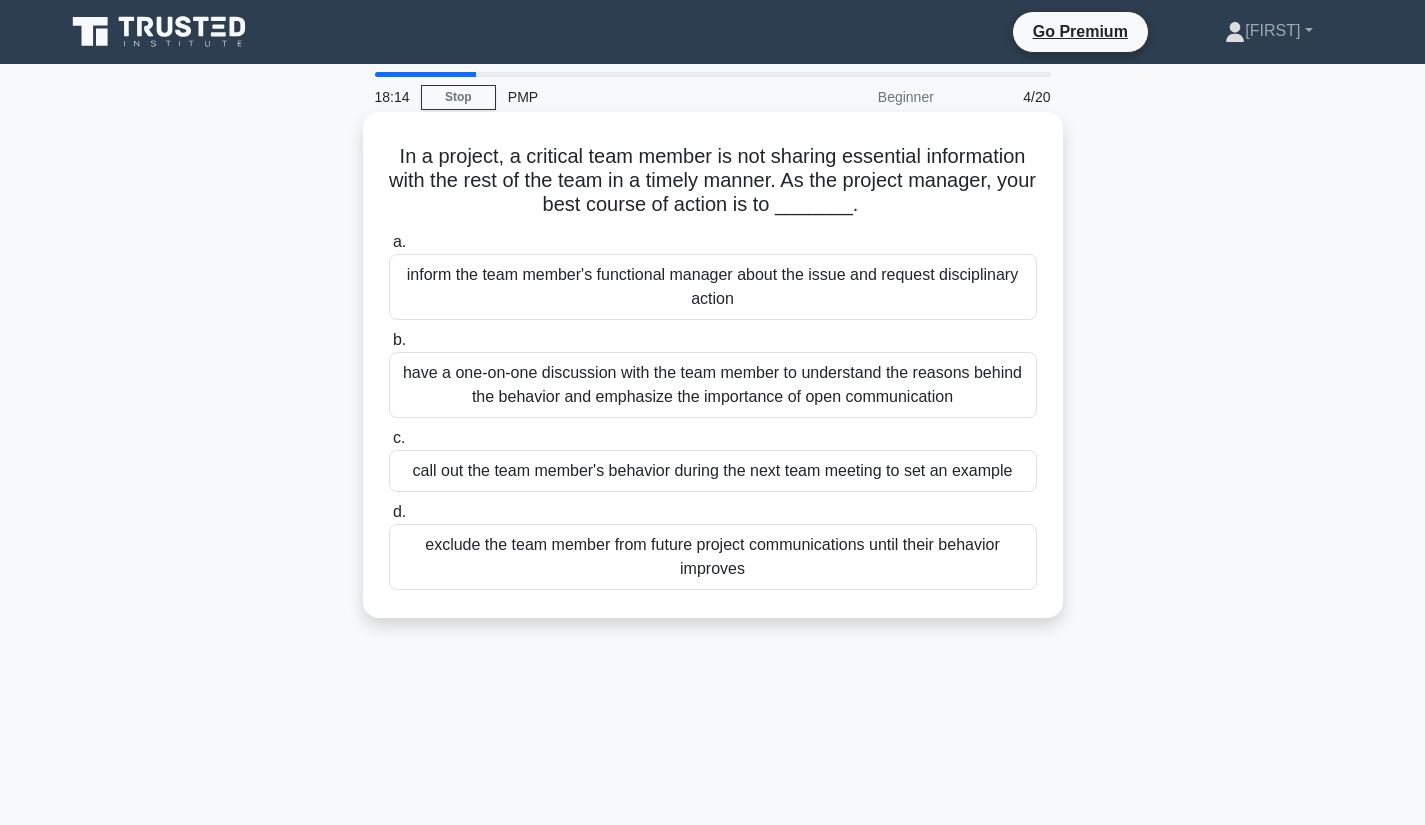 click on "have a one-on-one discussion with the team member to understand the reasons behind the behavior and emphasize the importance of open communication" at bounding box center (713, 385) 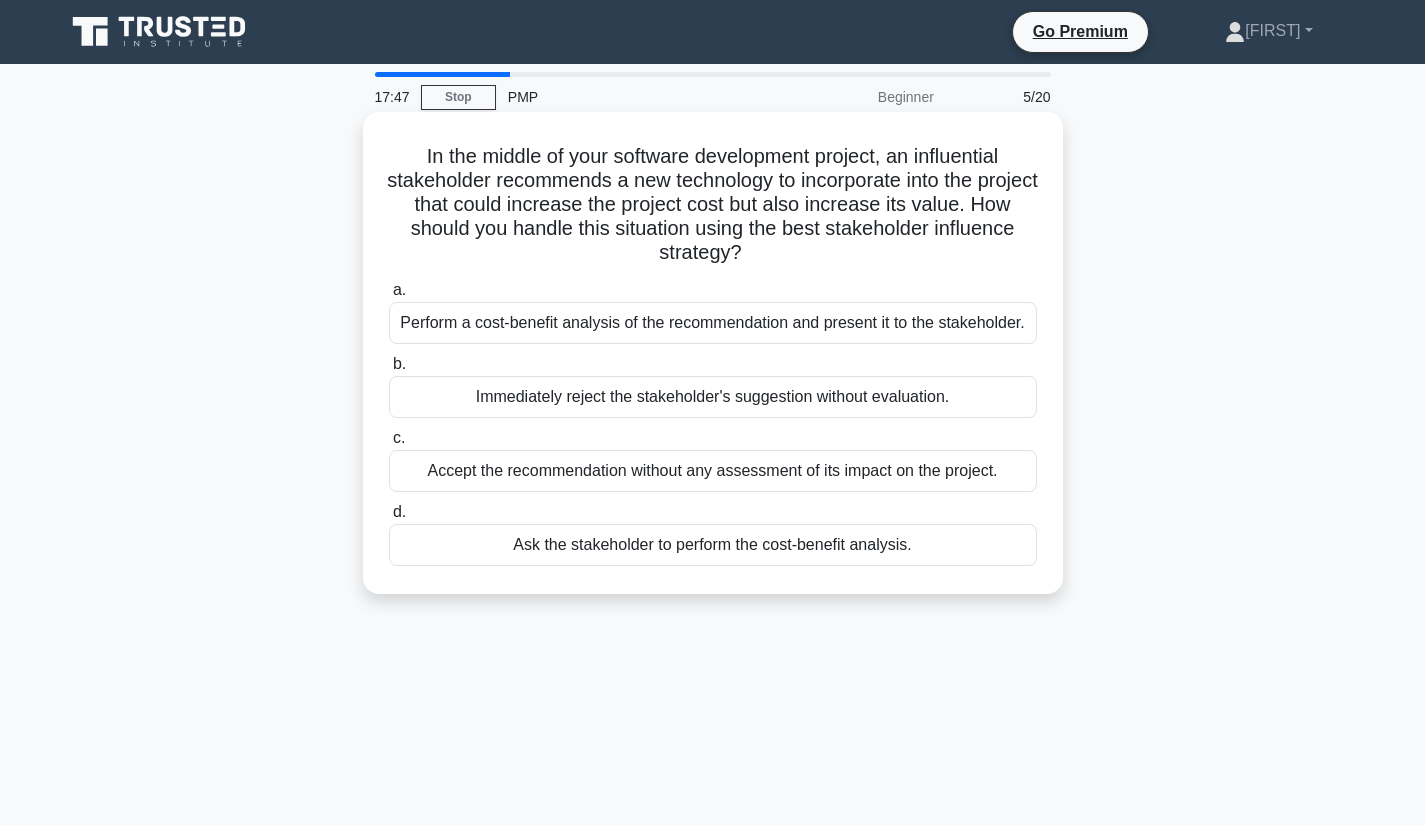 click on "Perform a cost-benefit analysis of the recommendation and present it to the stakeholder." at bounding box center (713, 323) 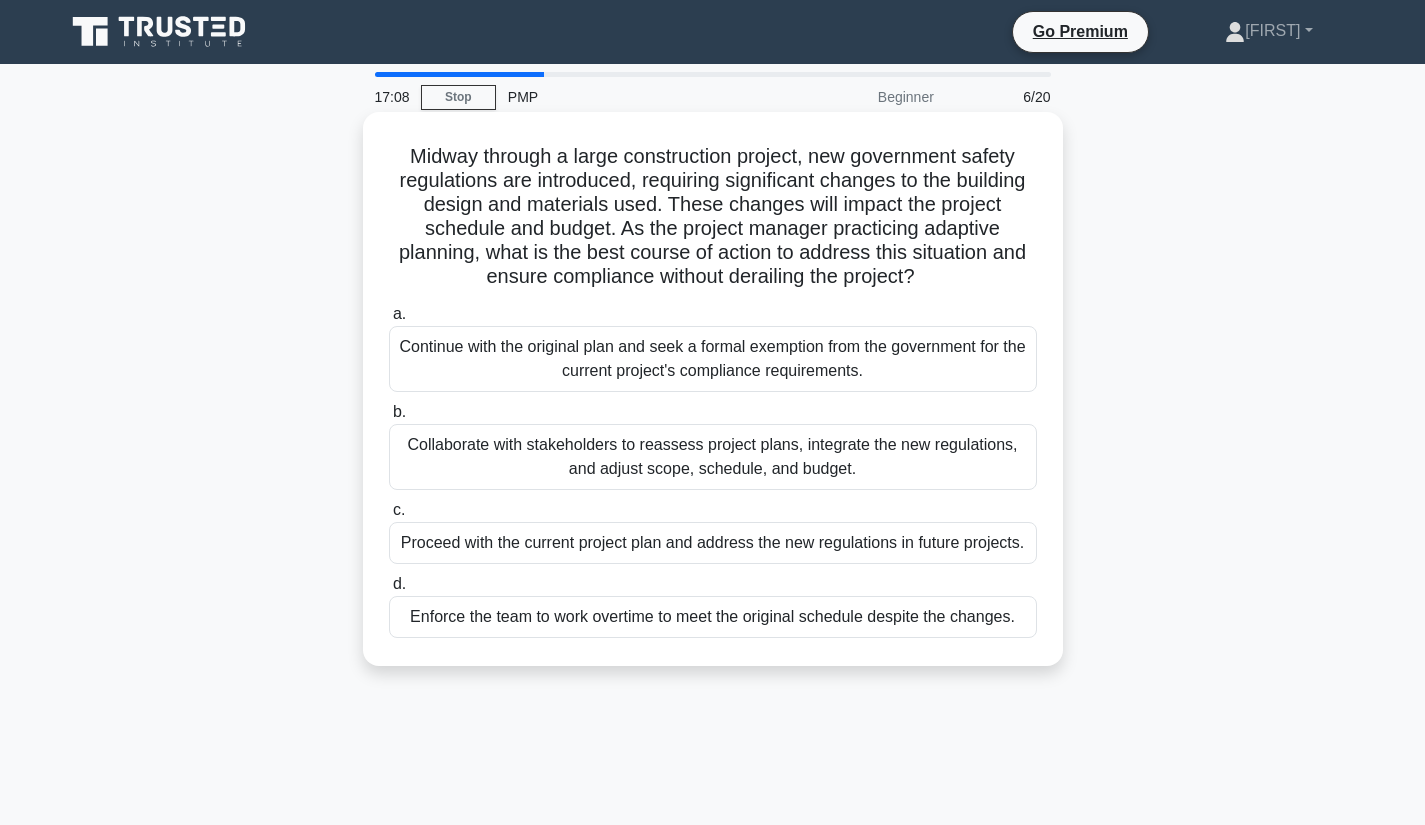 click on "Collaborate with stakeholders to reassess project plans, integrate the new regulations, and adjust scope, schedule, and budget." at bounding box center [713, 457] 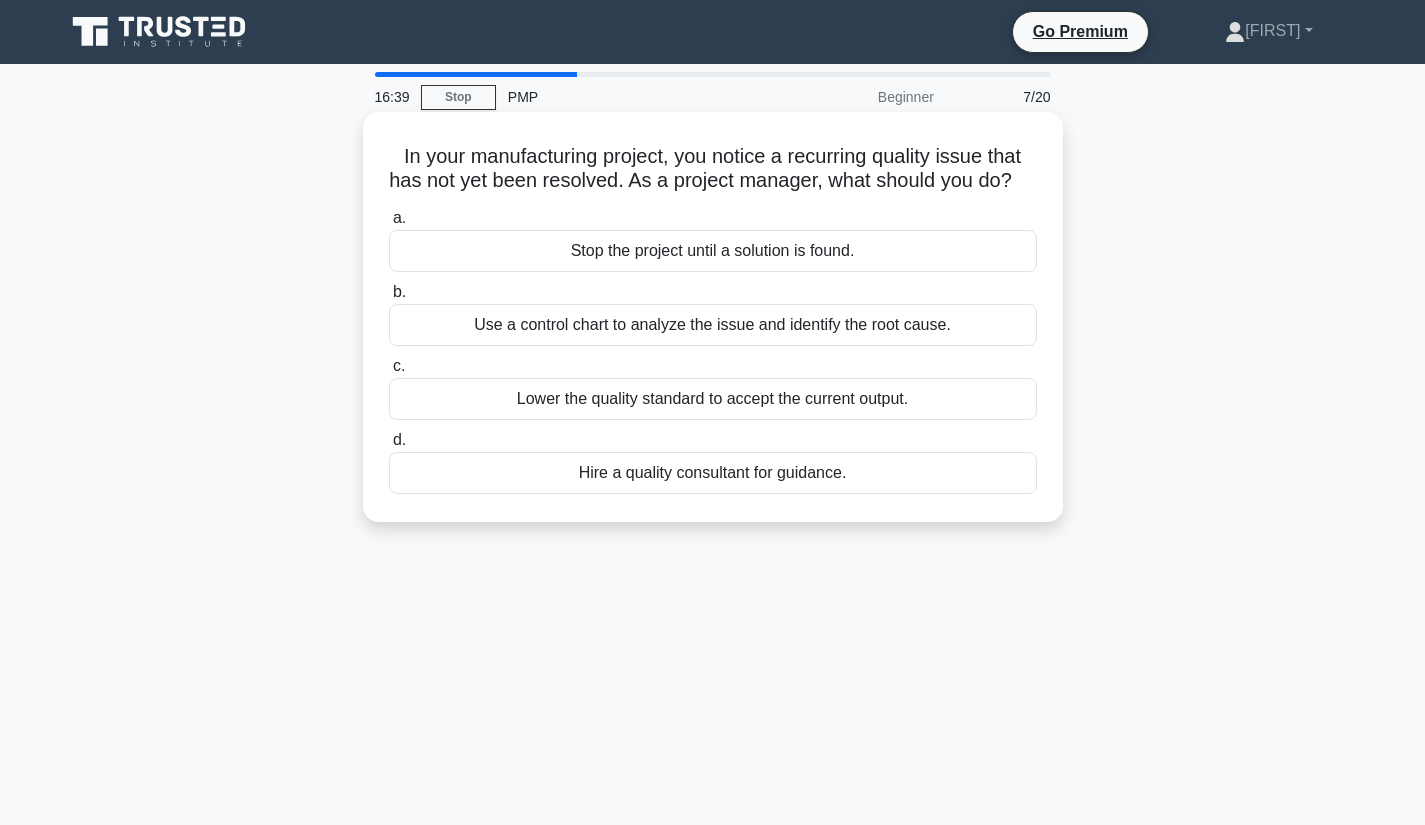 click on "Use a control chart to analyze the issue and identify the root cause." at bounding box center [713, 325] 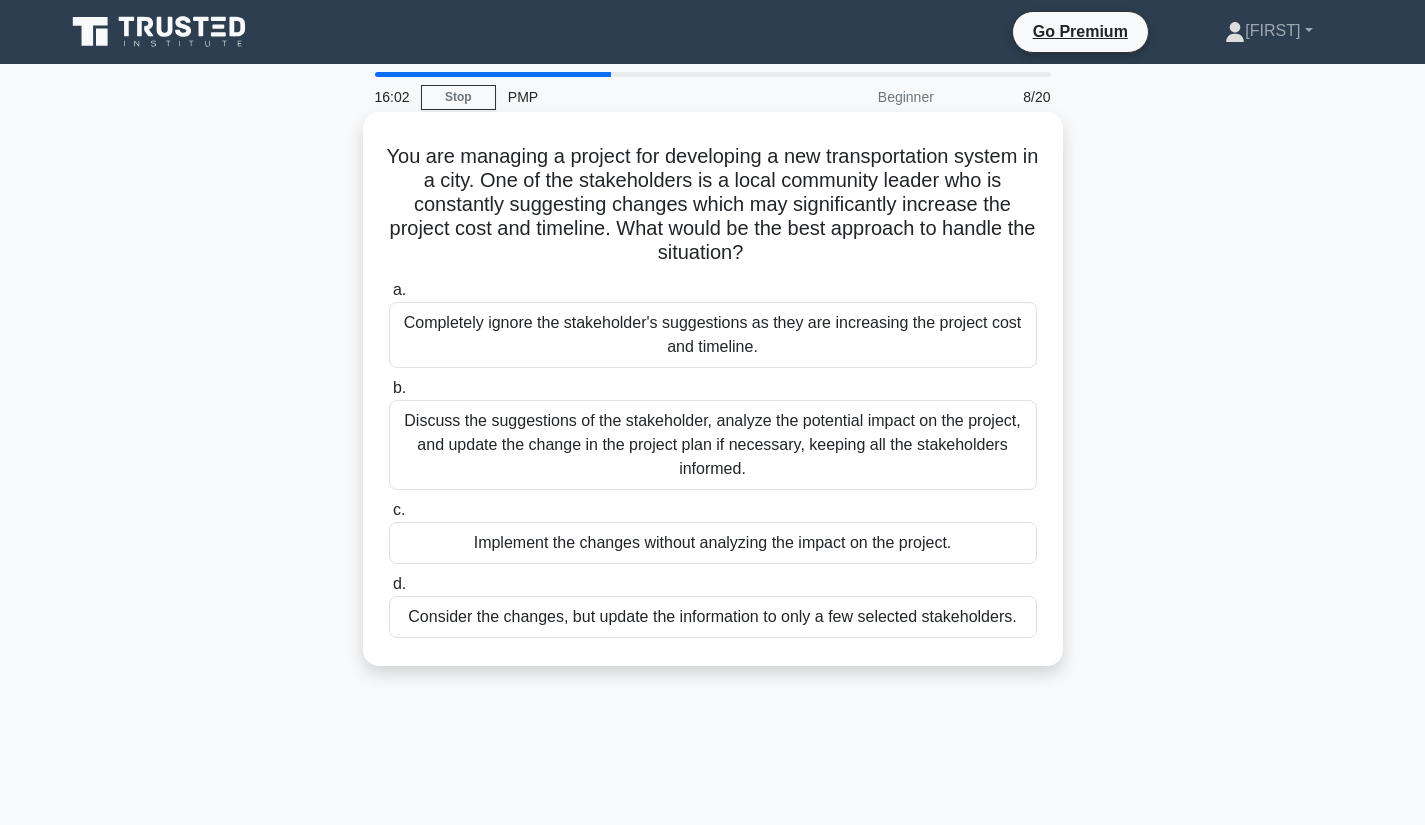 click on "Discuss the suggestions of the stakeholder, analyze the potential impact on the project, and update the change in the project plan if necessary, keeping all the stakeholders informed." at bounding box center [713, 445] 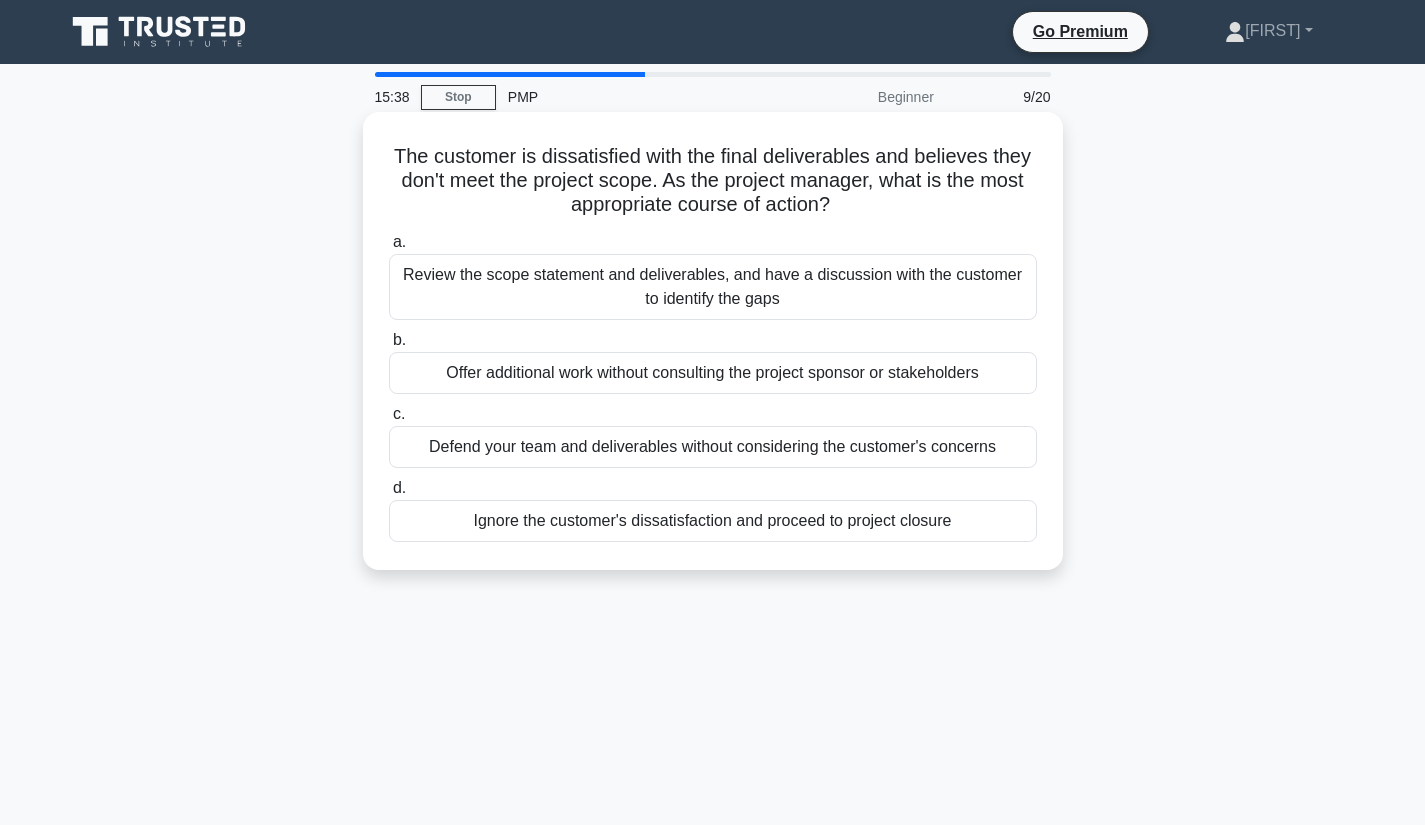 click on "Review the scope statement and deliverables, and have a discussion with the customer to identify the gaps" at bounding box center (713, 287) 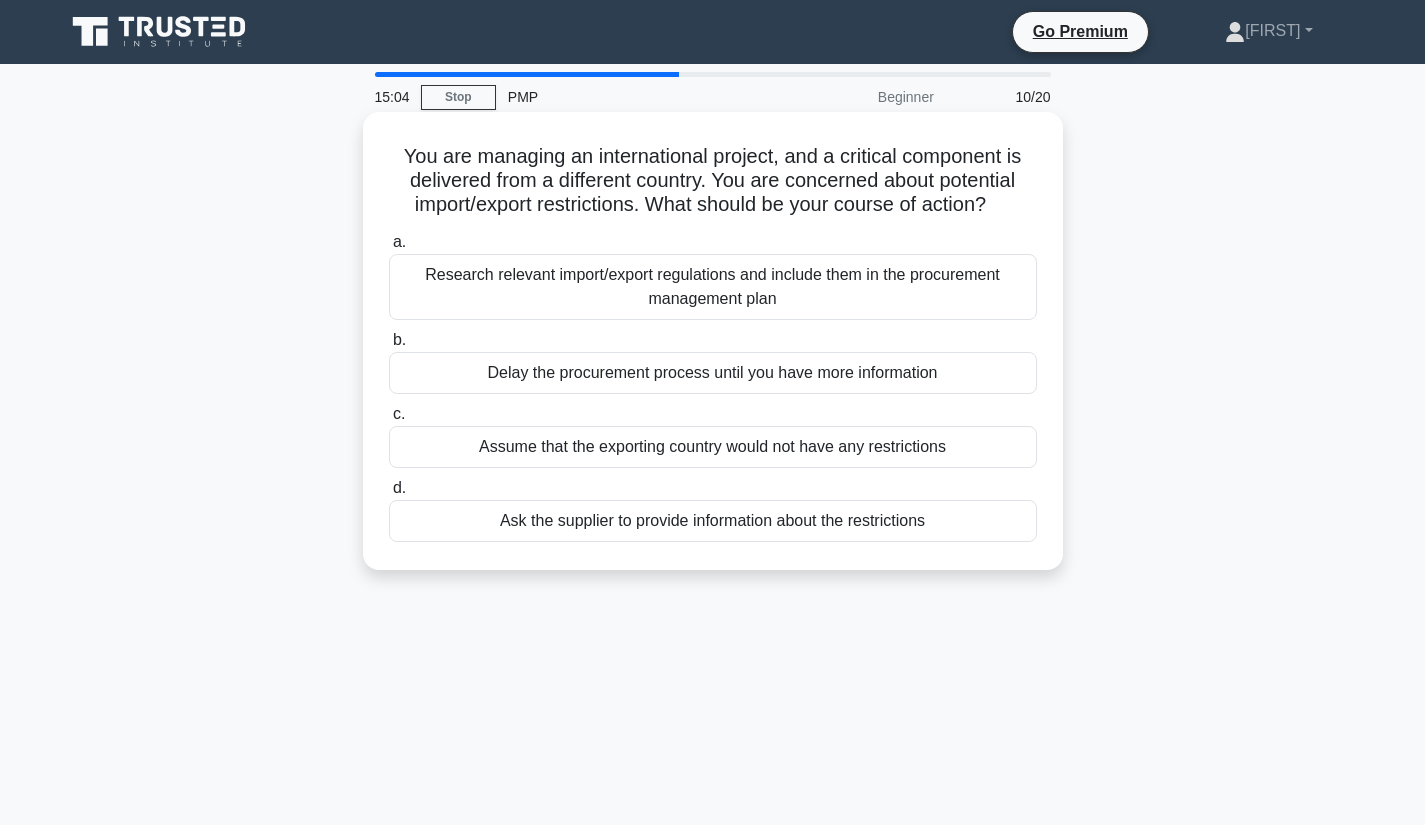 click on "Research relevant import/export regulations and include them in the procurement management plan" at bounding box center (713, 287) 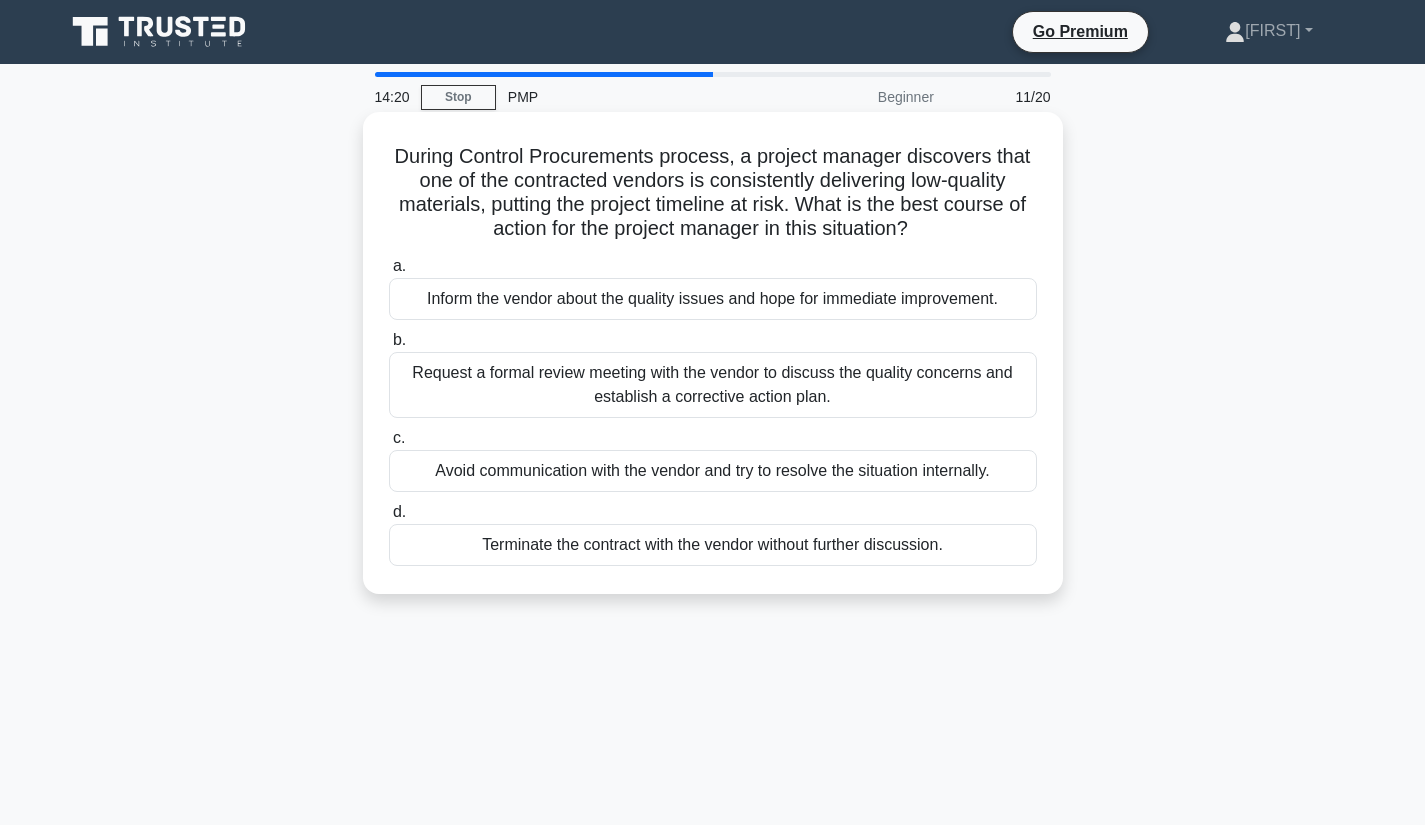 click on "Request a formal review meeting with the vendor to discuss the quality concerns and establish a corrective action plan." at bounding box center [713, 385] 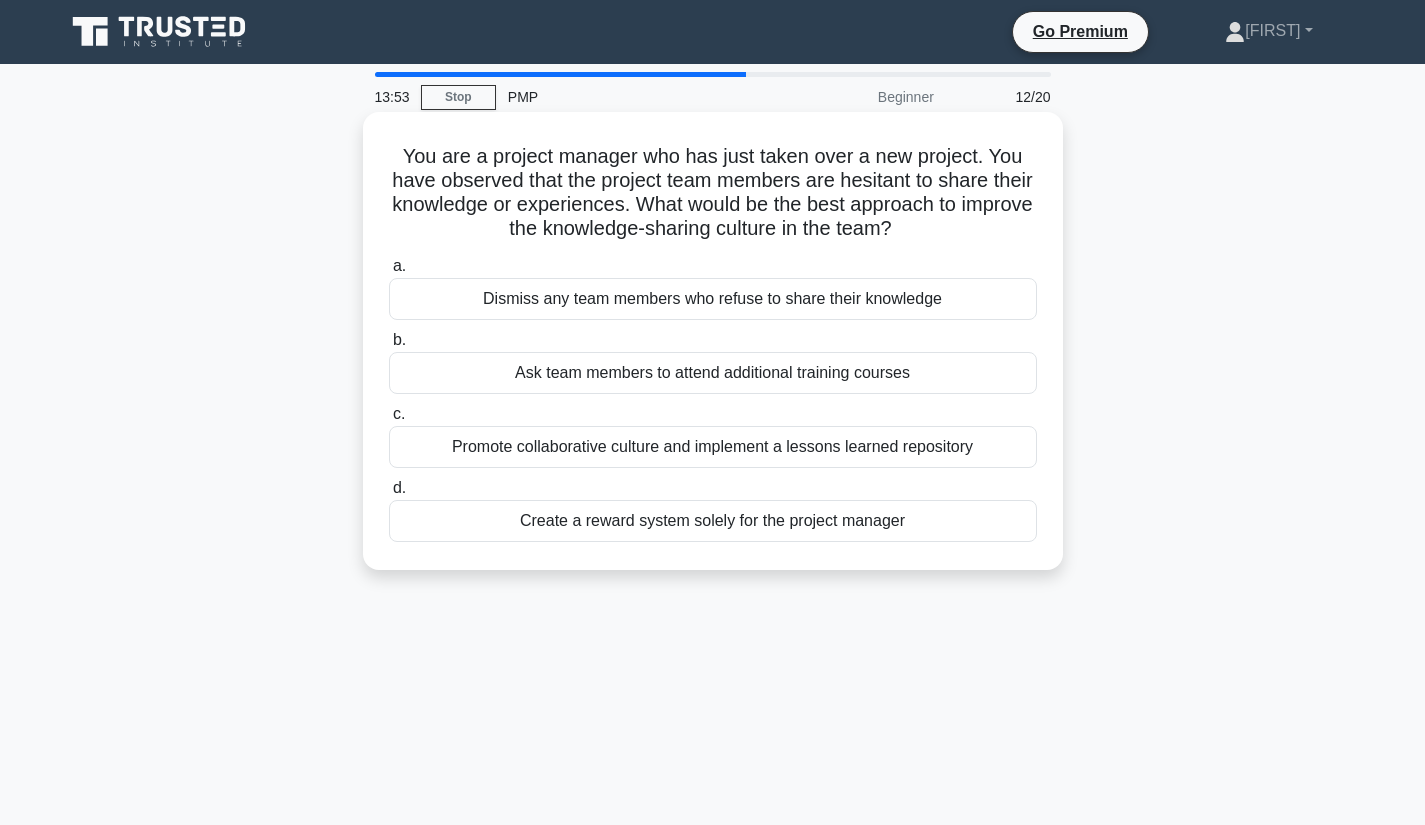 click on "Promote collaborative culture and implement a lessons learned repository" at bounding box center [713, 447] 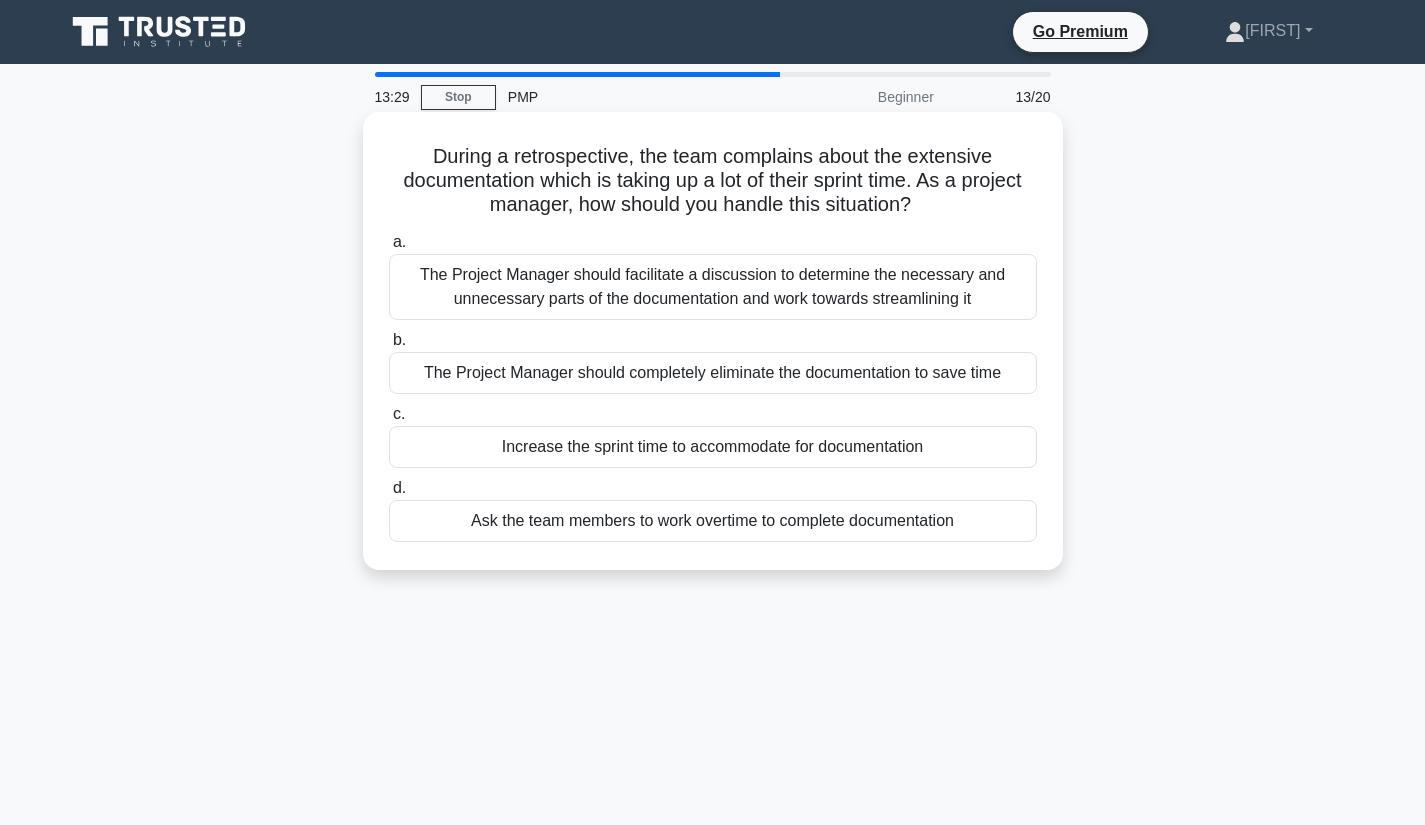 click on "The Project Manager should facilitate a discussion to determine the necessary and unnecessary parts of the documentation and work towards streamlining it" at bounding box center [713, 287] 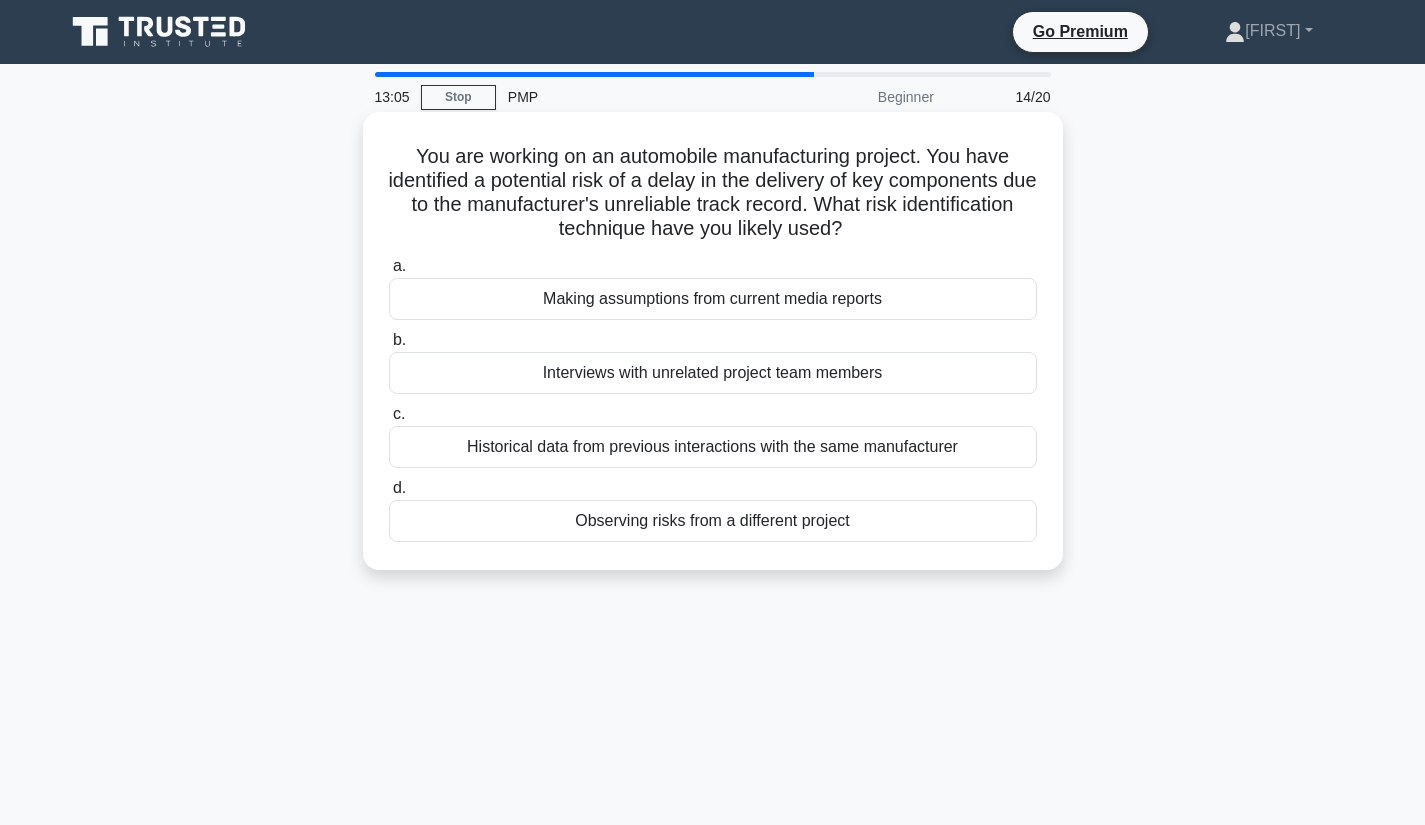 click on "Historical data from previous interactions with the same manufacturer" at bounding box center [713, 447] 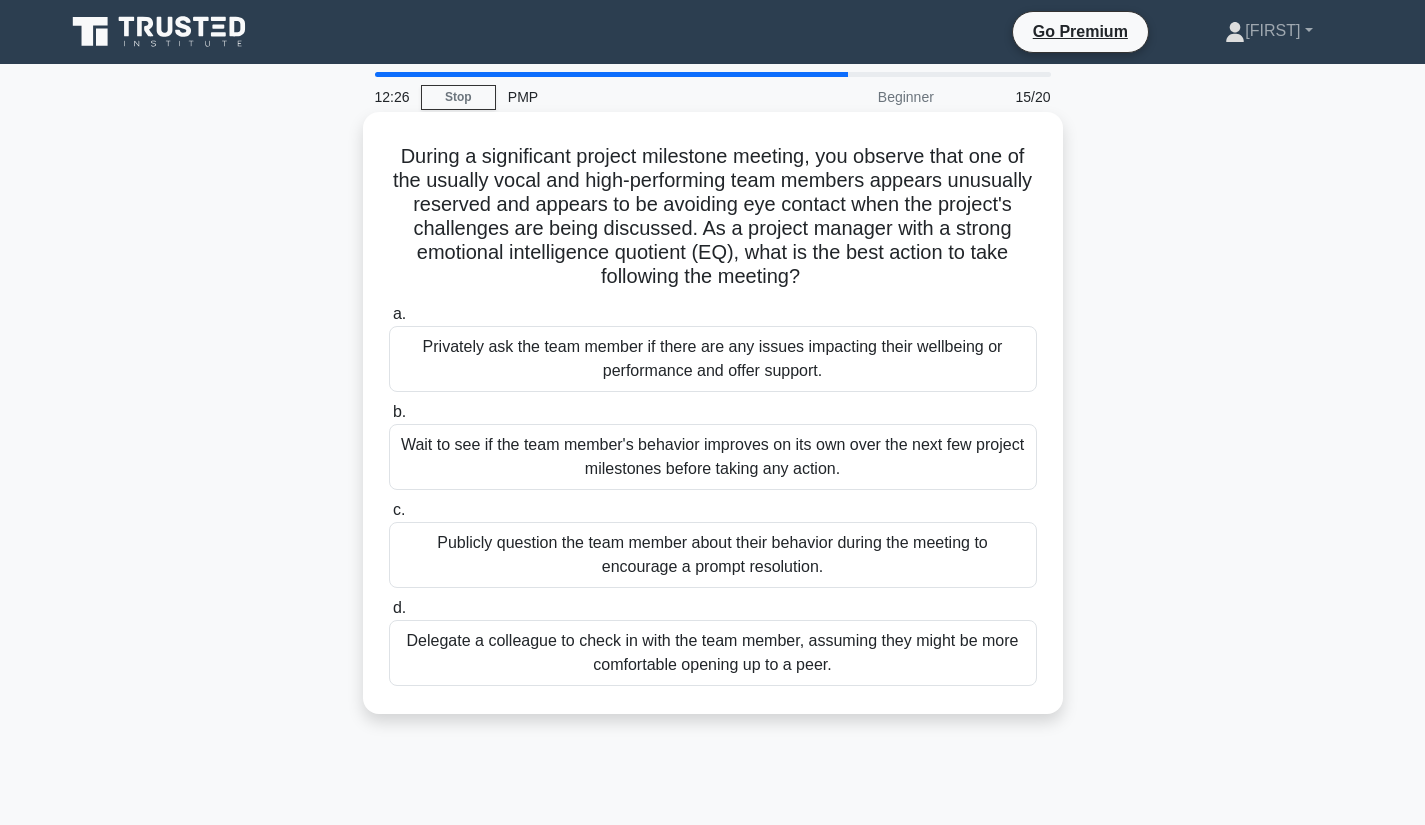 click on "Privately ask the team member if there are any issues impacting their wellbeing or performance and offer support." at bounding box center [713, 359] 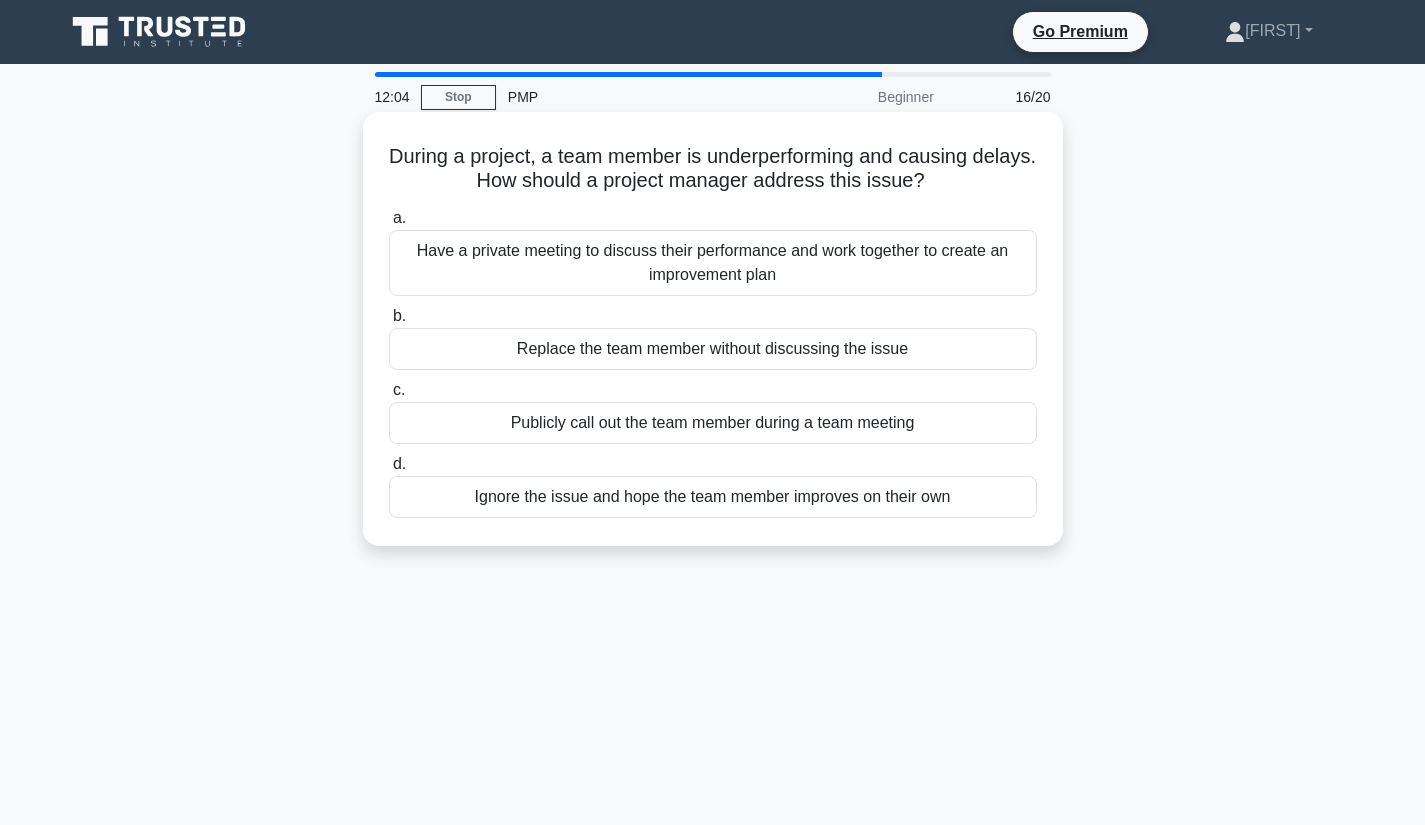 click on "Have a private meeting to discuss their performance and work together to create an improvement plan" at bounding box center [713, 263] 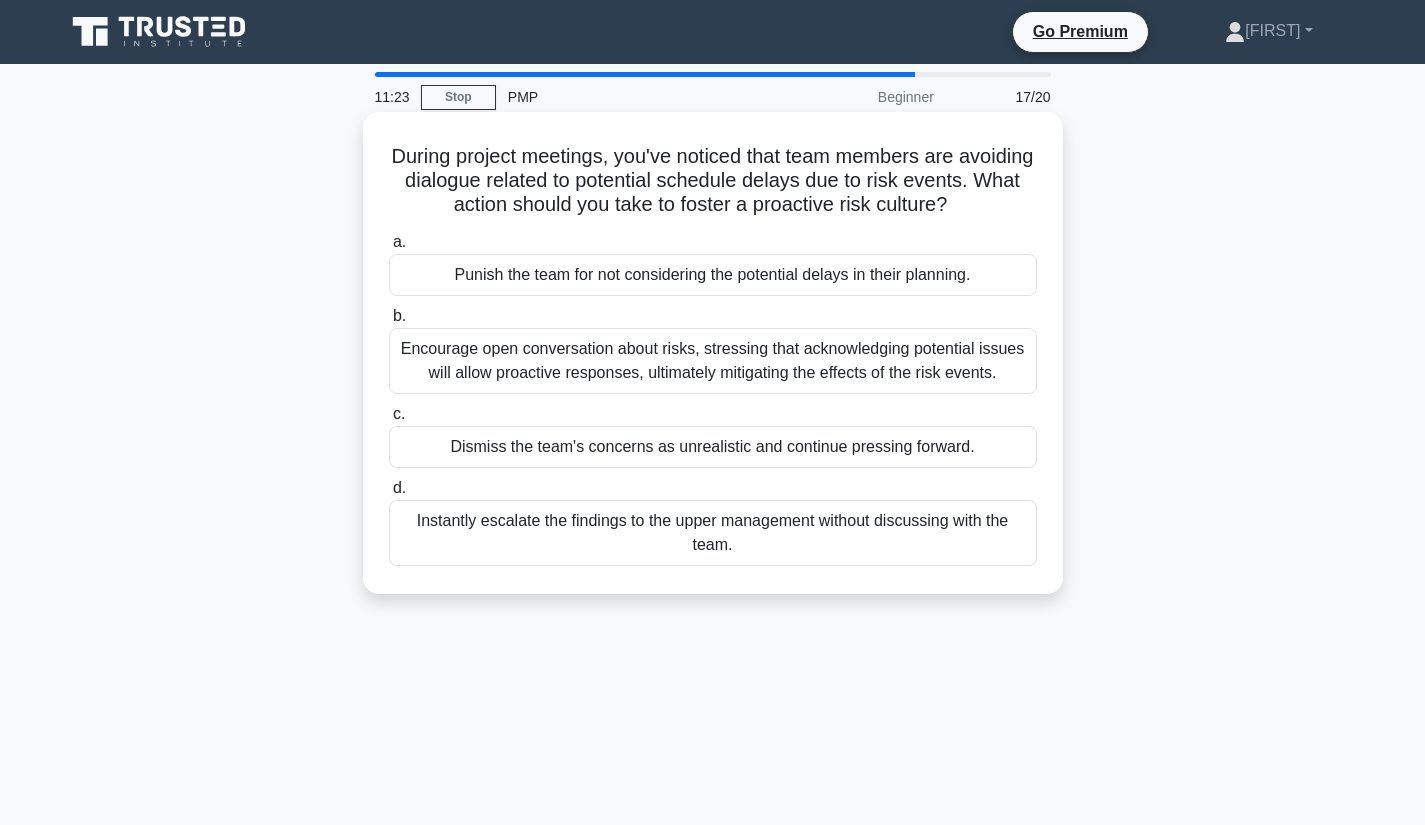 click on "Encourage open conversation about risks, stressing that acknowledging potential issues will allow proactive responses, ultimately mitigating the effects of the risk events." at bounding box center [713, 361] 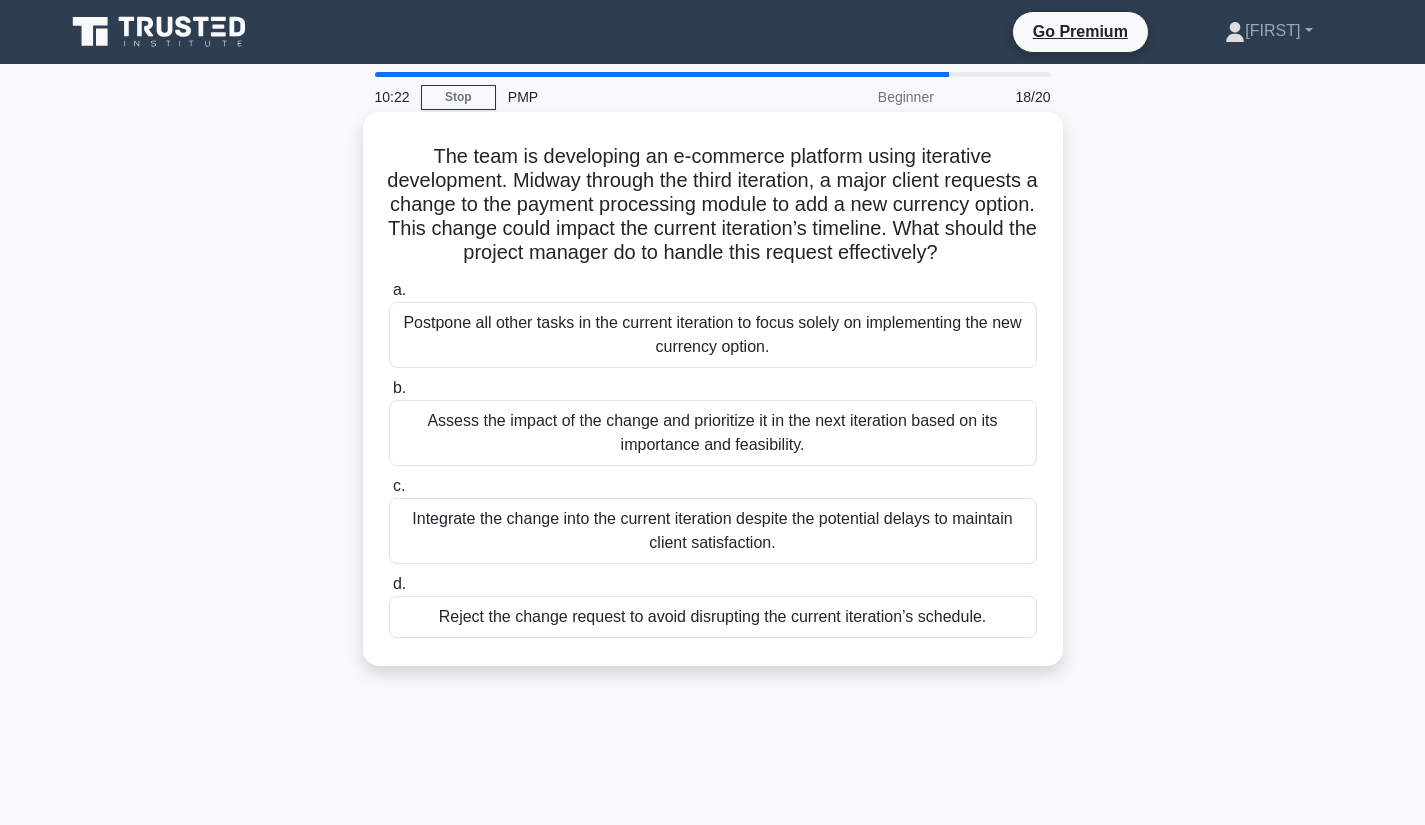click on "Assess the impact of the change and prioritize it in the next iteration based on its importance and feasibility." at bounding box center [713, 433] 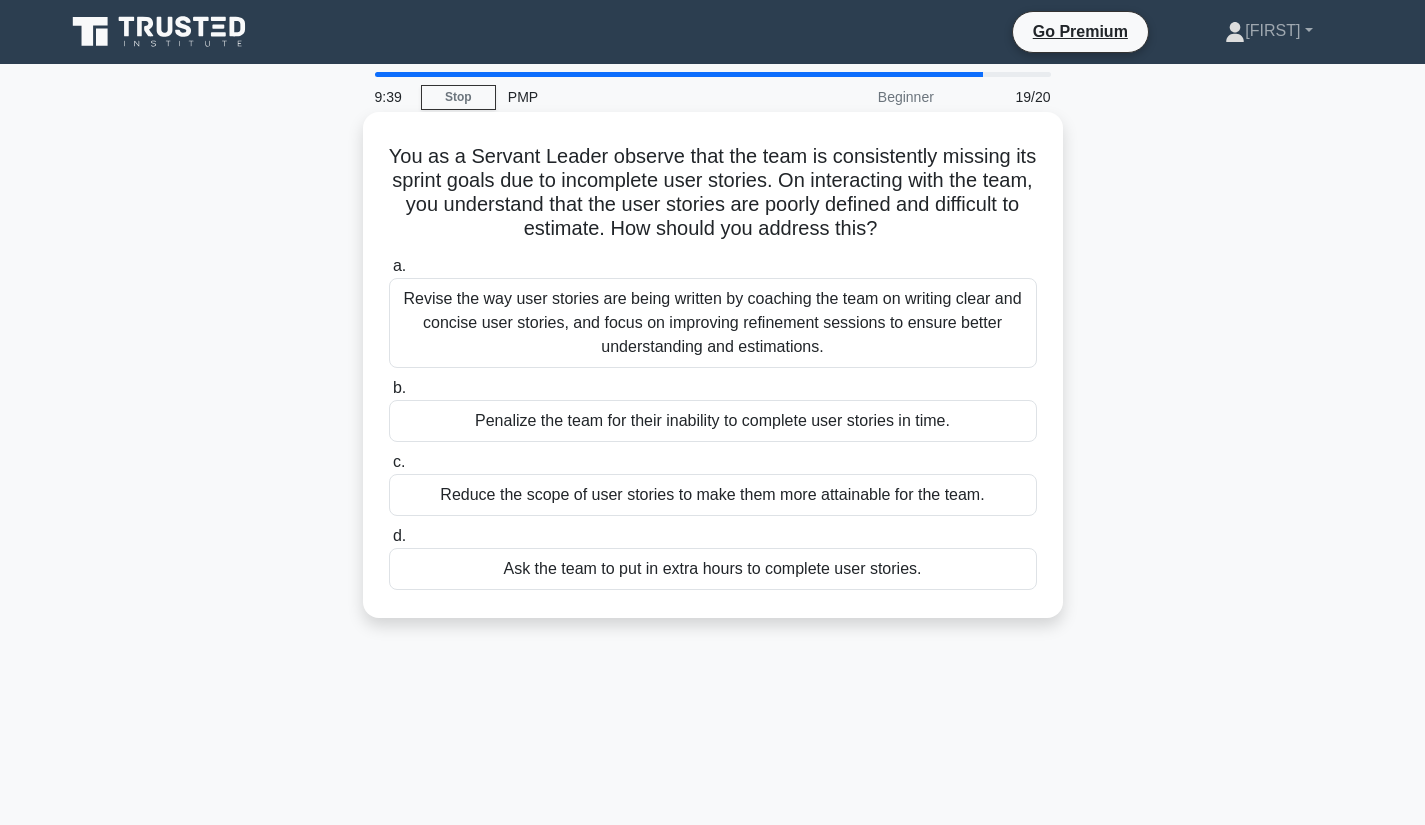 click on "Revise the way user stories are being written by coaching the team on writing clear and concise user stories, and focus on improving refinement sessions to ensure better understanding and estimations." at bounding box center [713, 323] 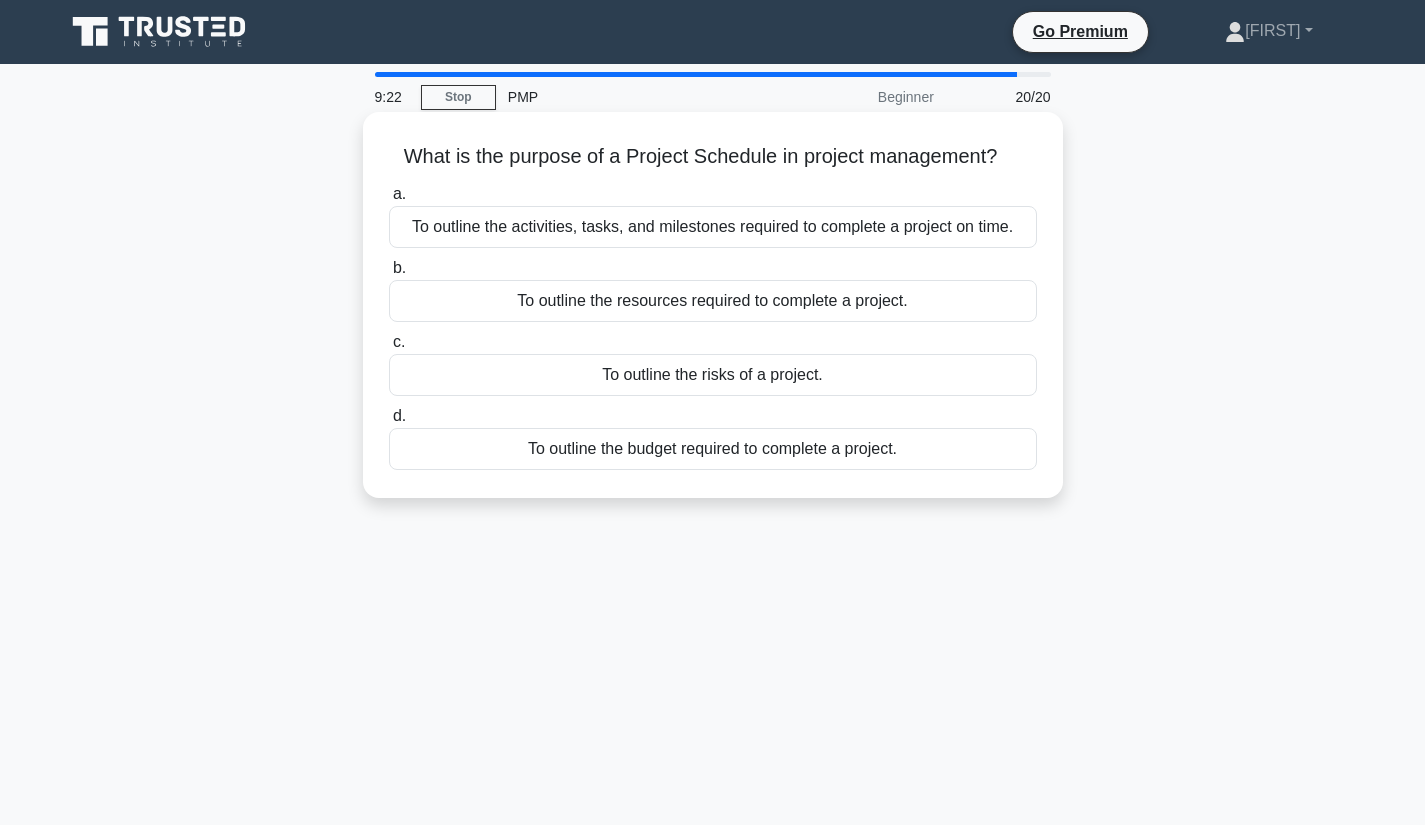 click on "To outline the activities, tasks, and milestones required to complete a project on time." at bounding box center [713, 227] 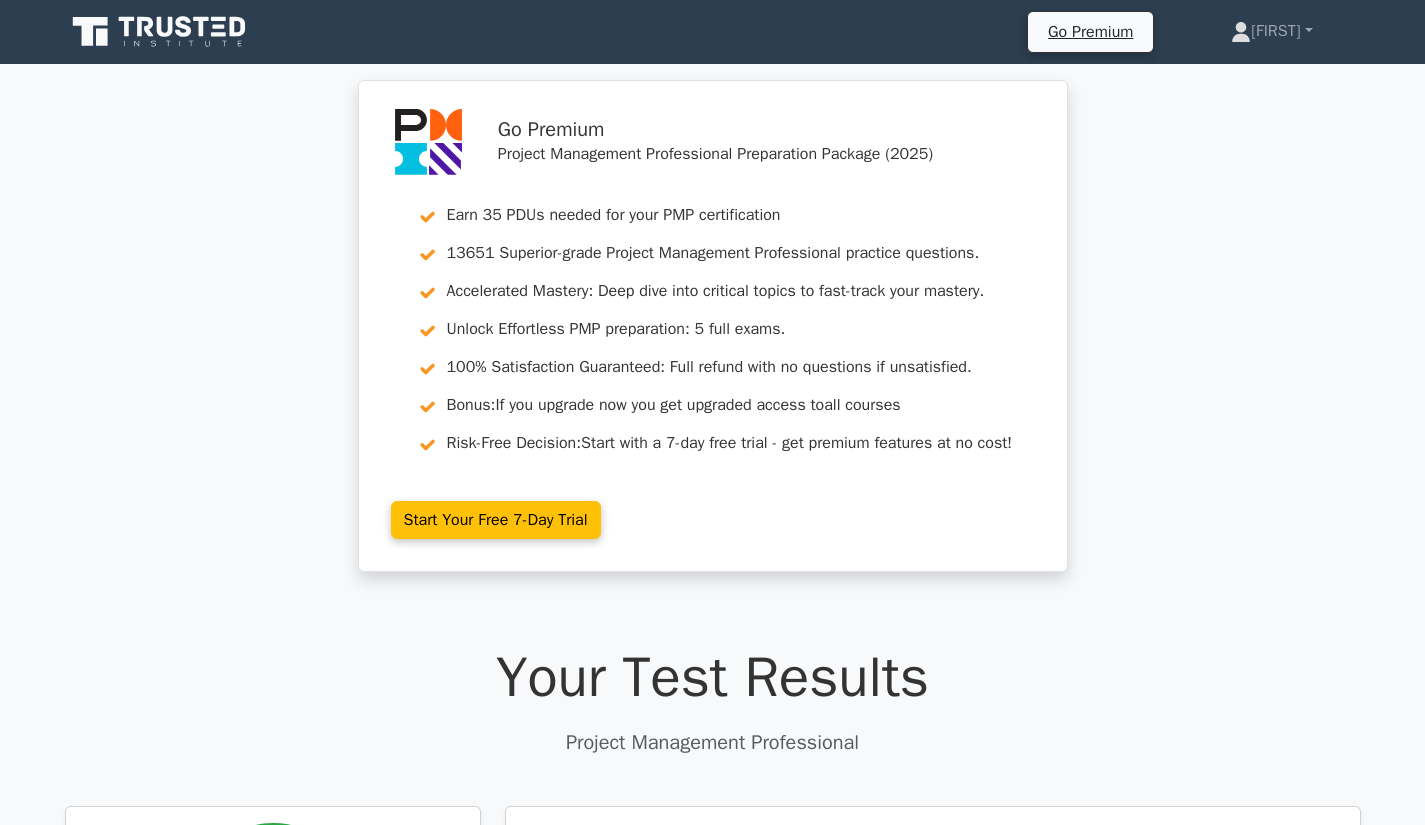 scroll, scrollTop: 0, scrollLeft: 0, axis: both 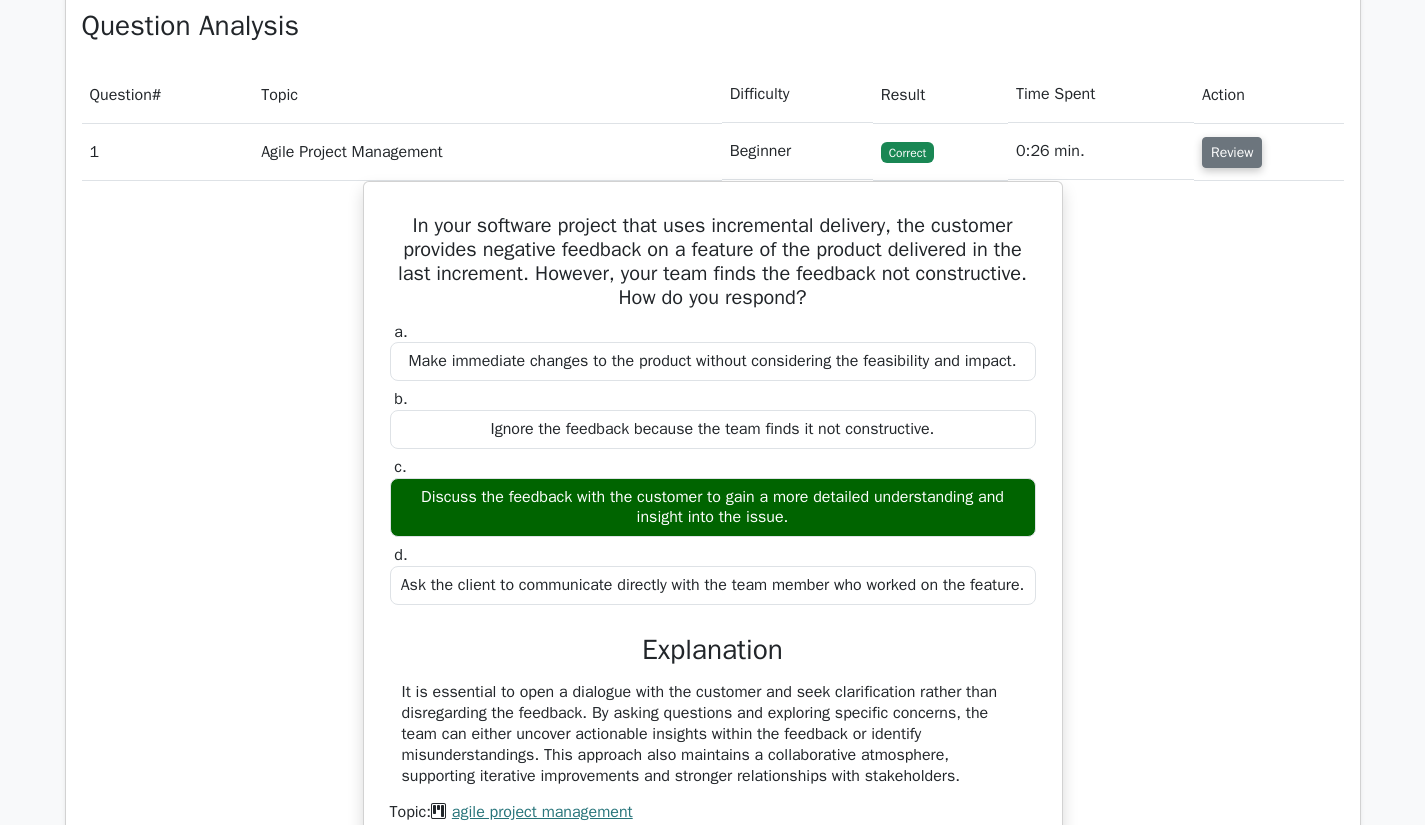 click on "Review" at bounding box center [1232, 152] 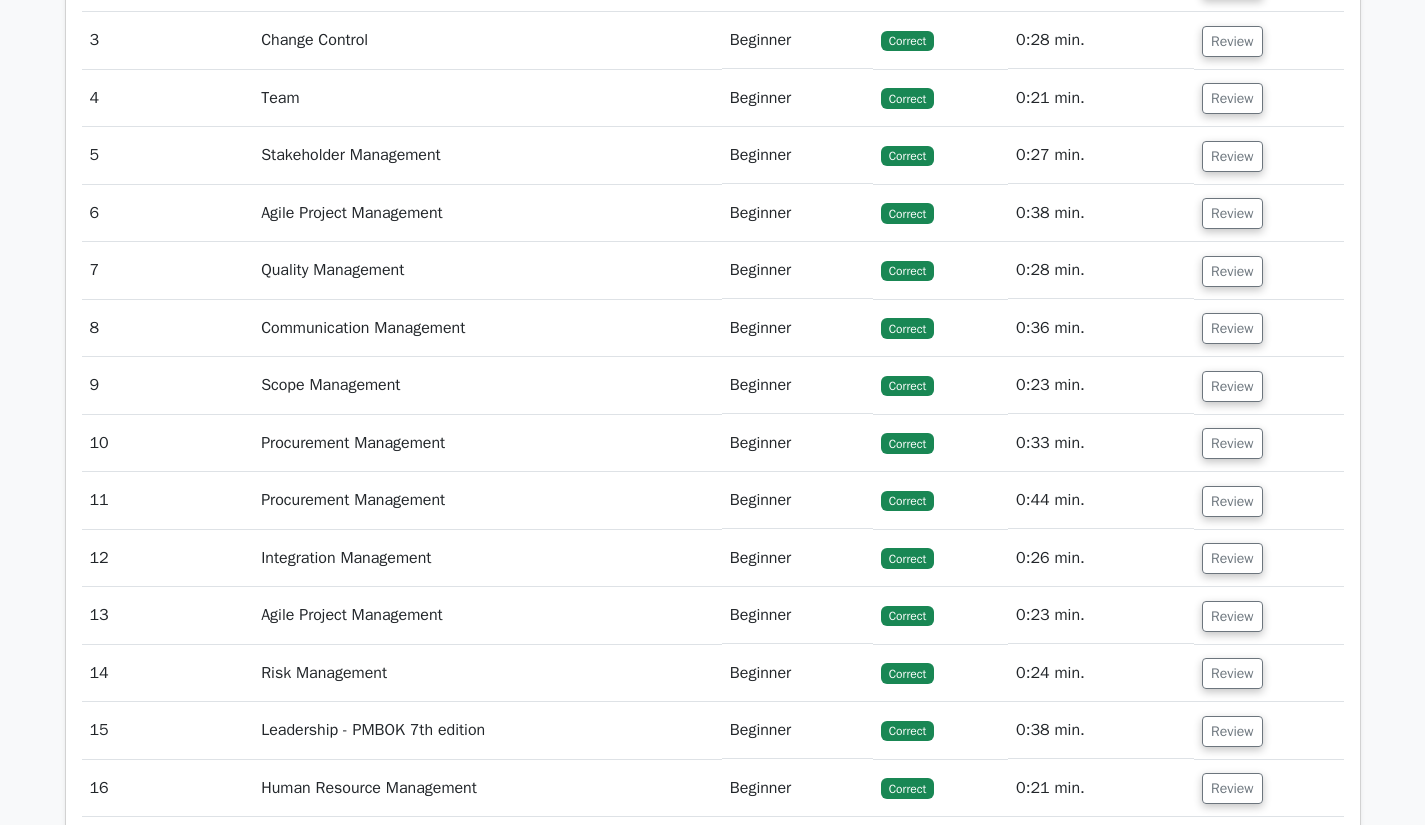 scroll, scrollTop: 2066, scrollLeft: 0, axis: vertical 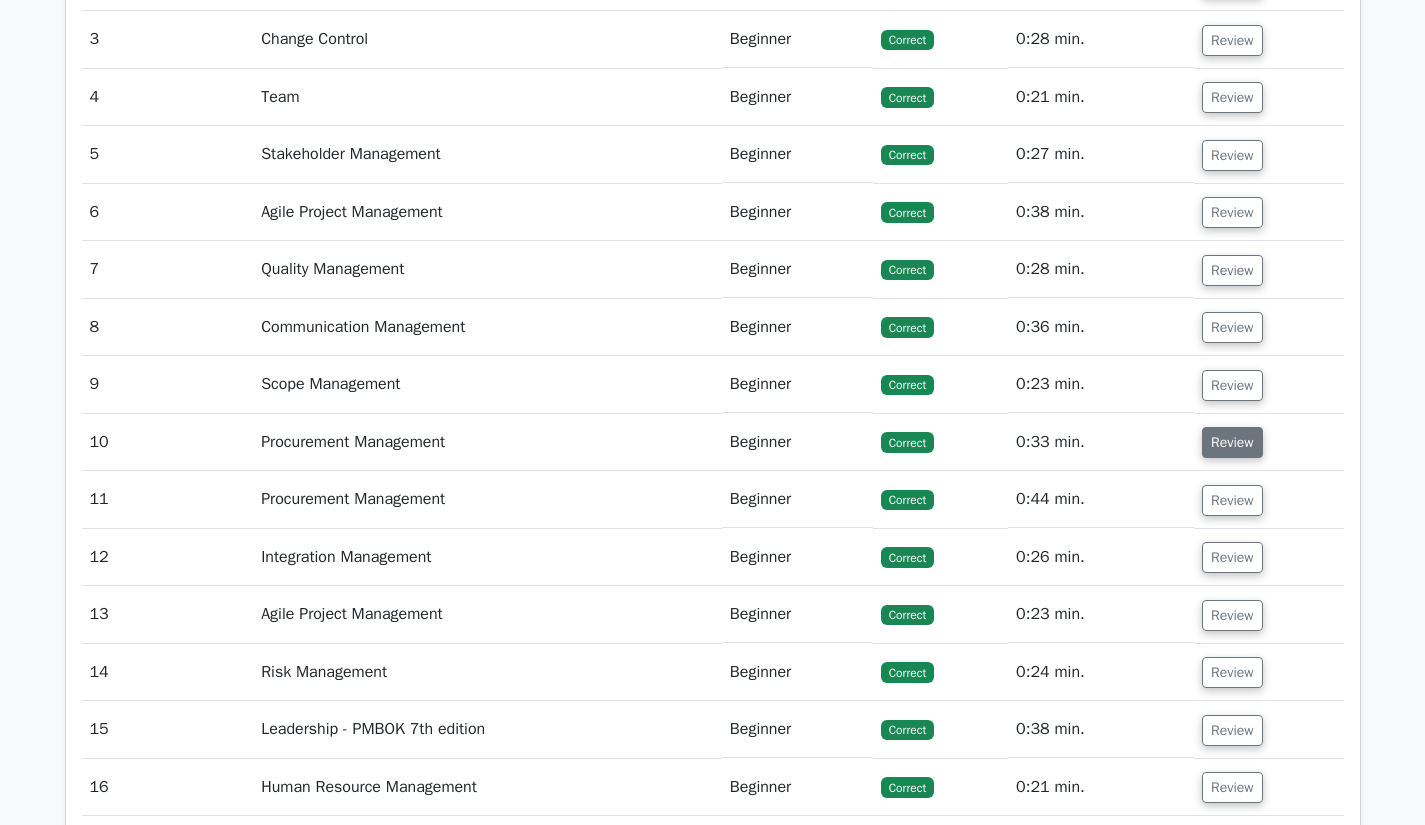 click on "Review" at bounding box center (1232, 442) 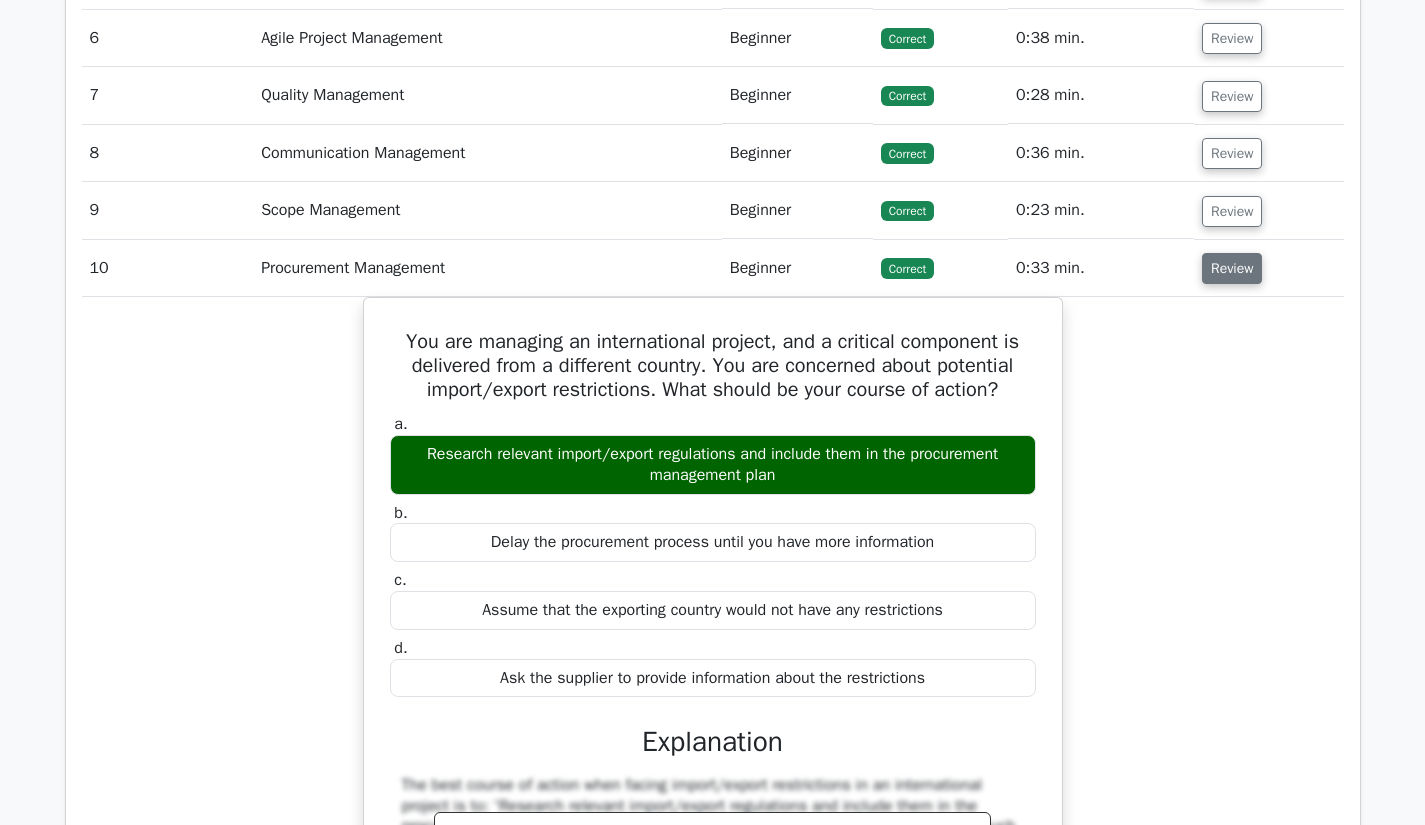 scroll, scrollTop: 2241, scrollLeft: 0, axis: vertical 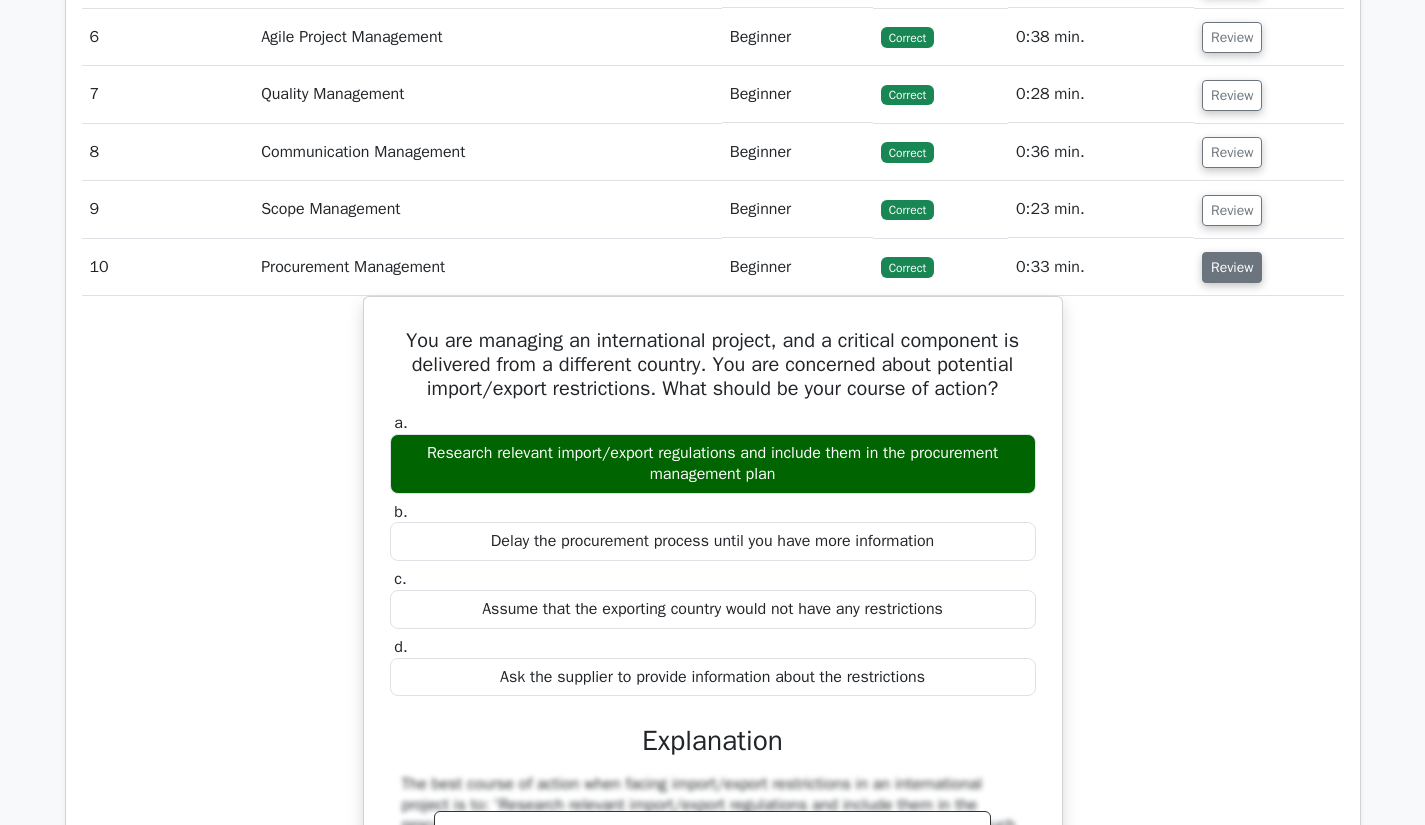 click on "Review" at bounding box center (1232, 267) 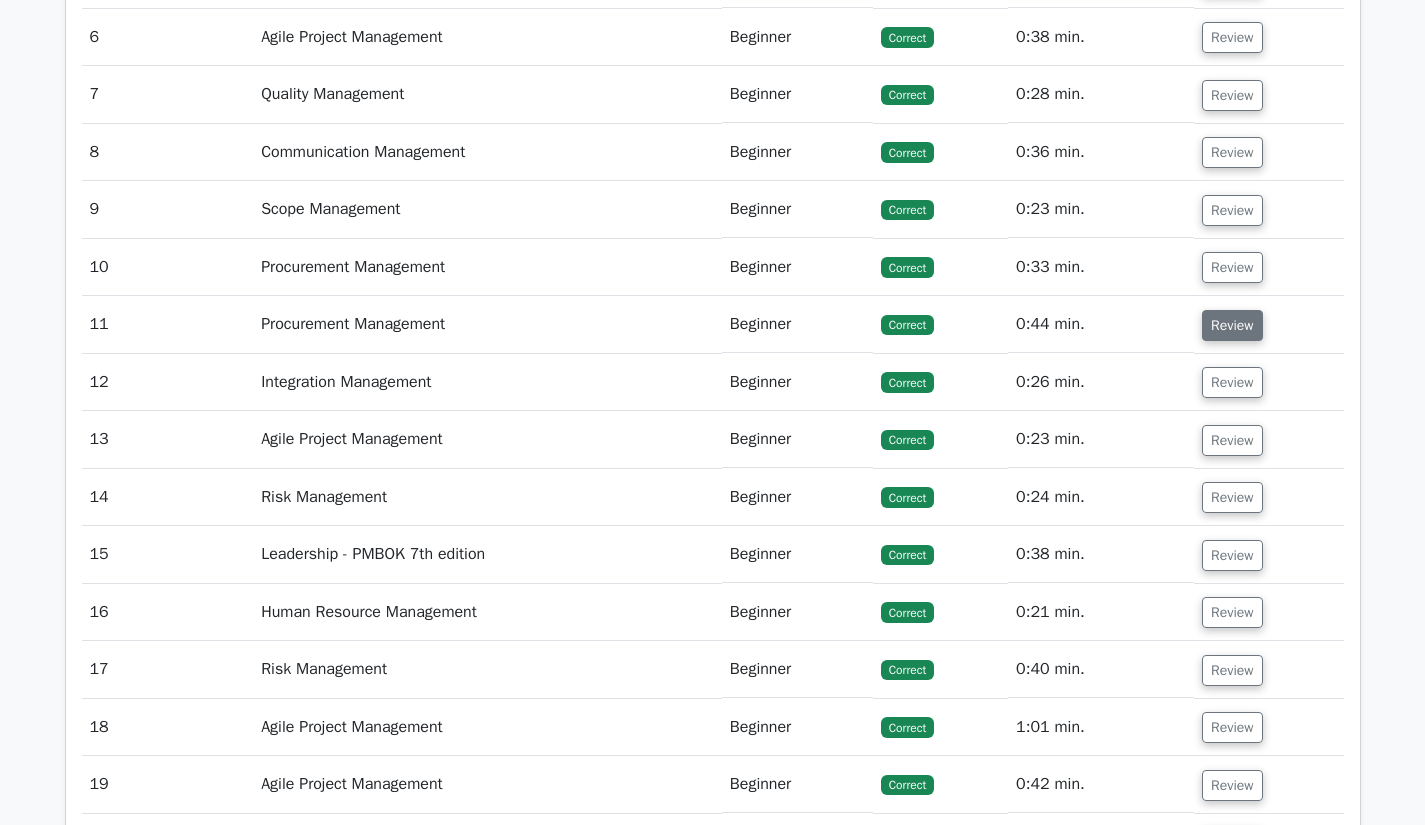 click on "Review" at bounding box center (1232, 325) 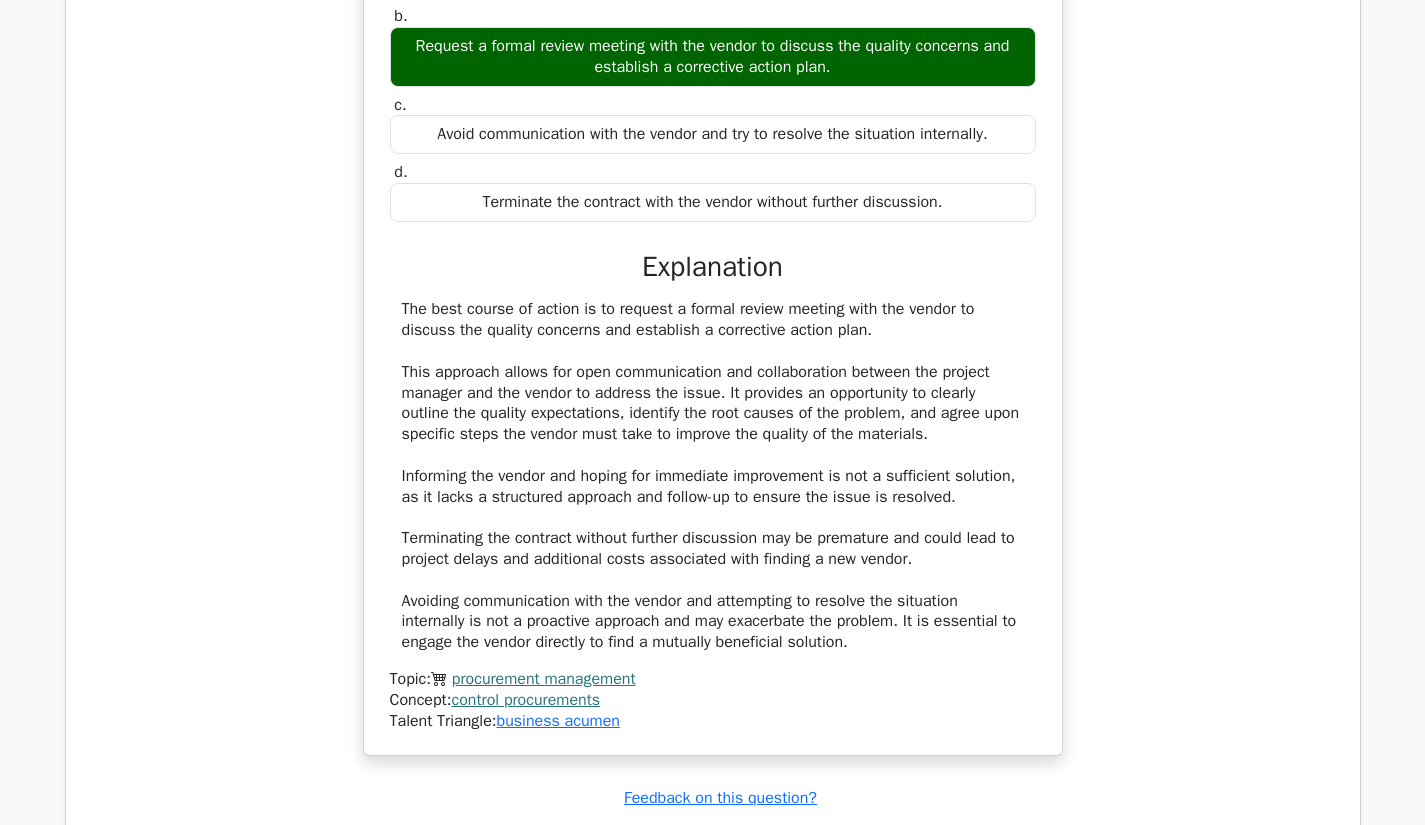 scroll, scrollTop: 2798, scrollLeft: 0, axis: vertical 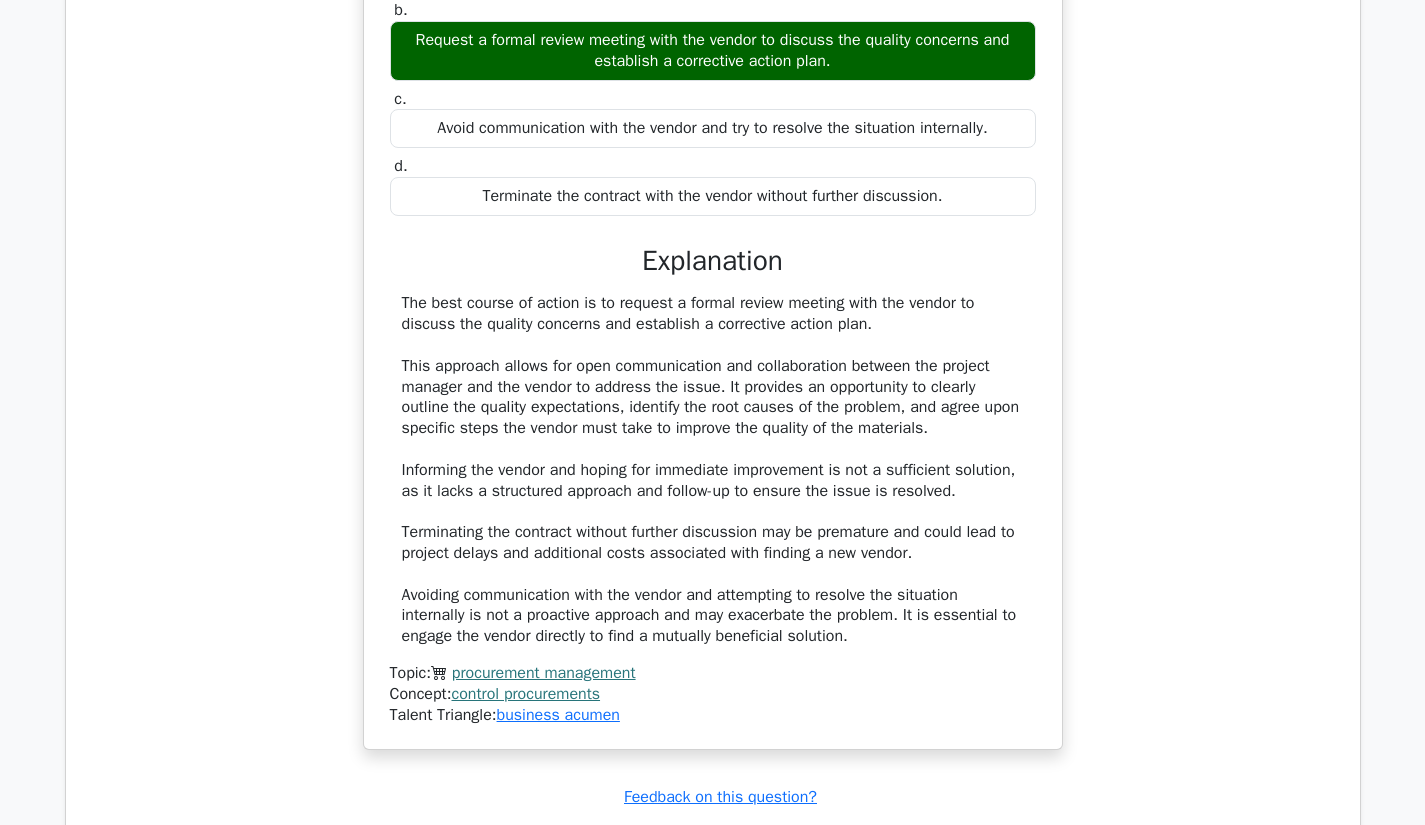click on "control procurements" at bounding box center (525, 694) 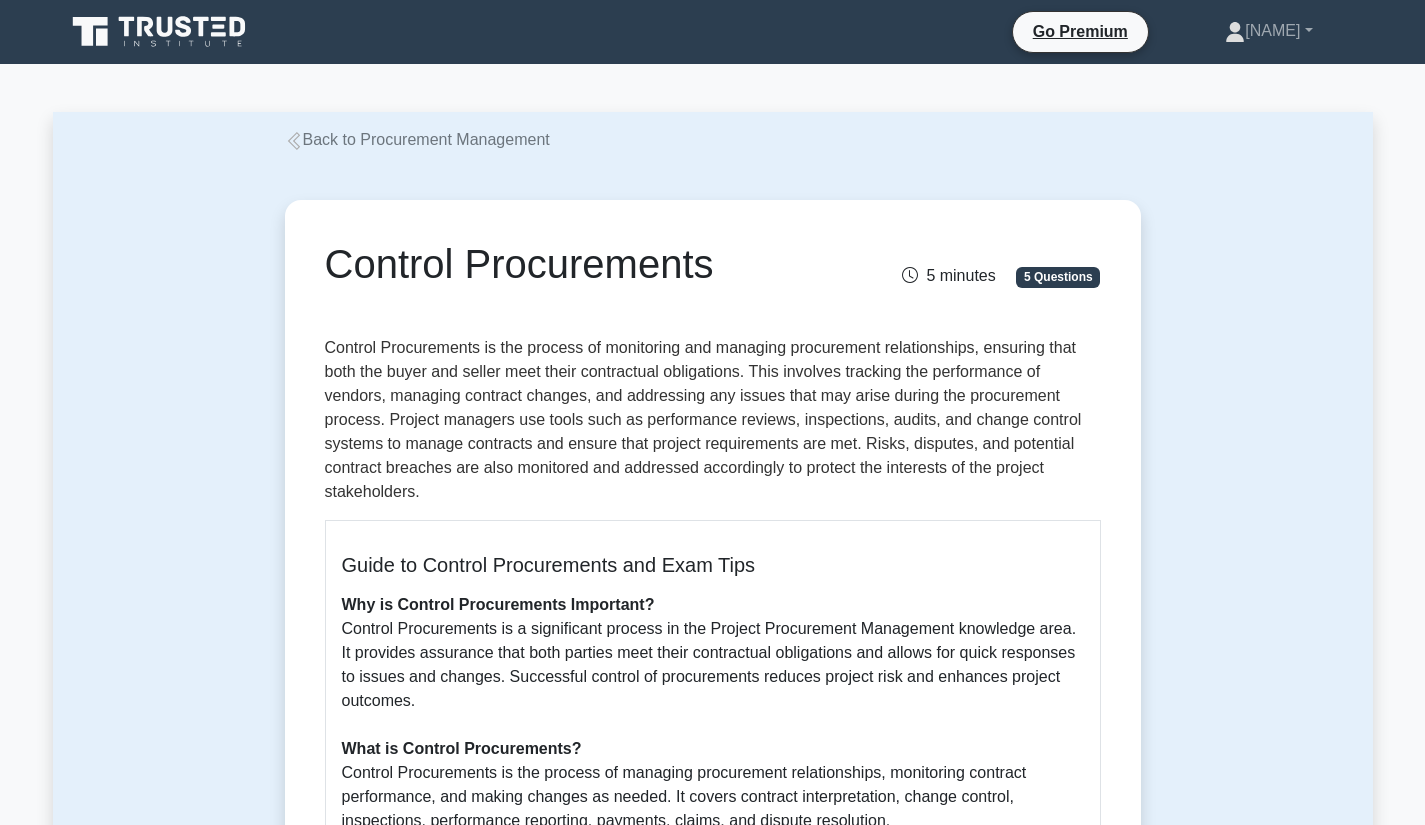 scroll, scrollTop: 0, scrollLeft: 0, axis: both 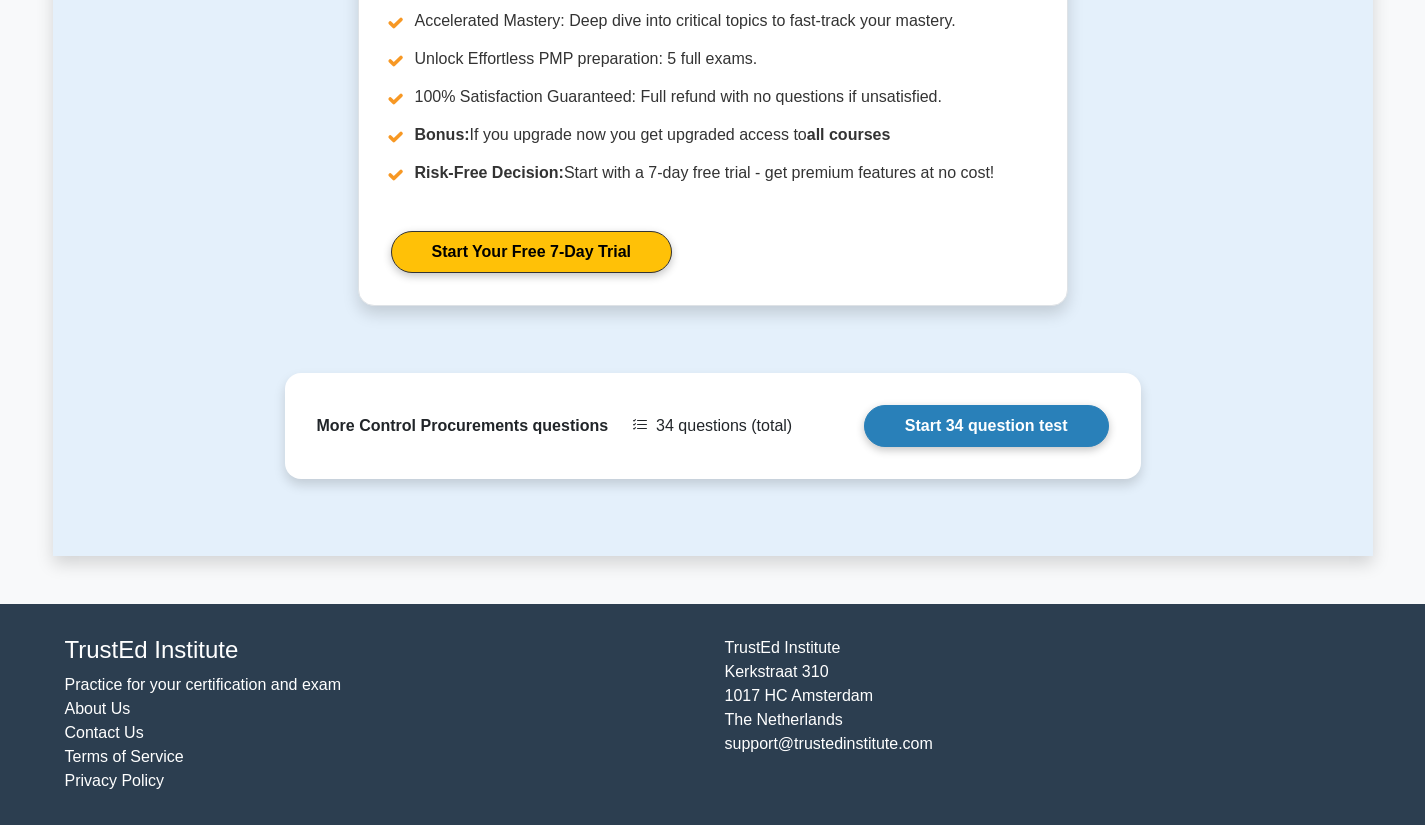 click on "Start 34 question test" at bounding box center [986, 426] 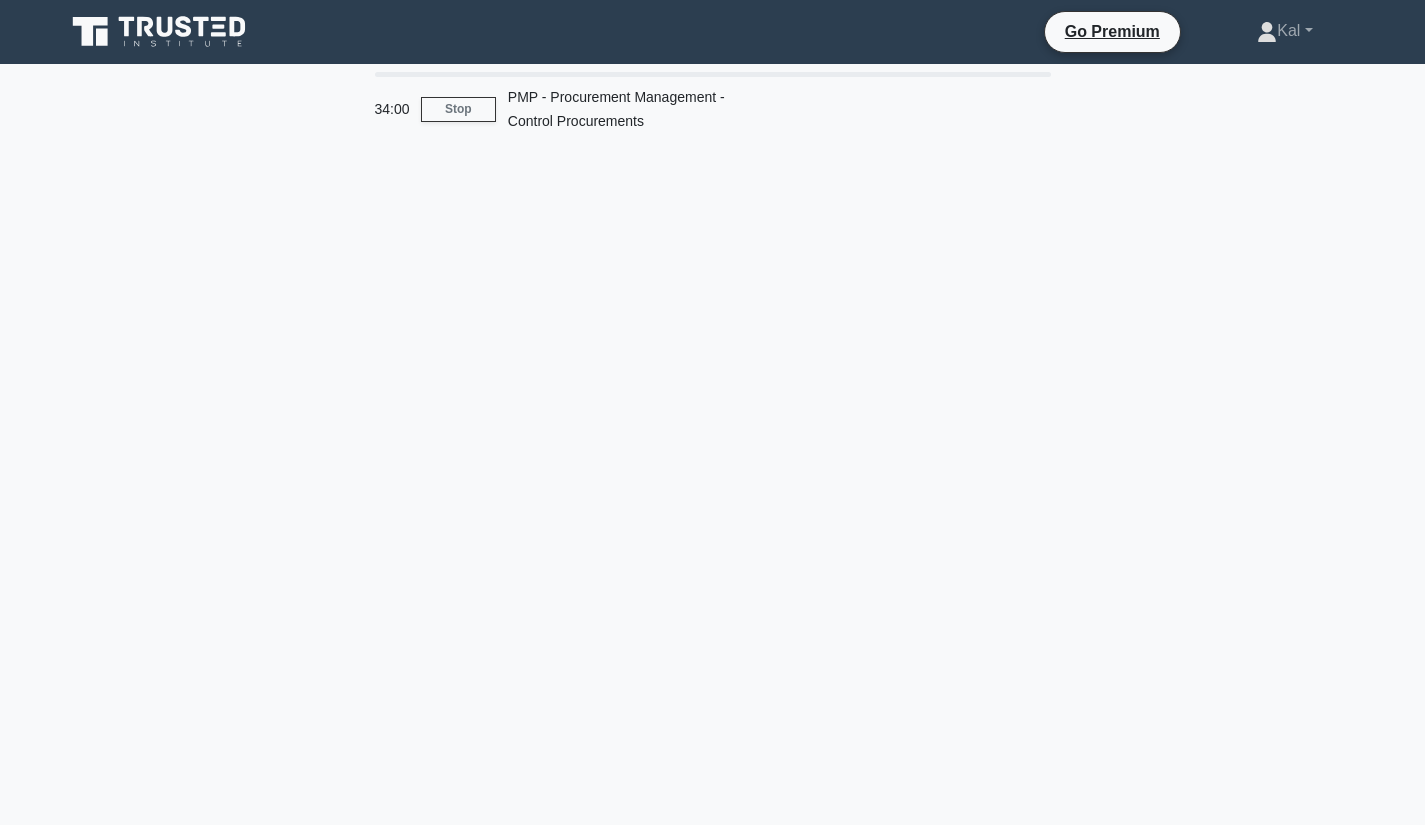 scroll, scrollTop: 0, scrollLeft: 0, axis: both 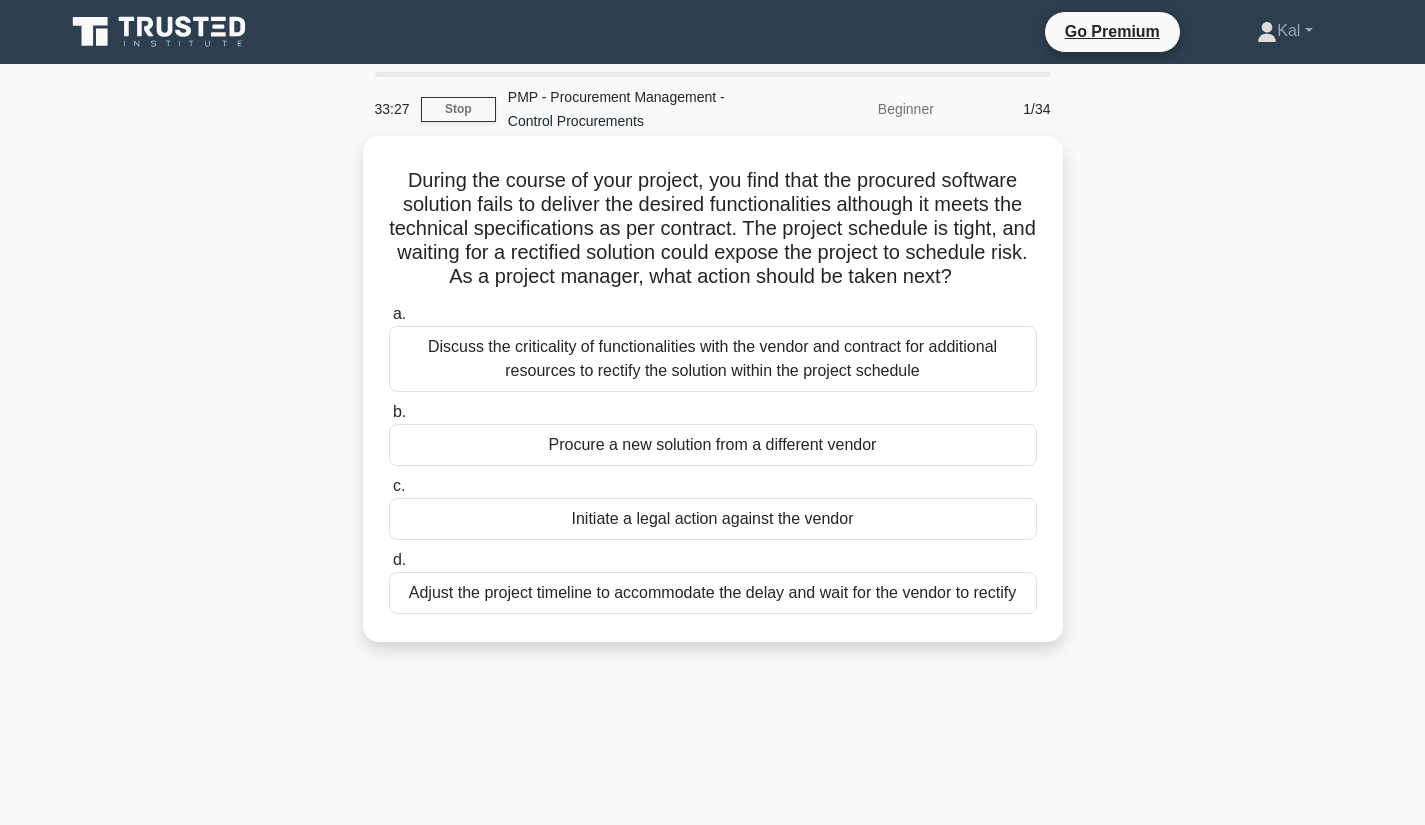 click on "Discuss the criticality of functionalities with the vendor and contract for additional resources to rectify the solution within the project schedule" at bounding box center [713, 359] 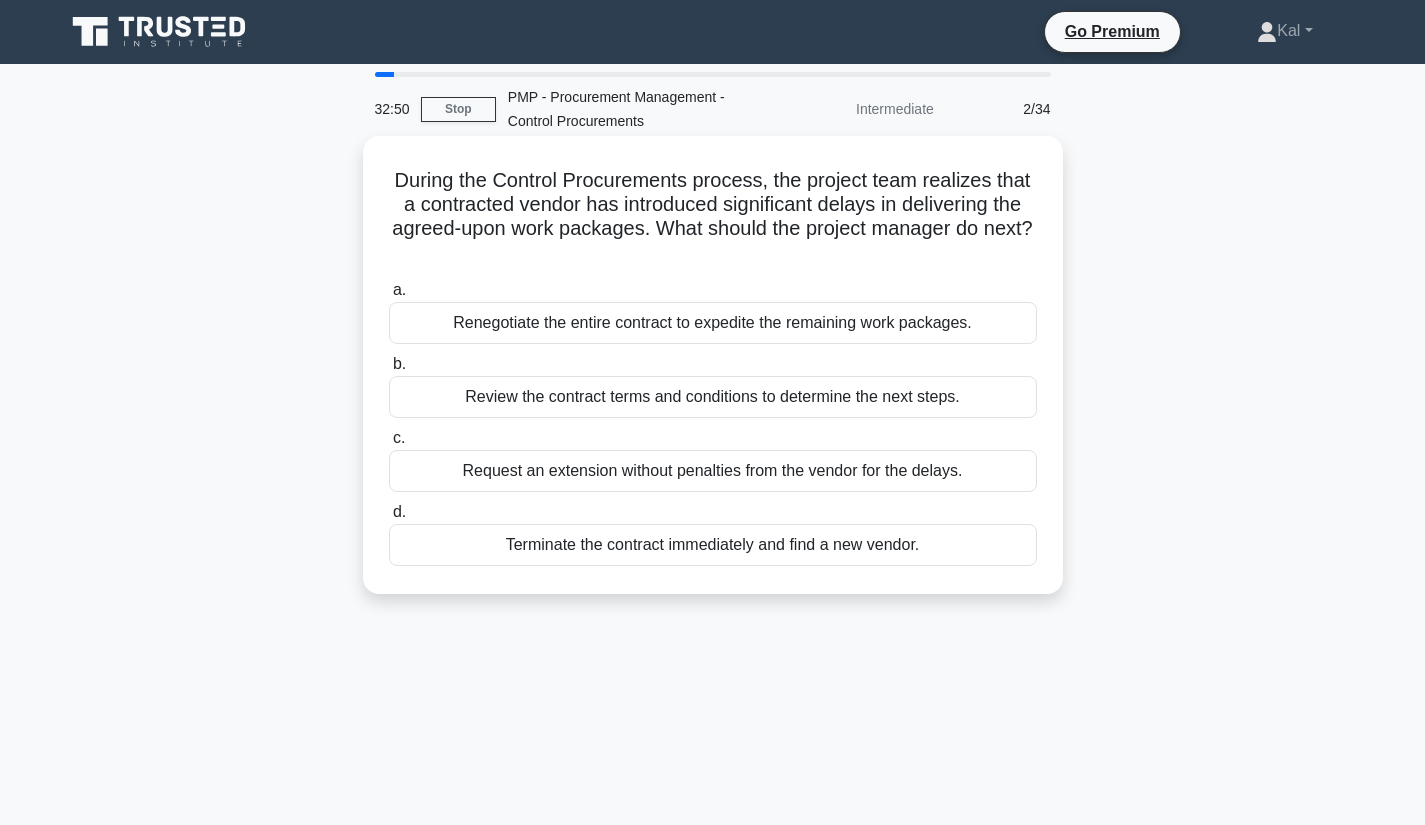 click on "Review the contract terms and conditions to determine the next steps." at bounding box center (713, 397) 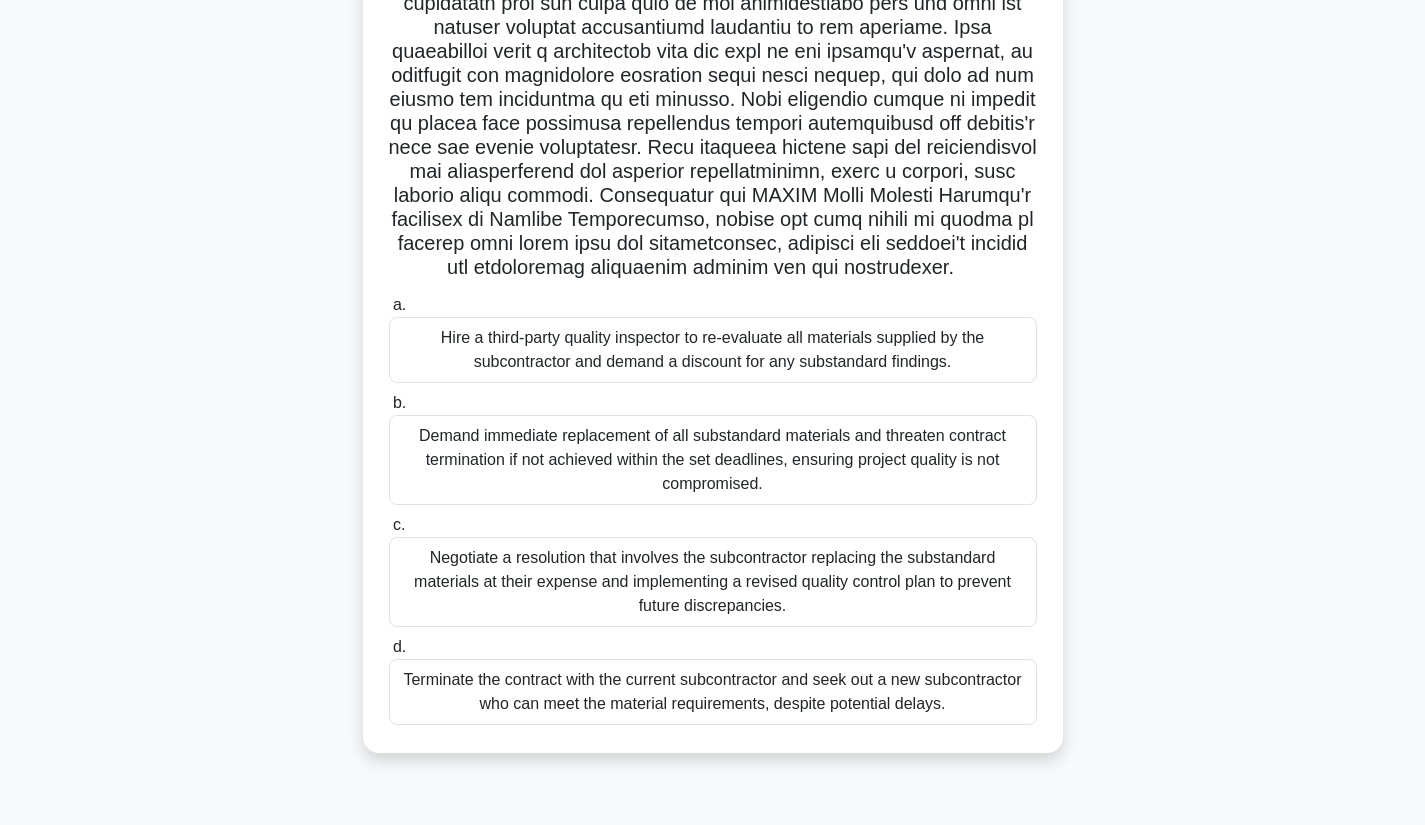 scroll, scrollTop: 255, scrollLeft: 0, axis: vertical 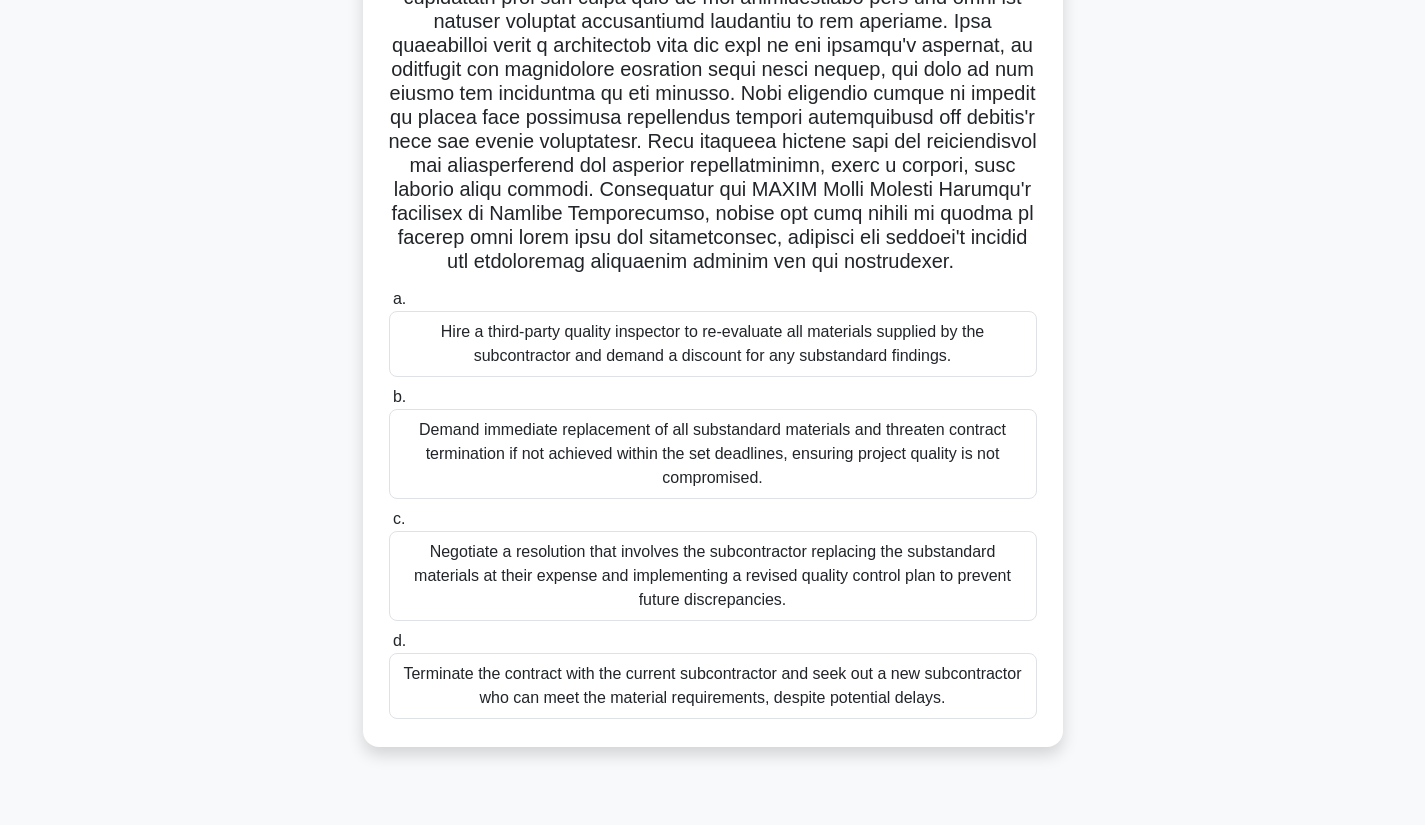 click on "Negotiate a resolution that involves the subcontractor replacing the substandard materials at their expense and implementing a revised quality control plan to prevent future discrepancies." at bounding box center (713, 576) 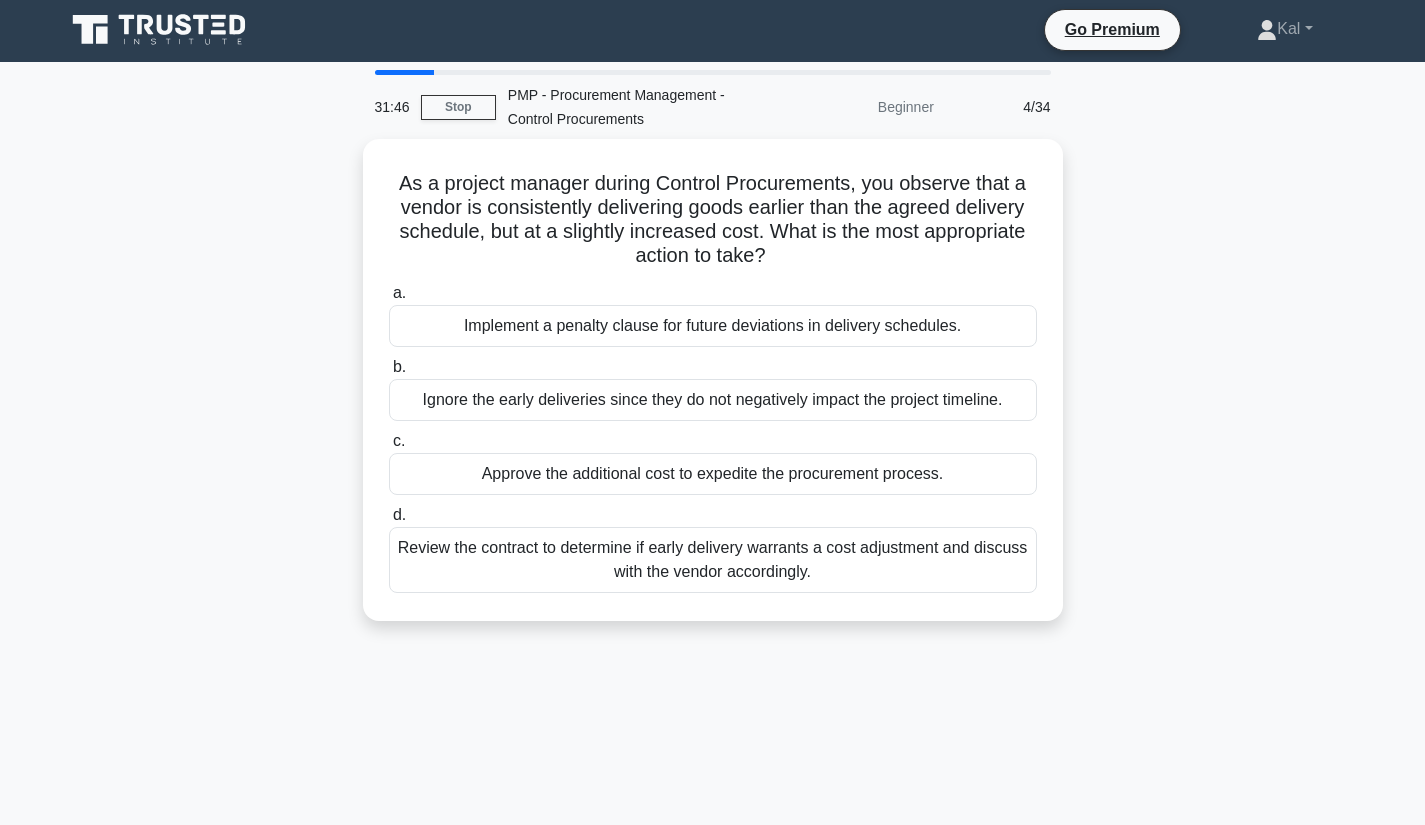 scroll, scrollTop: 0, scrollLeft: 0, axis: both 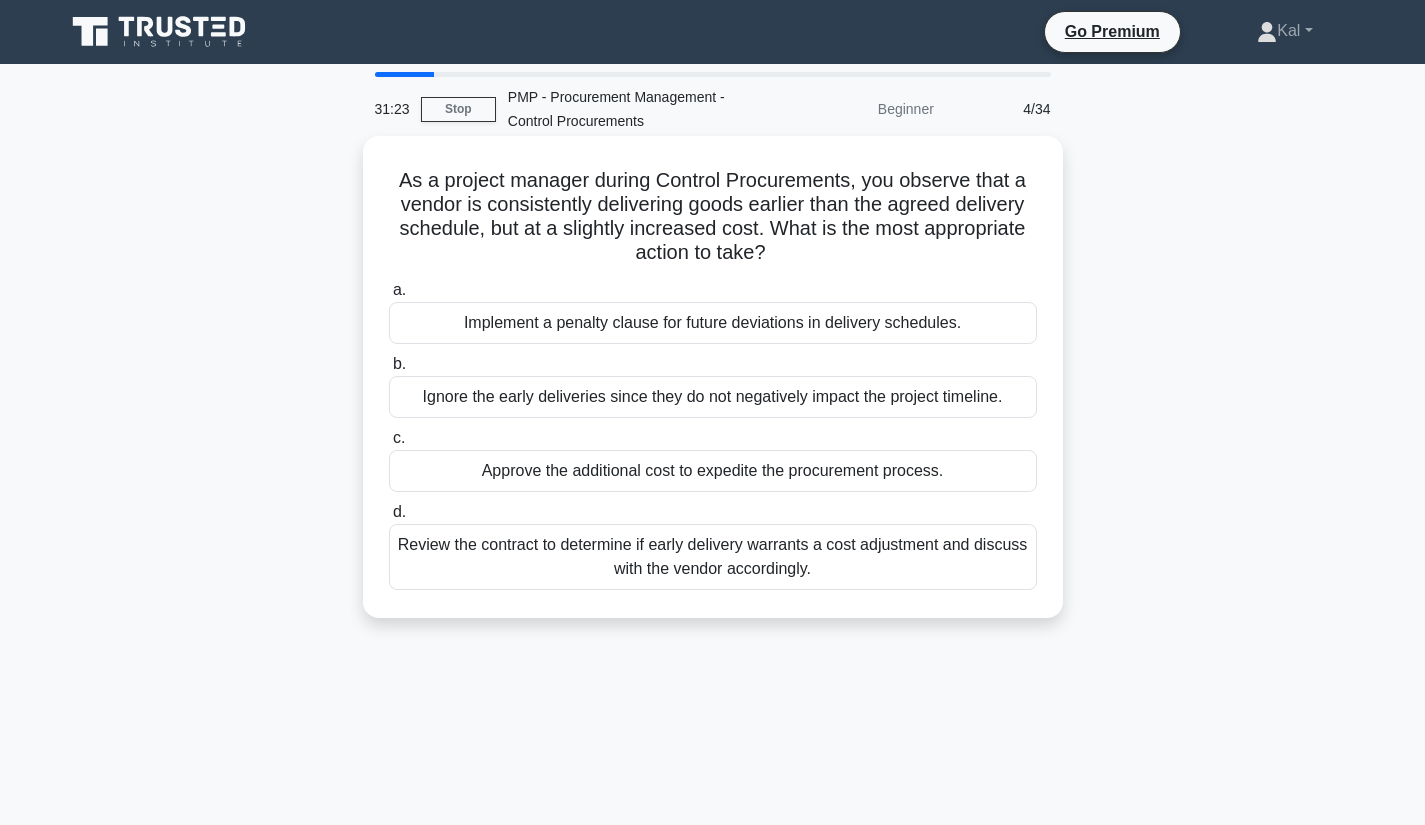 click on "Review the contract to determine if early delivery warrants a cost adjustment and discuss with the vendor accordingly." at bounding box center (713, 557) 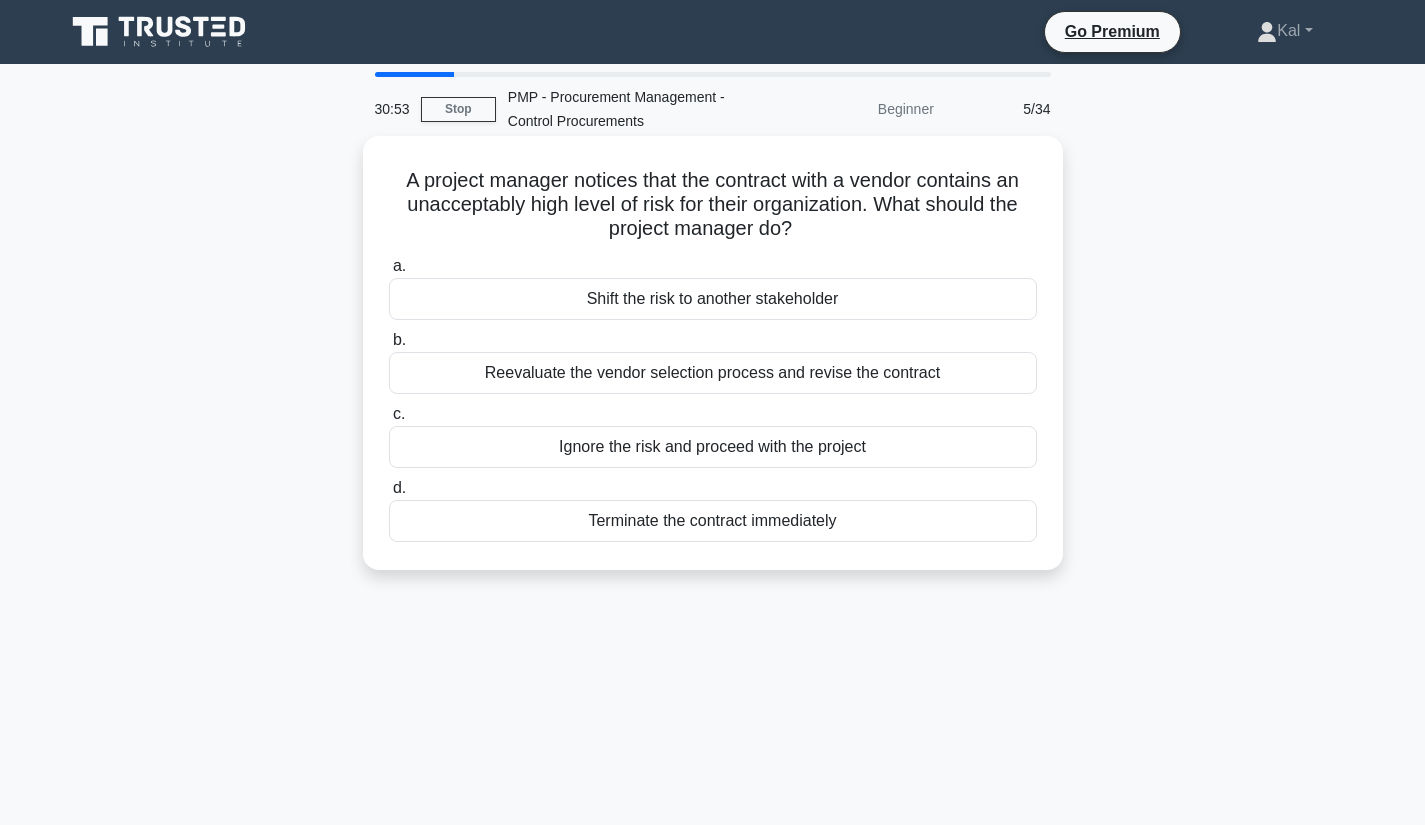 click on "Reevaluate the vendor selection process and revise the contract" at bounding box center [713, 373] 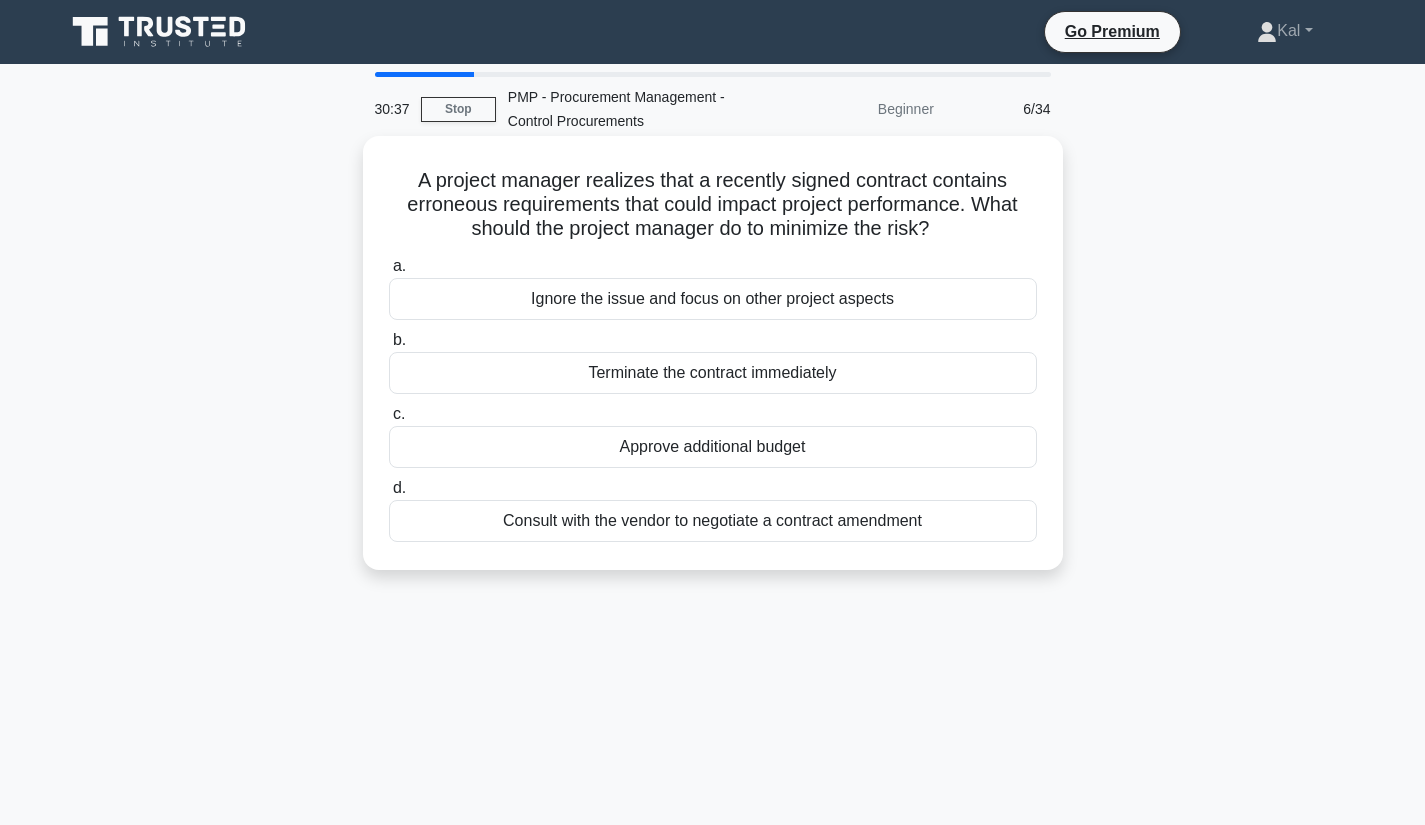click on "Consult with the vendor to negotiate a contract amendment" at bounding box center [713, 521] 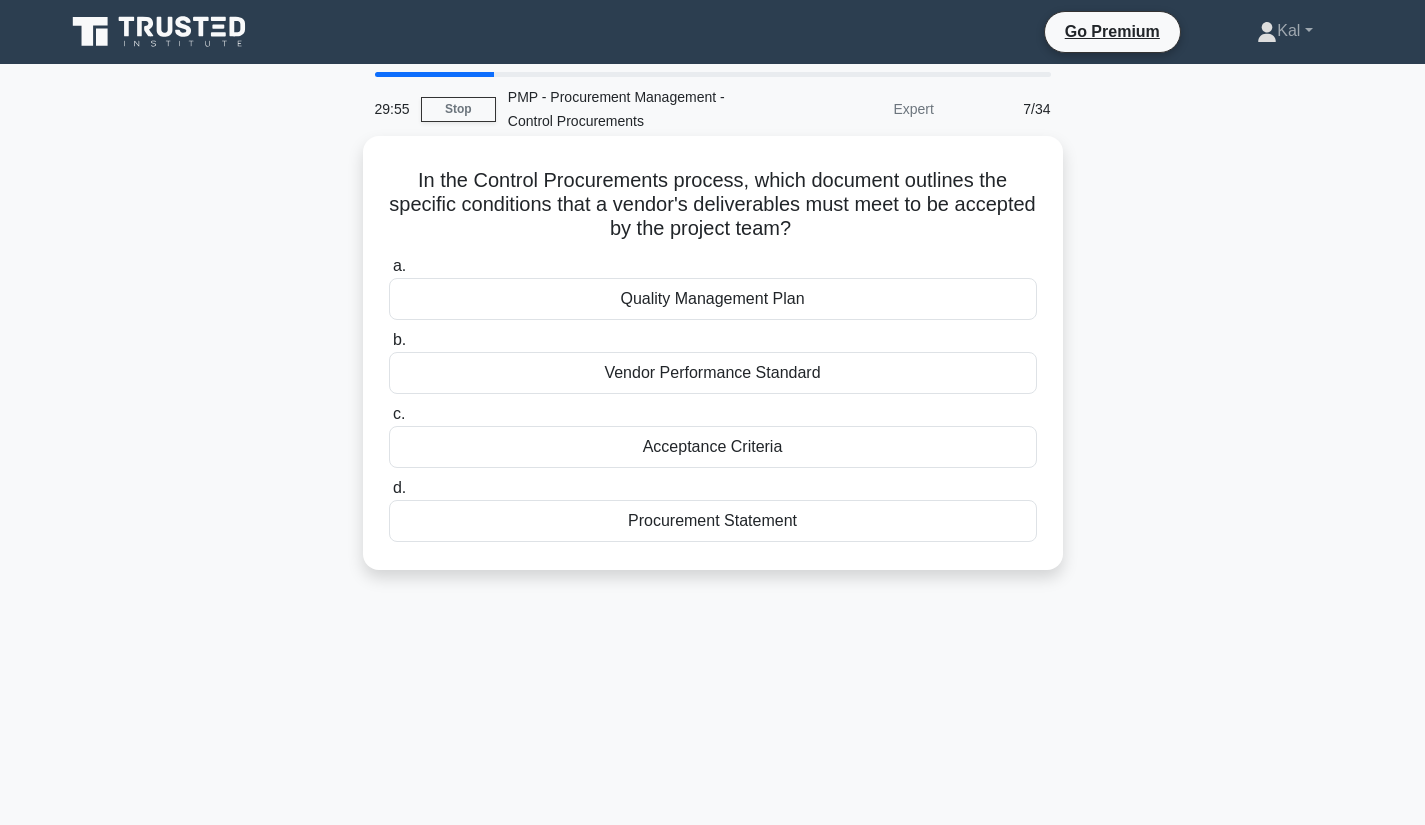 click on "Acceptance Criteria" at bounding box center (713, 447) 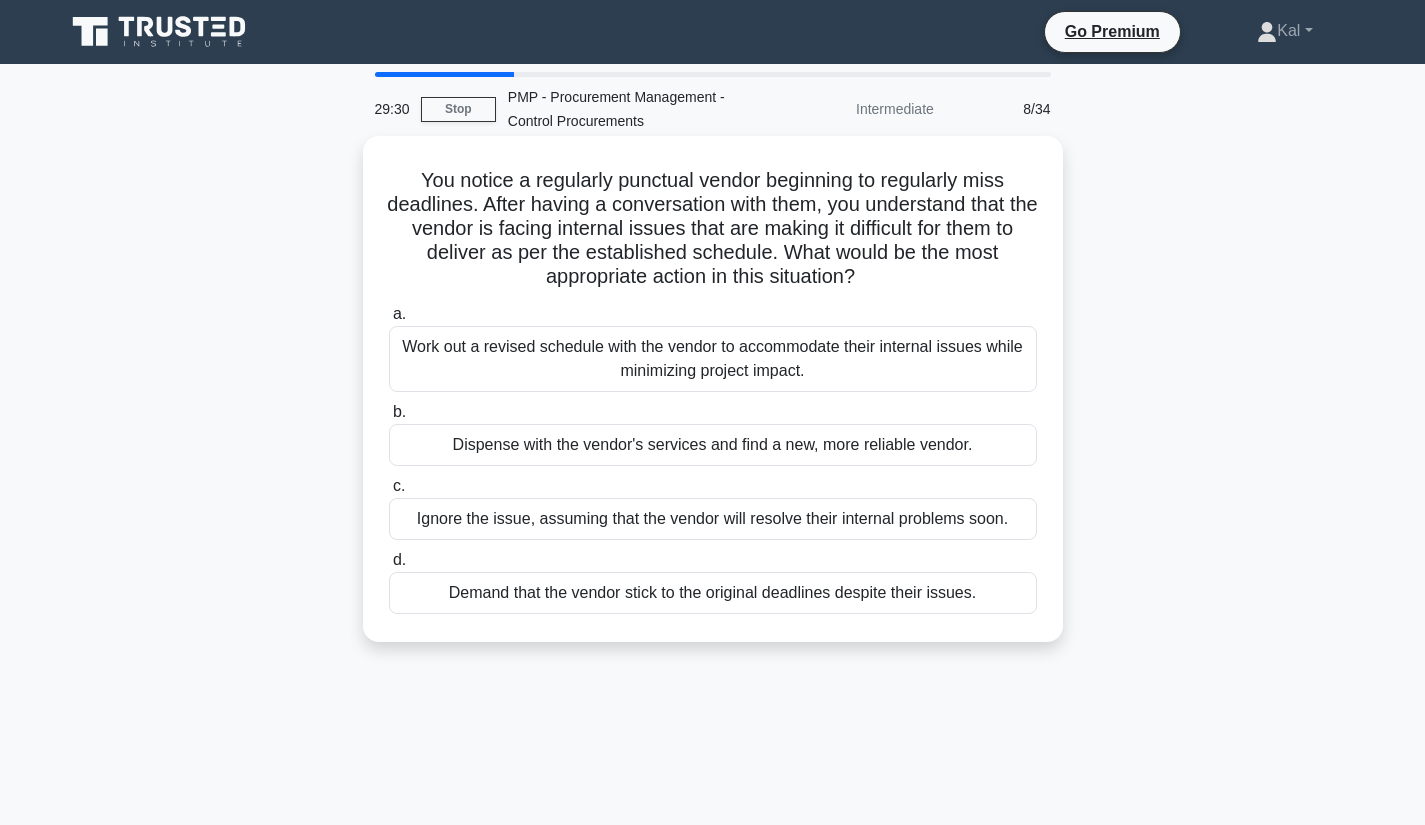 click on "Work out a revised schedule with the vendor to accommodate their internal issues while minimizing project impact." at bounding box center [713, 359] 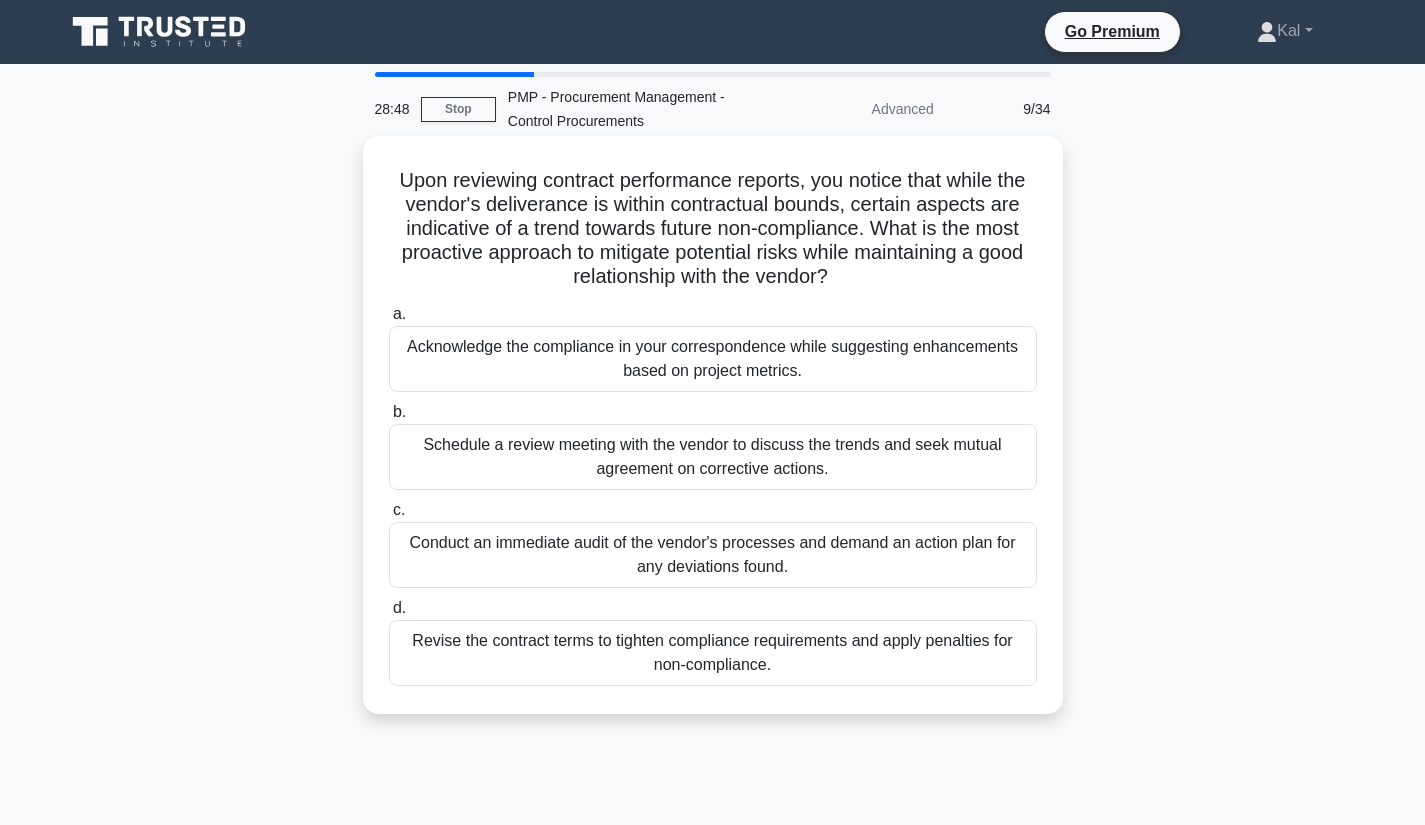 click on "Schedule a review meeting with the vendor to discuss the trends and seek mutual agreement on corrective actions." at bounding box center (713, 457) 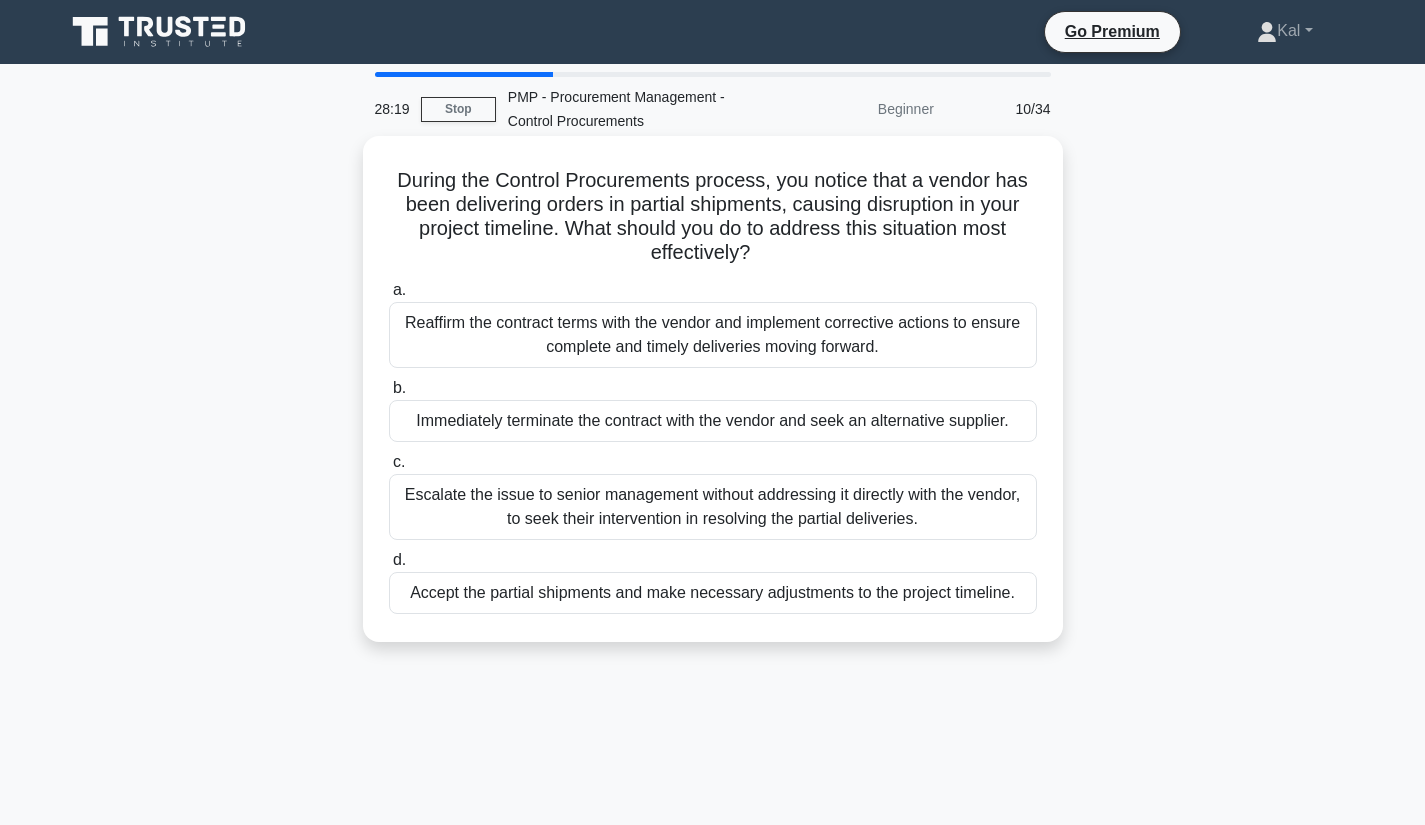 click on "Reaffirm the contract terms with the vendor and implement corrective actions to ensure complete and timely deliveries moving forward." at bounding box center (713, 335) 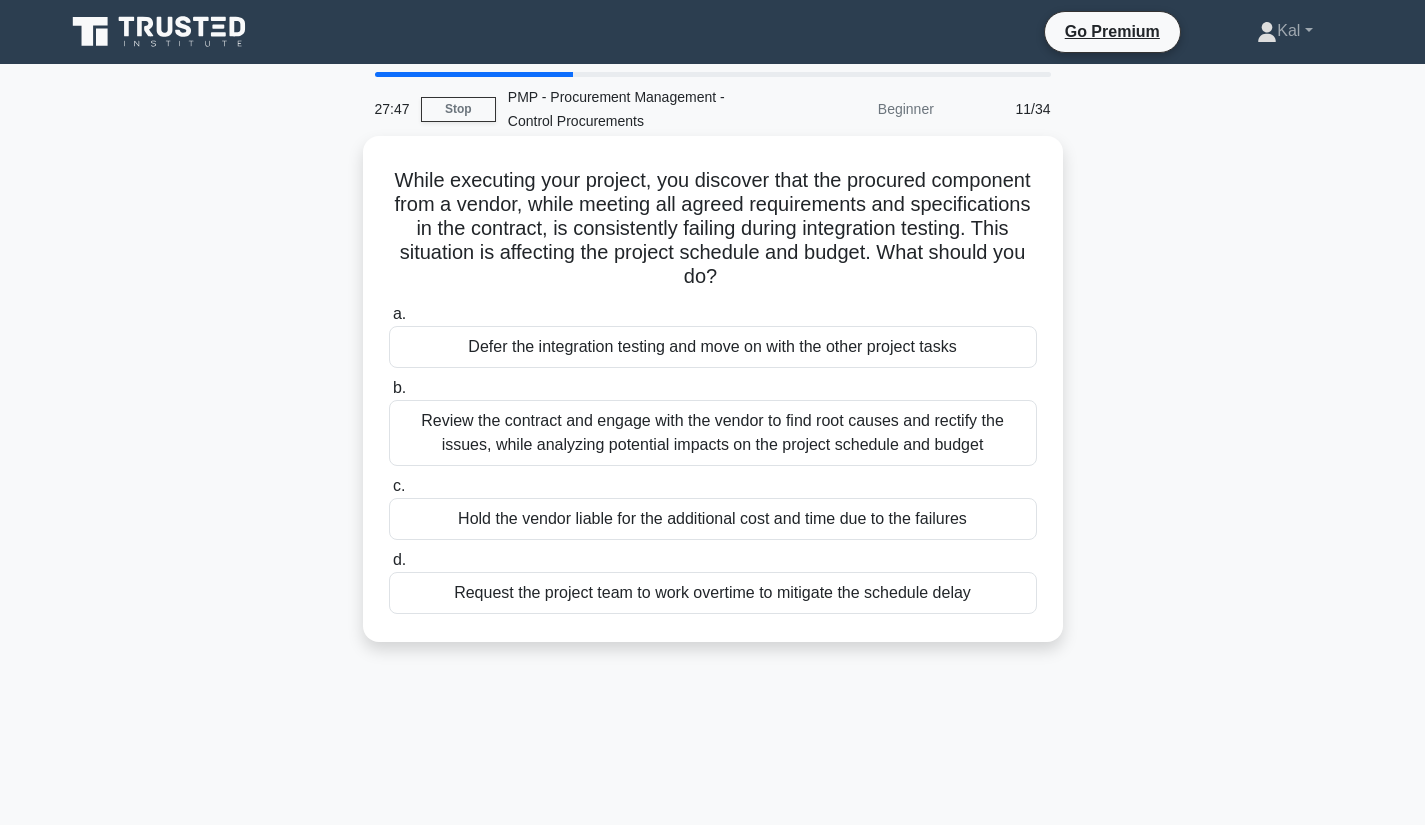click on "Review the contract and engage with the vendor to find root causes and rectify the issues, while analyzing potential impacts on the project schedule and budget" at bounding box center (713, 433) 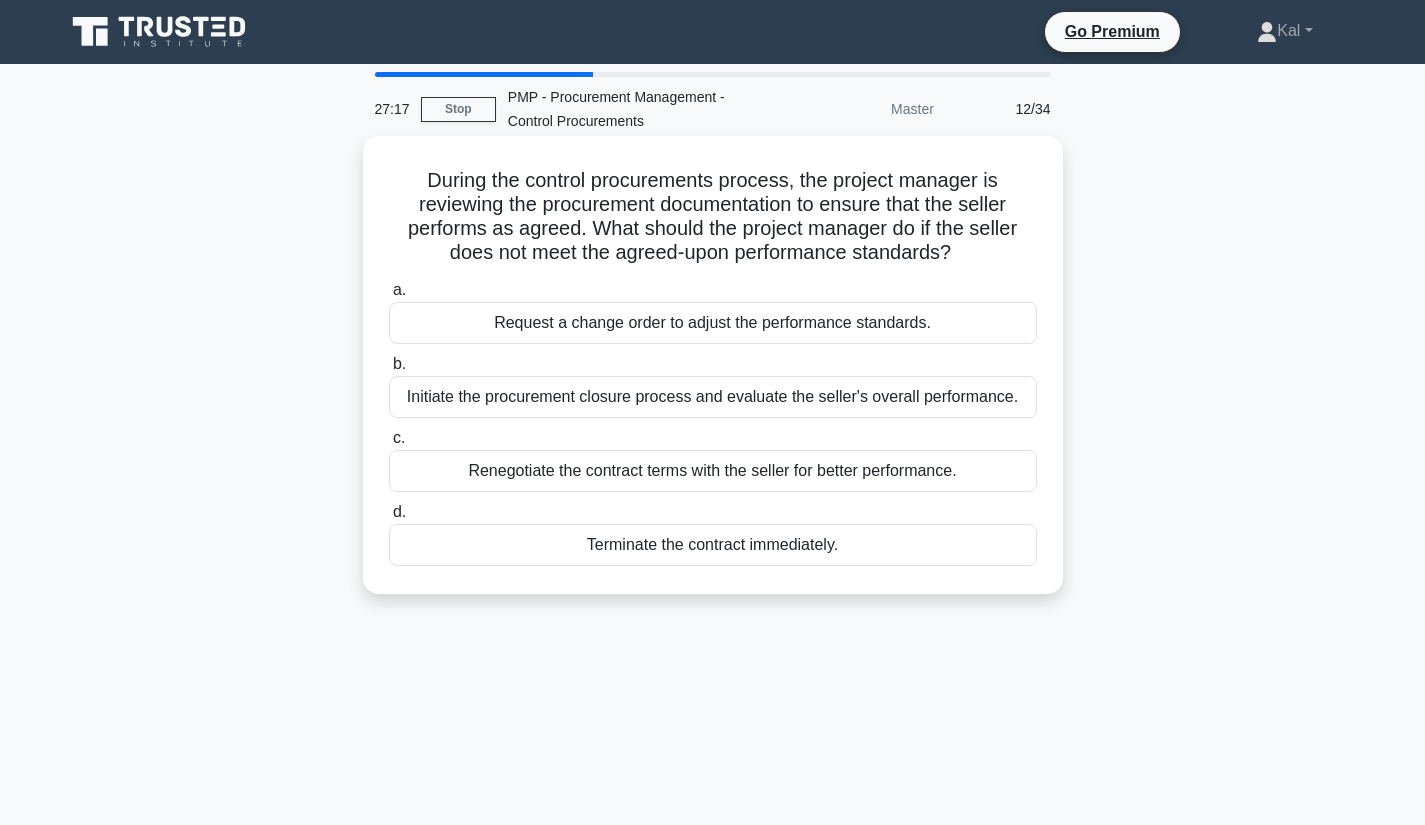click on "Renegotiate the contract terms with the seller for better performance." at bounding box center (713, 471) 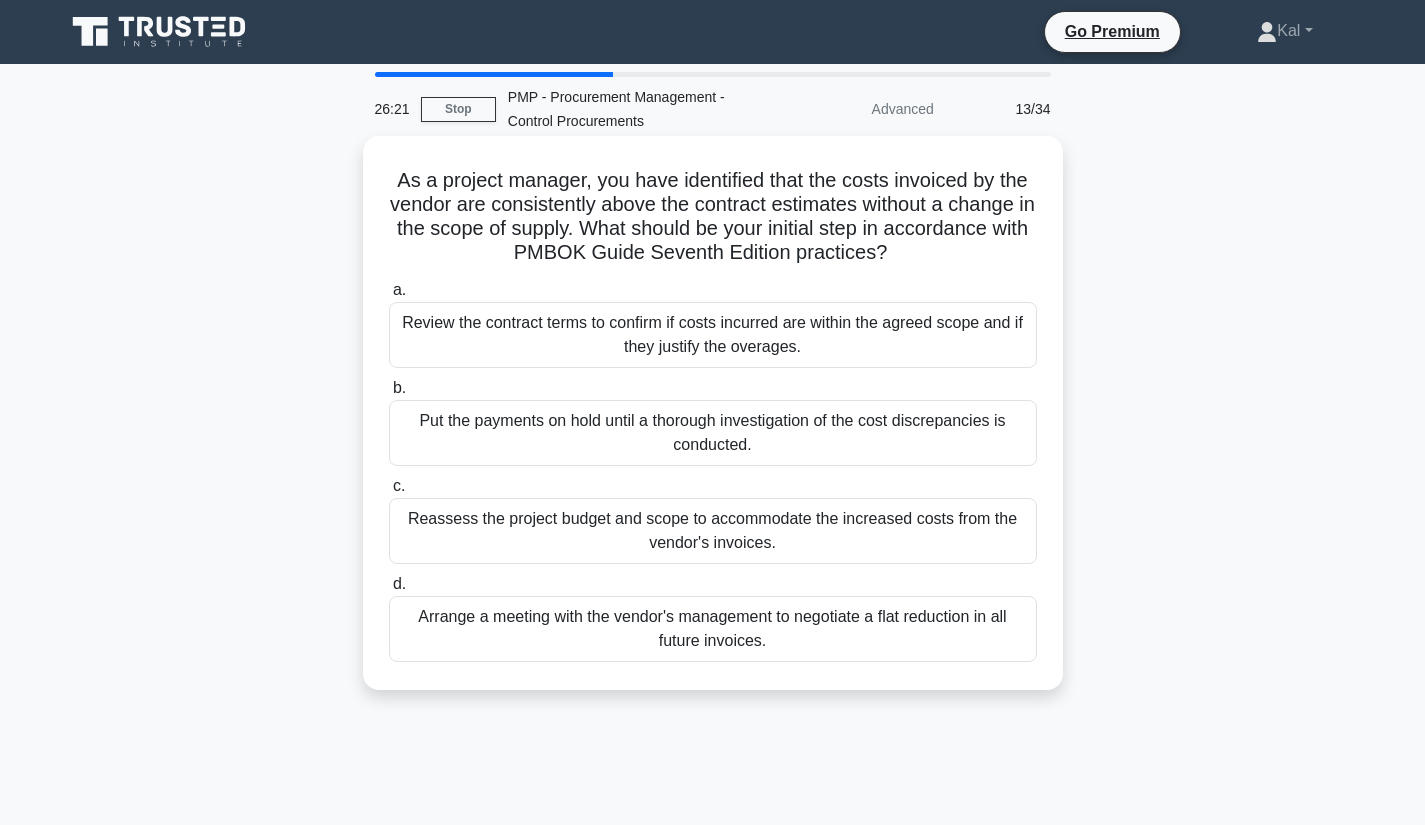 click on "Review the contract terms to confirm if costs incurred are within the agreed scope and if they justify the overages." at bounding box center [713, 335] 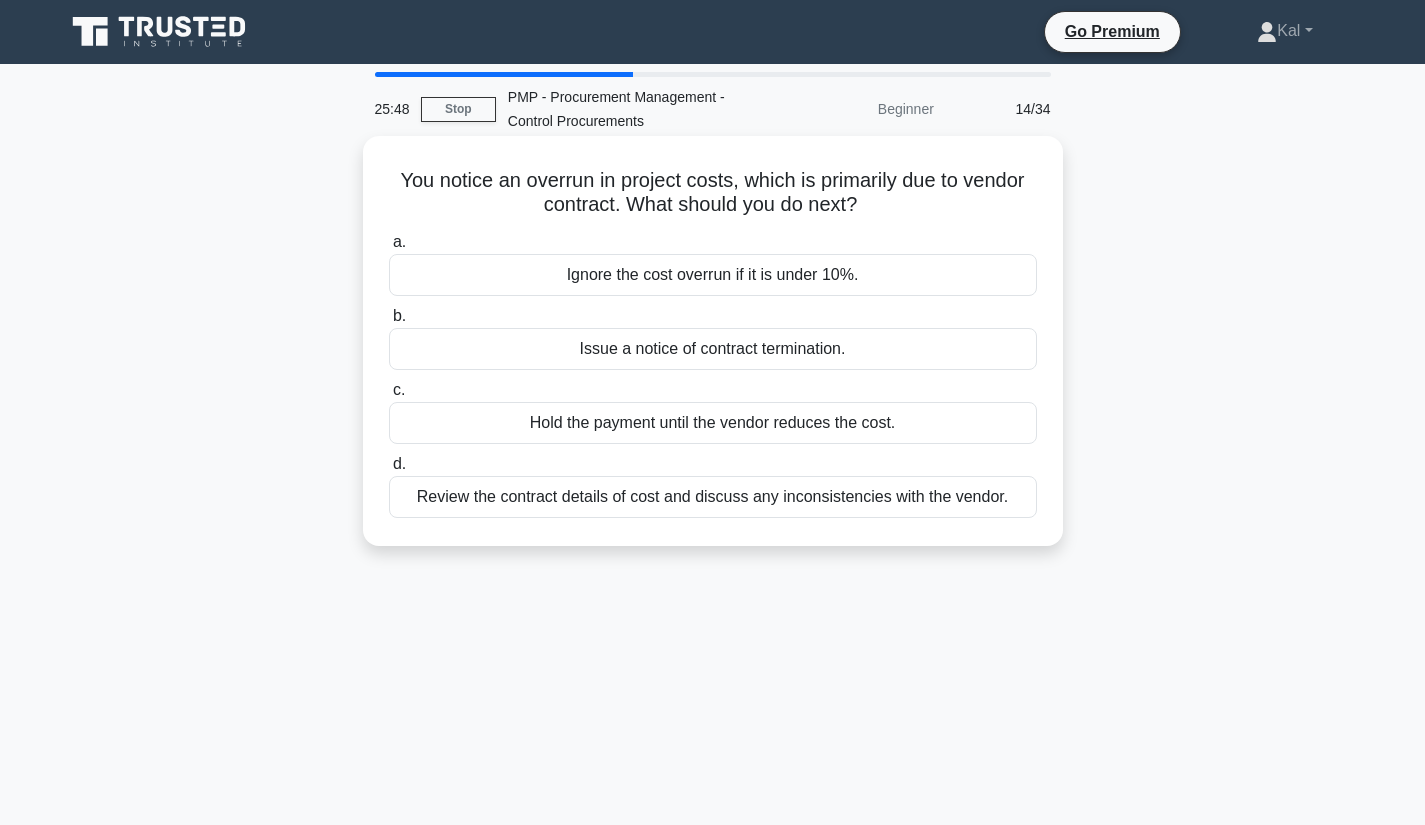 click on "Review the contract details of cost and discuss any inconsistencies with the vendor." at bounding box center (713, 497) 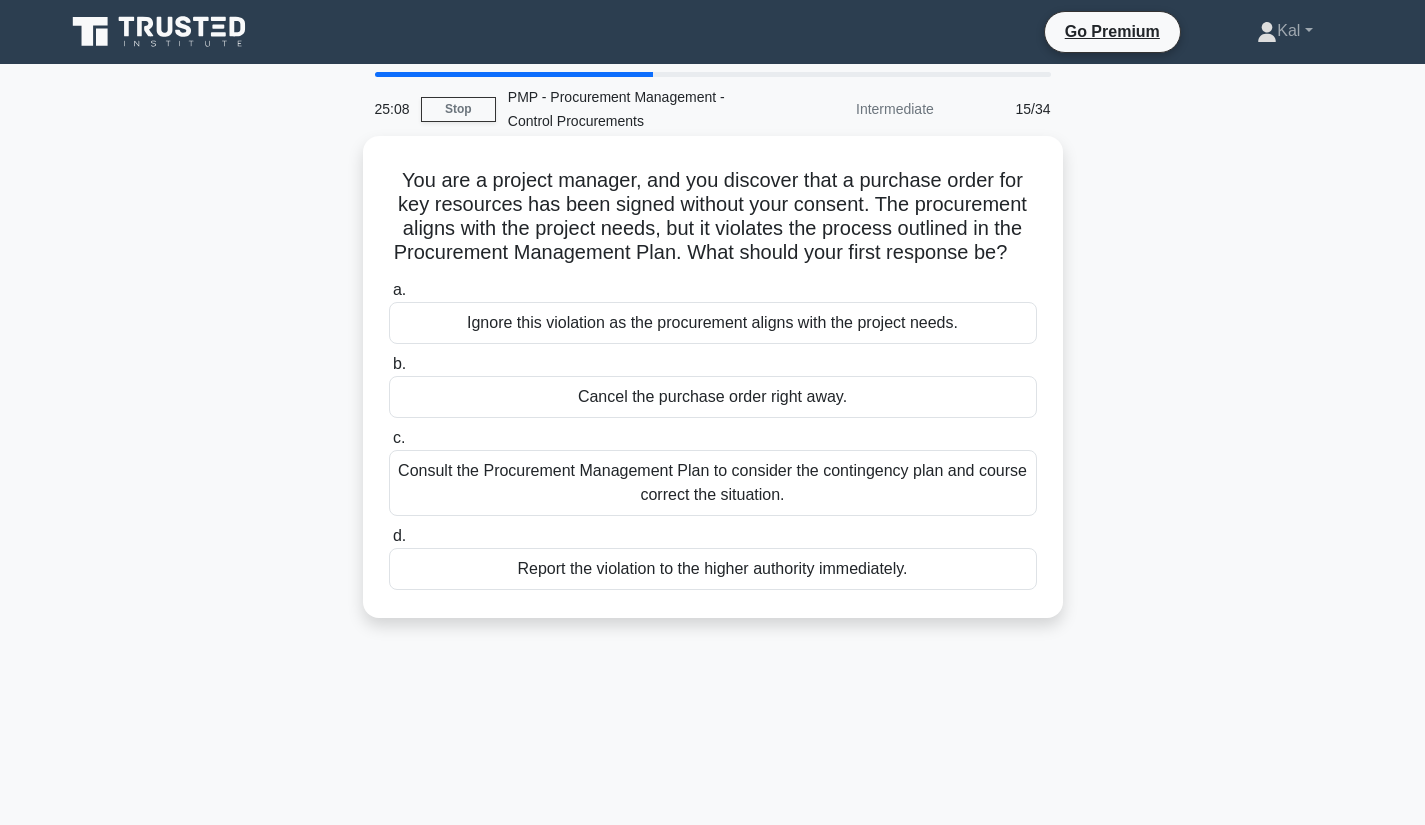 click on "Consult the Procurement Management Plan to consider the contingency plan and course correct the situation." at bounding box center (713, 483) 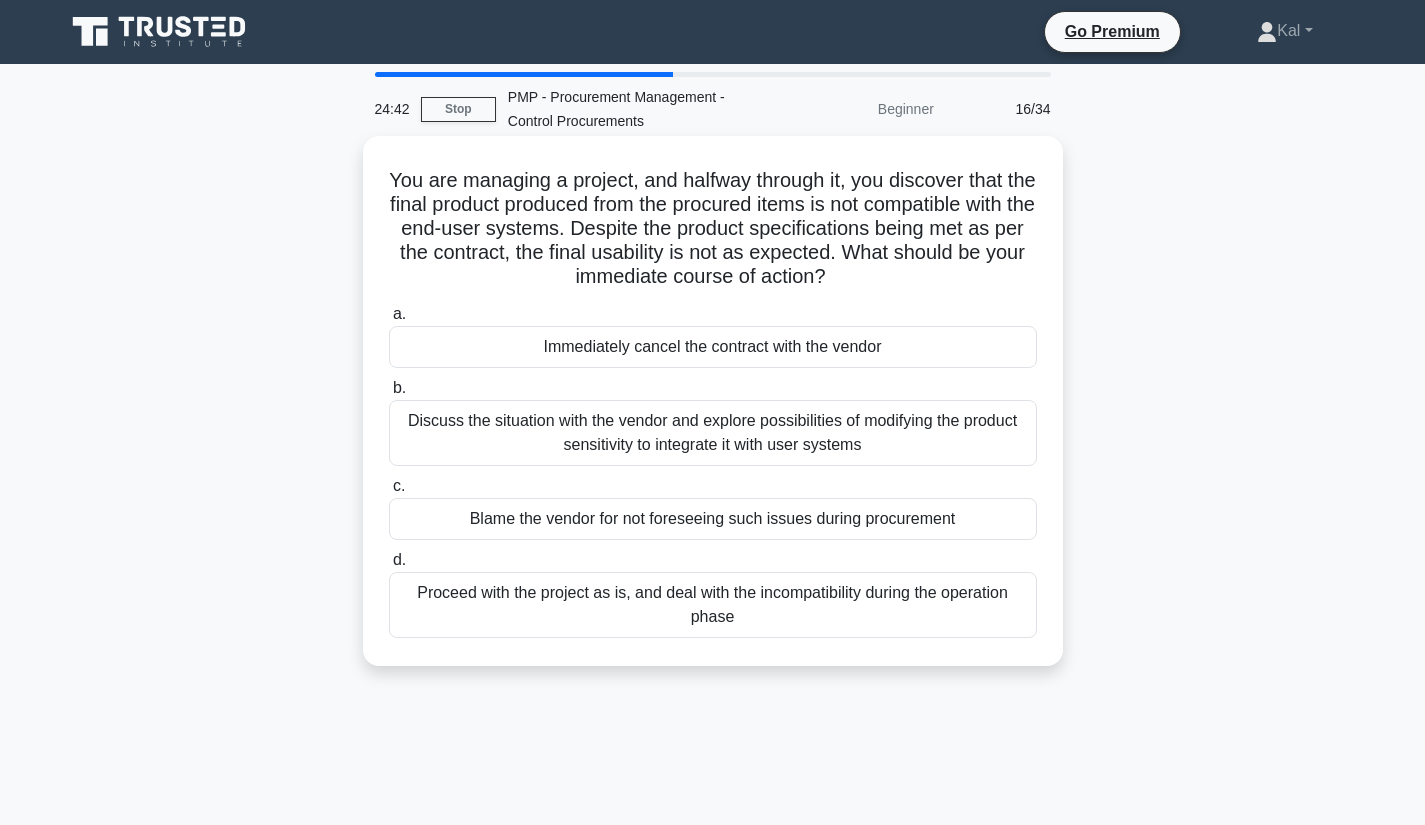 click on "Discuss the situation with the vendor and explore possibilities of modifying the product sensitivity to integrate it with user systems" at bounding box center [713, 433] 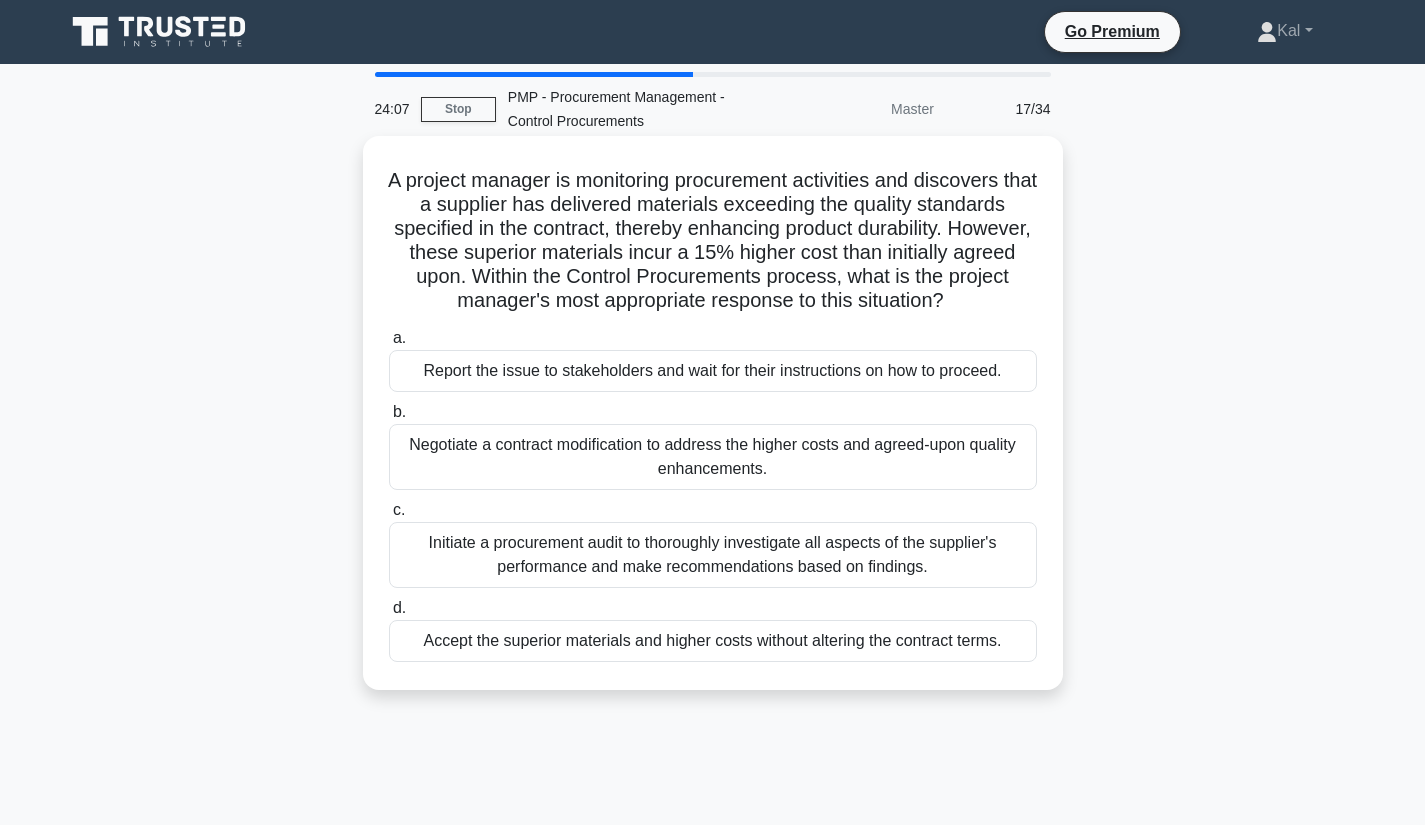 click on "Negotiate a contract modification to address the higher costs and agreed-upon quality enhancements." at bounding box center (713, 457) 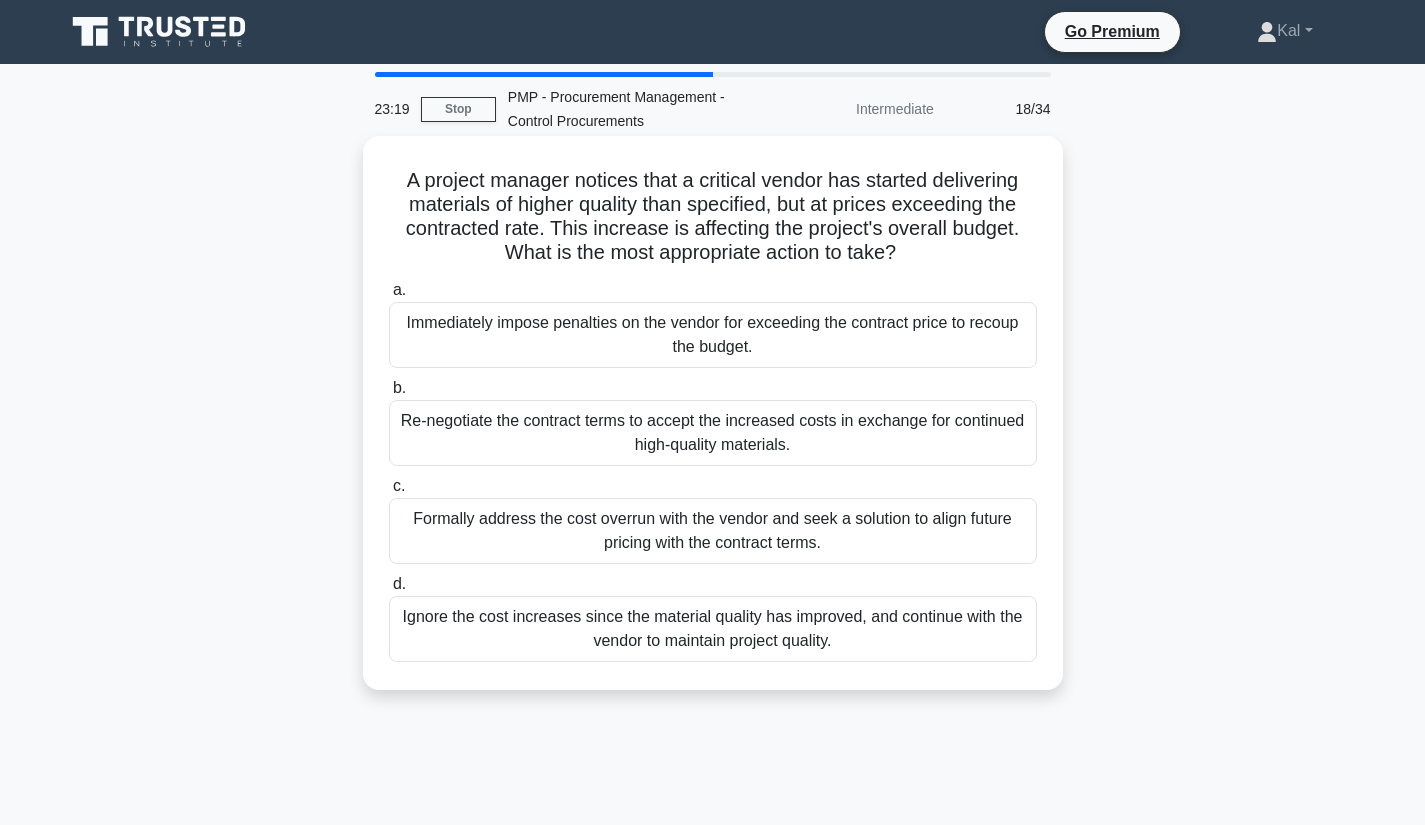 click on "Formally address the cost overrun with the vendor and seek a solution to align future pricing with the contract terms." at bounding box center [713, 531] 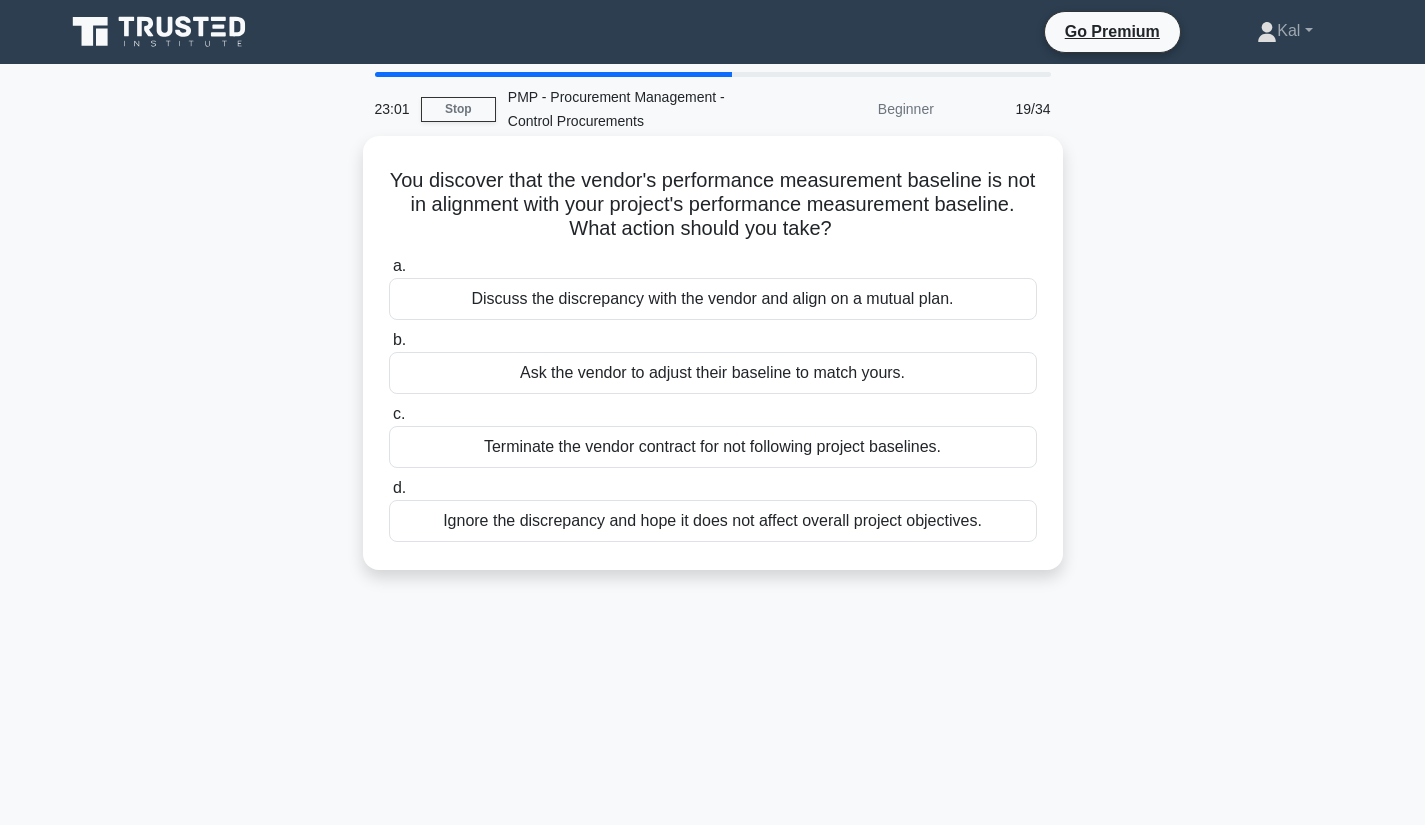 click on "Discuss the discrepancy with the vendor and align on a mutual plan." at bounding box center [713, 299] 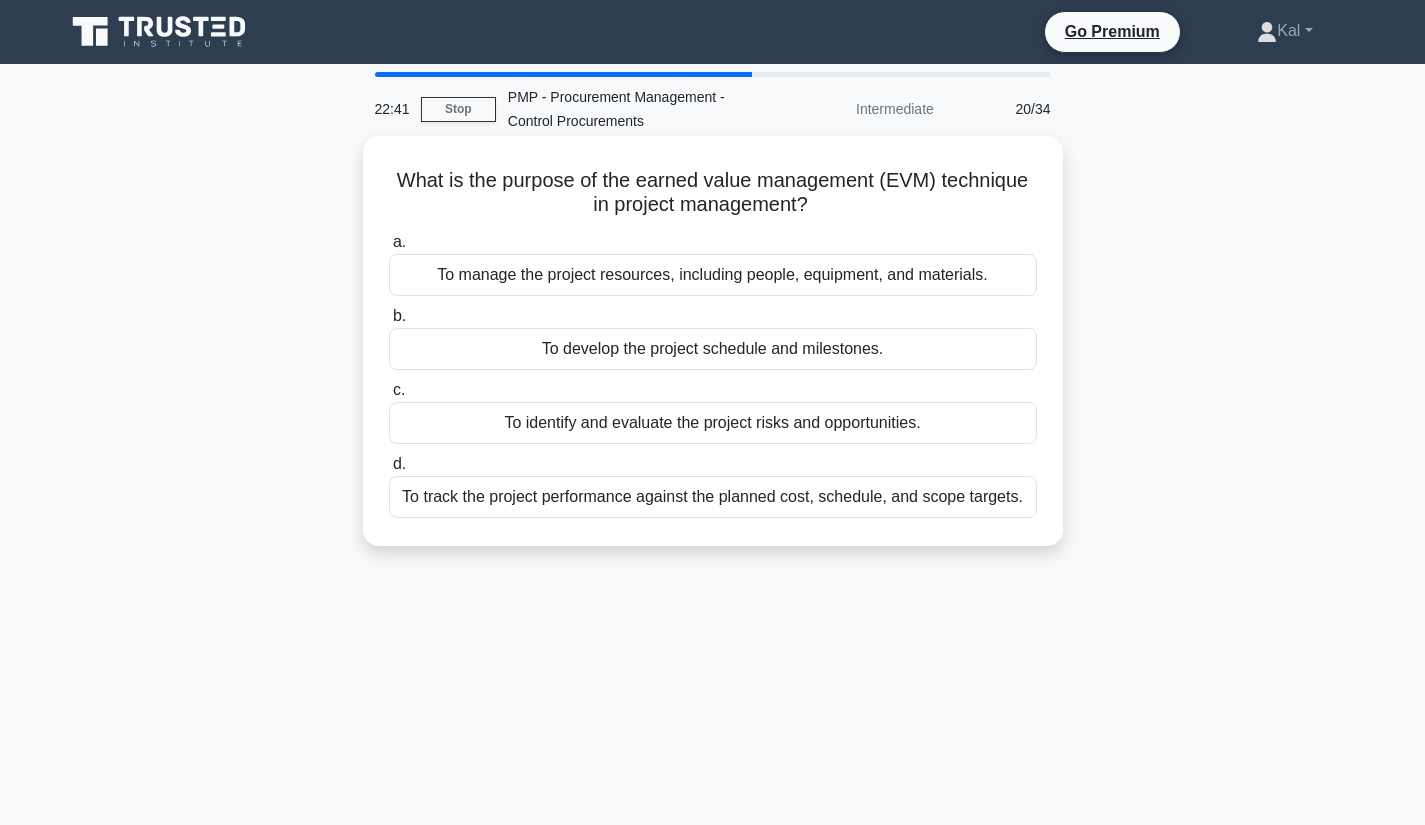 click on "To track the project performance against the planned cost, schedule, and scope targets." at bounding box center [713, 497] 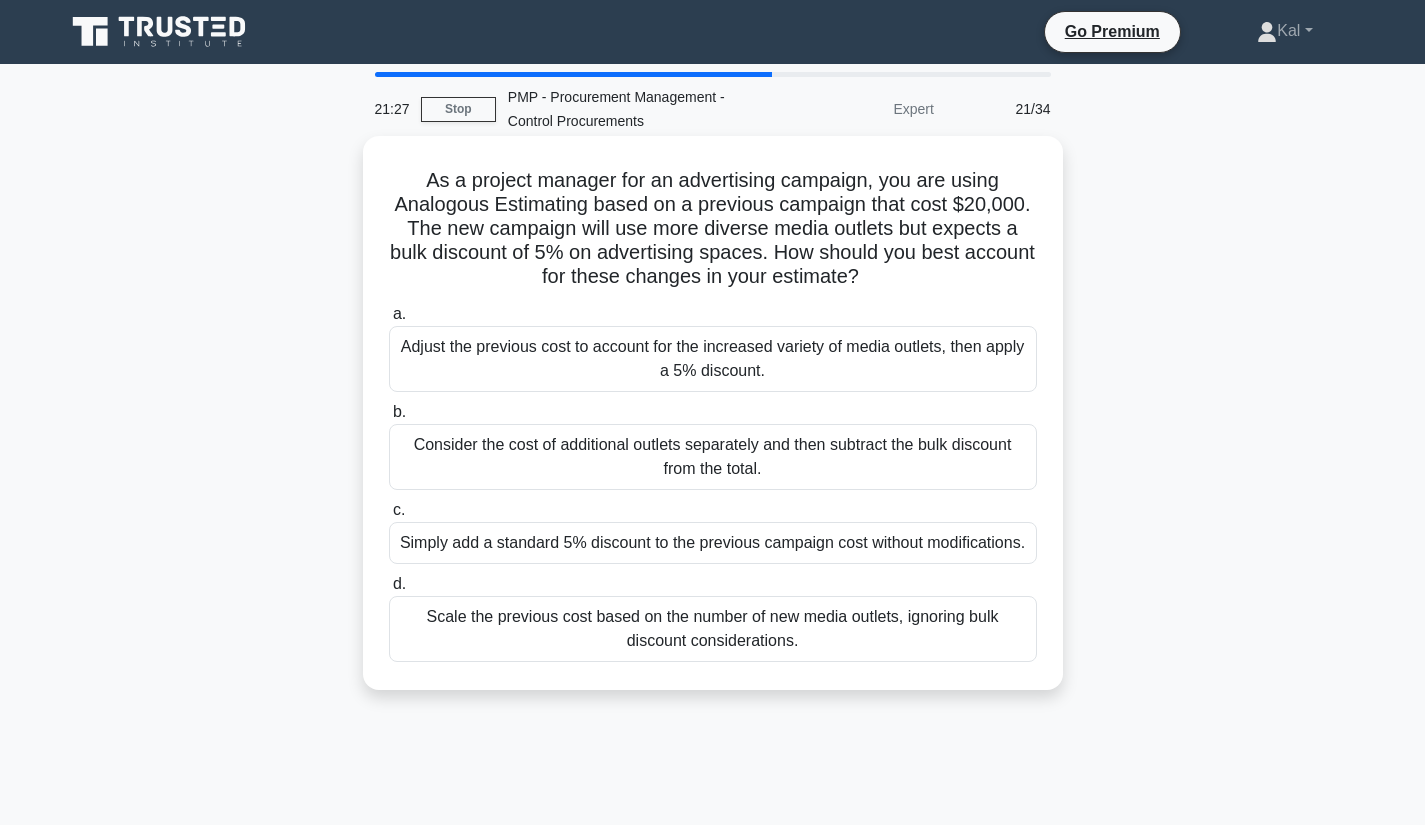click on "Adjust the previous cost to account for the increased variety of media outlets, then apply a 5% discount." at bounding box center [713, 359] 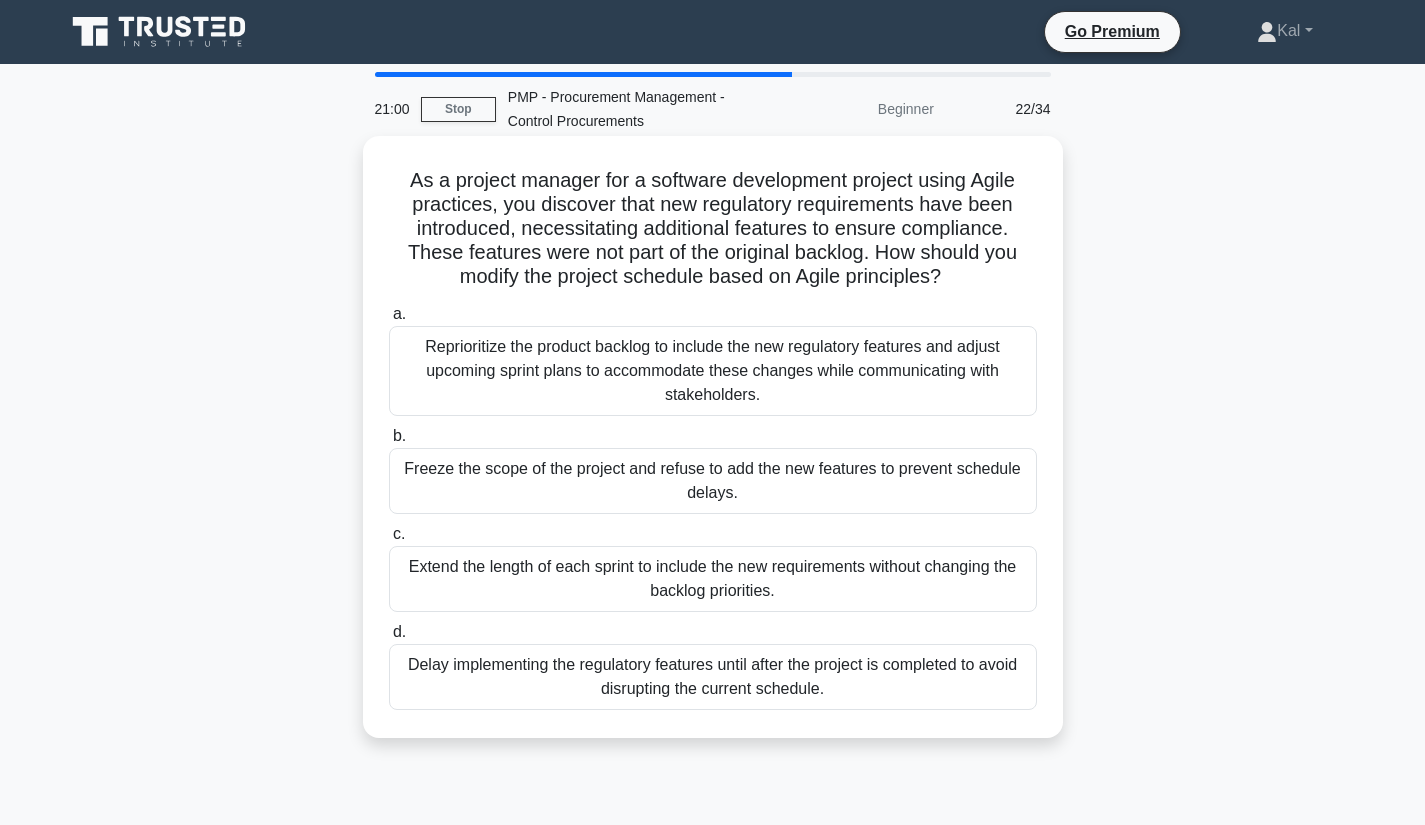 click on "Reprioritize the product backlog to include the new regulatory features and adjust upcoming sprint plans to accommodate these changes while communicating with stakeholders." at bounding box center [713, 371] 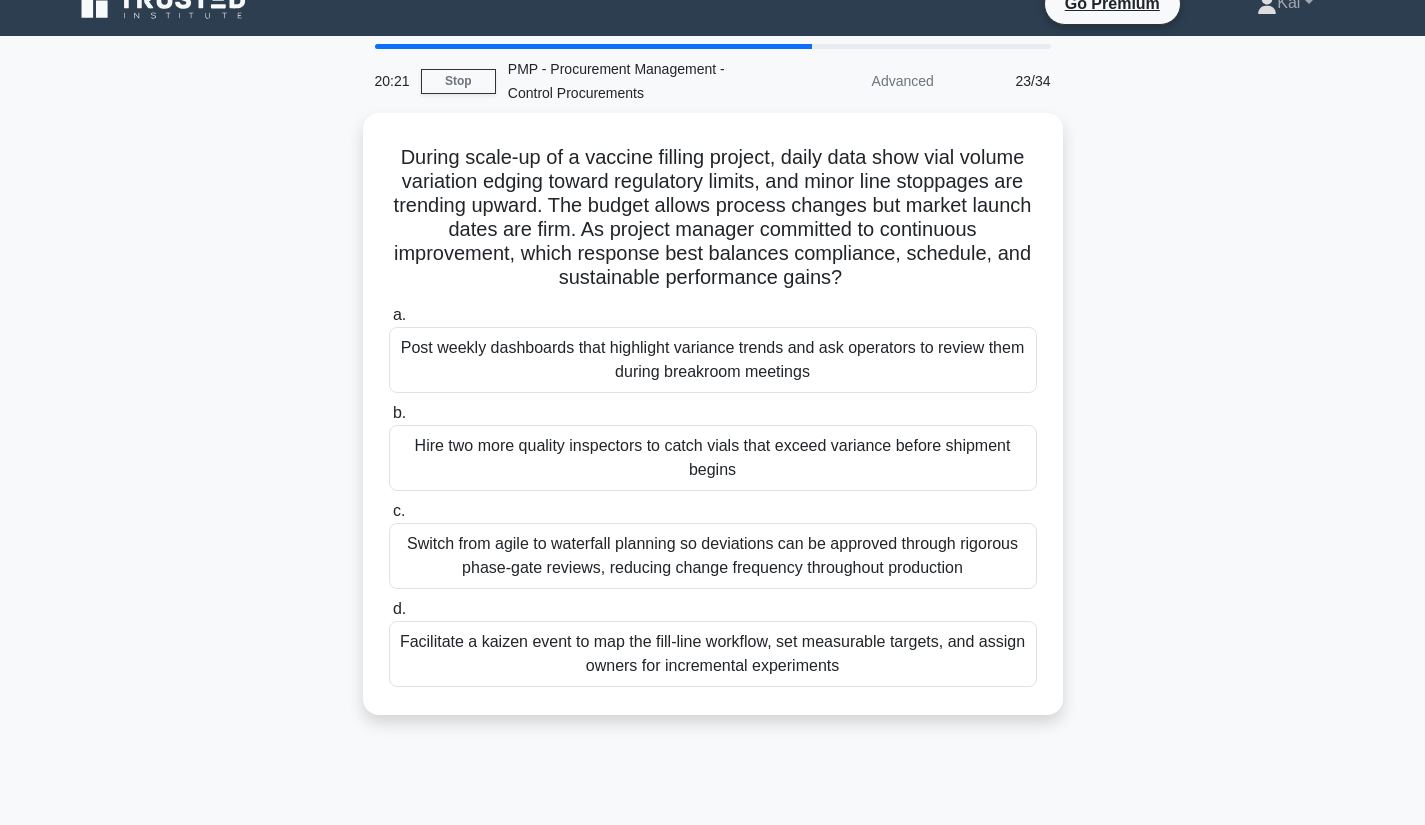 scroll, scrollTop: 27, scrollLeft: 0, axis: vertical 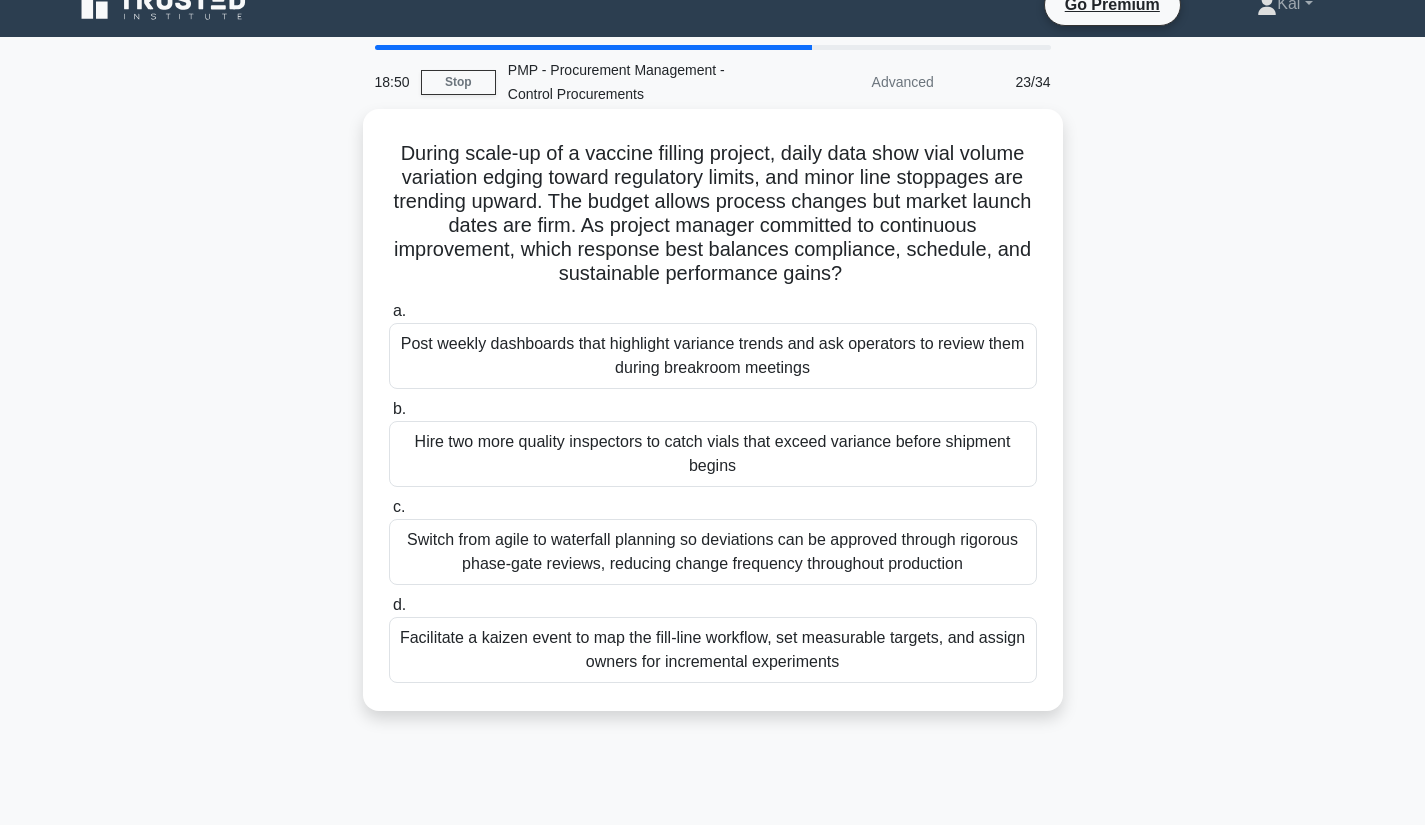 click on "Facilitate a kaizen event to map the fill-line workflow, set measurable targets, and assign owners for incremental experiments" at bounding box center (713, 650) 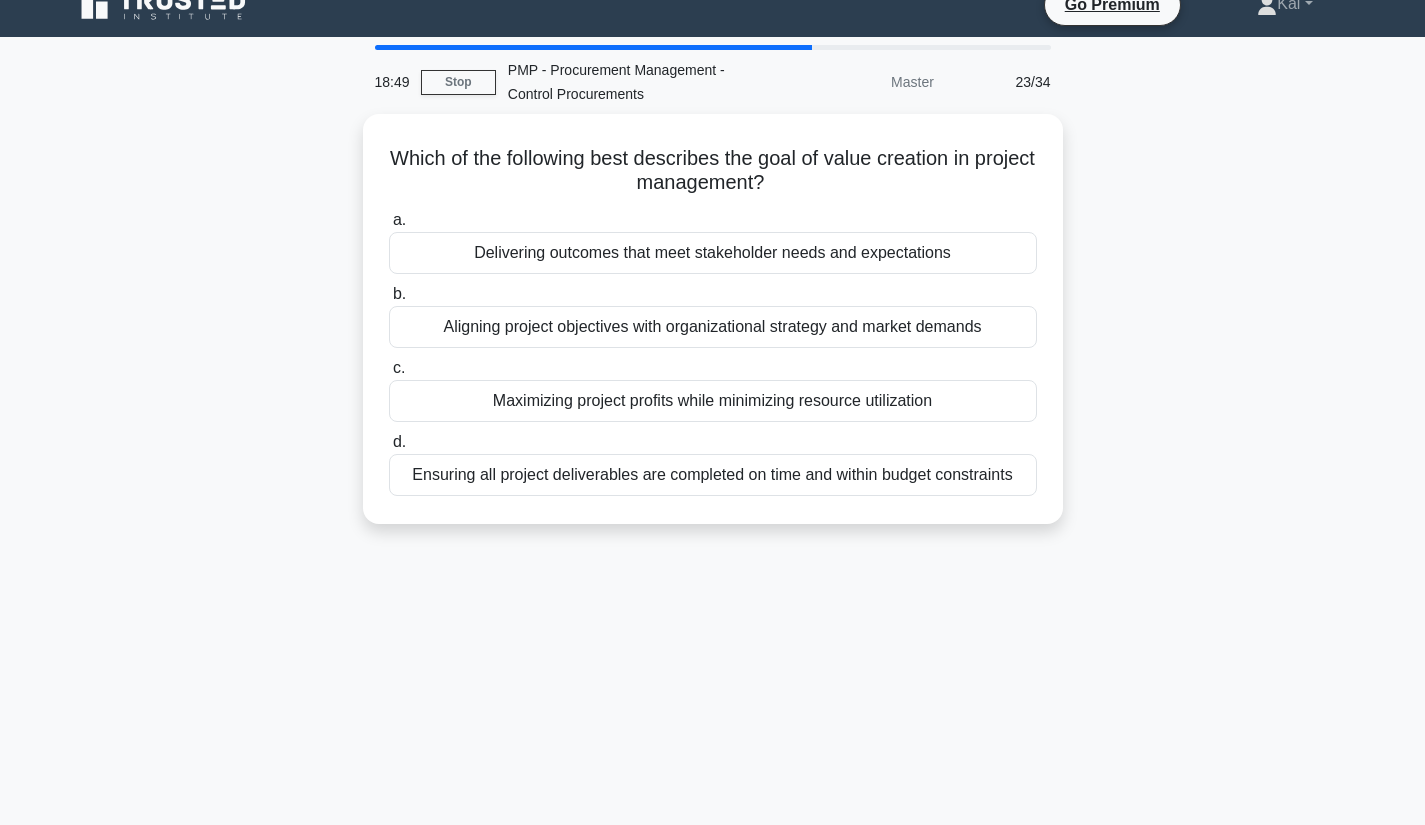 scroll, scrollTop: 0, scrollLeft: 0, axis: both 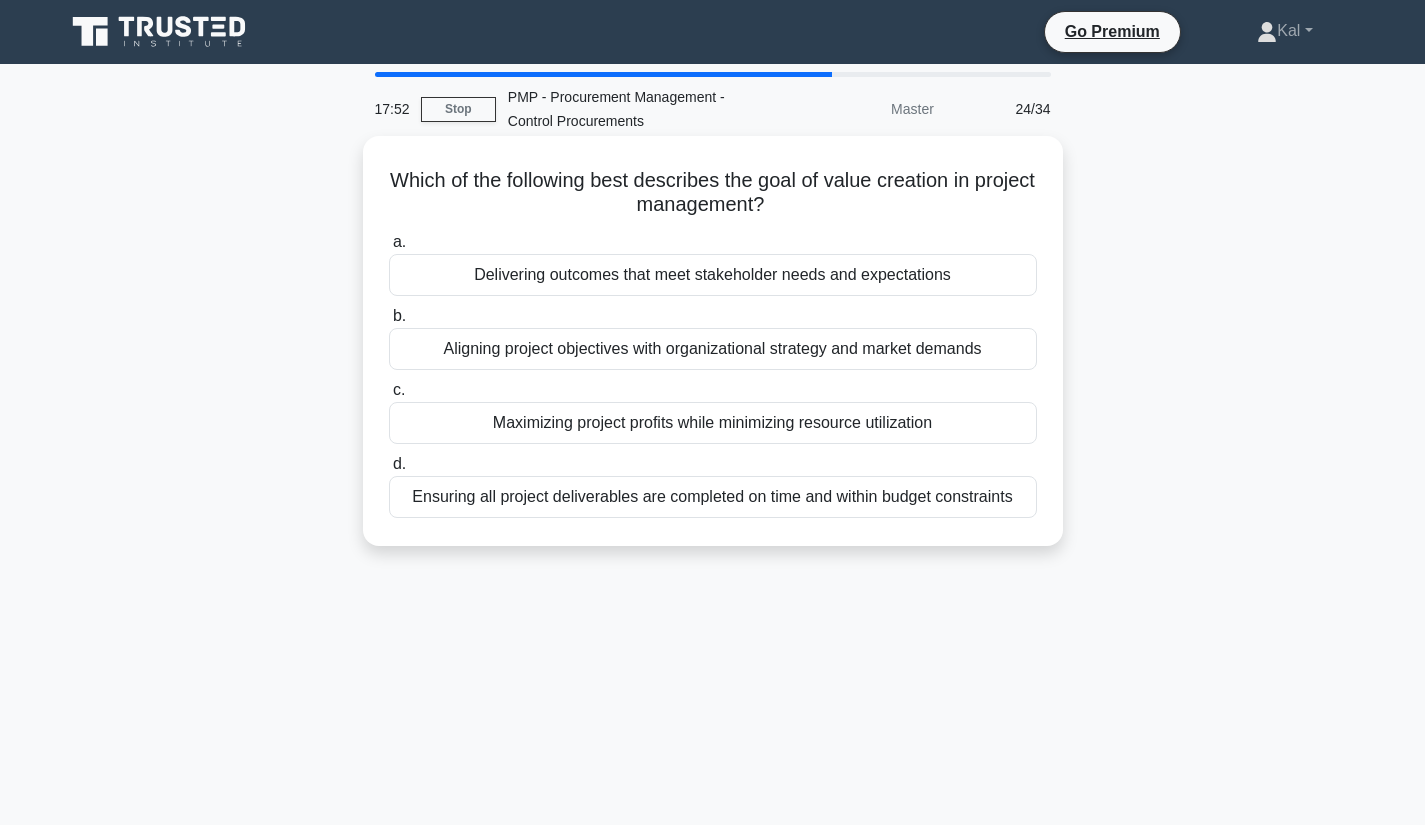 click on "Delivering outcomes that meet stakeholder needs and expectations" at bounding box center (713, 275) 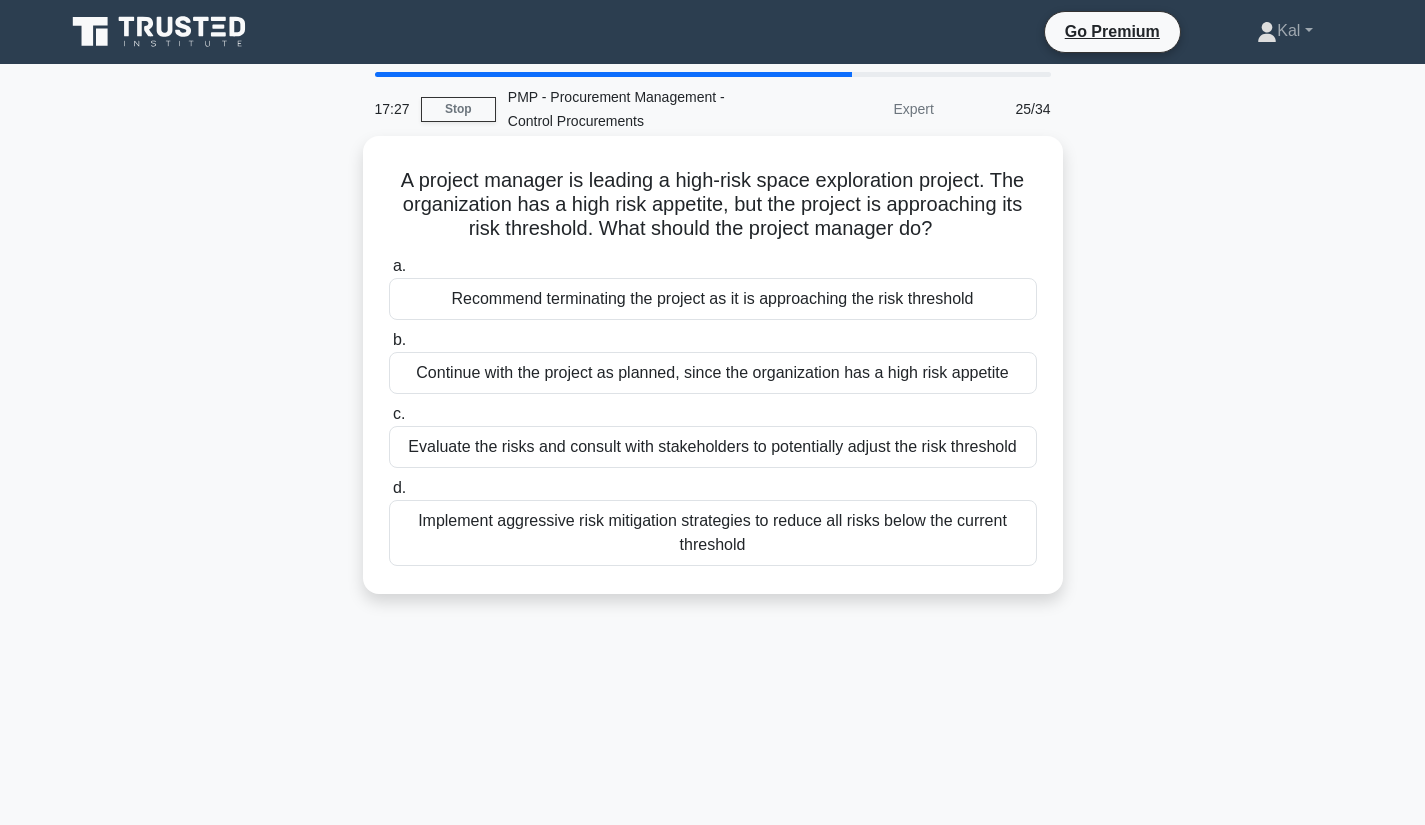 click on "Evaluate the risks and consult with stakeholders to potentially adjust the risk threshold" at bounding box center [713, 447] 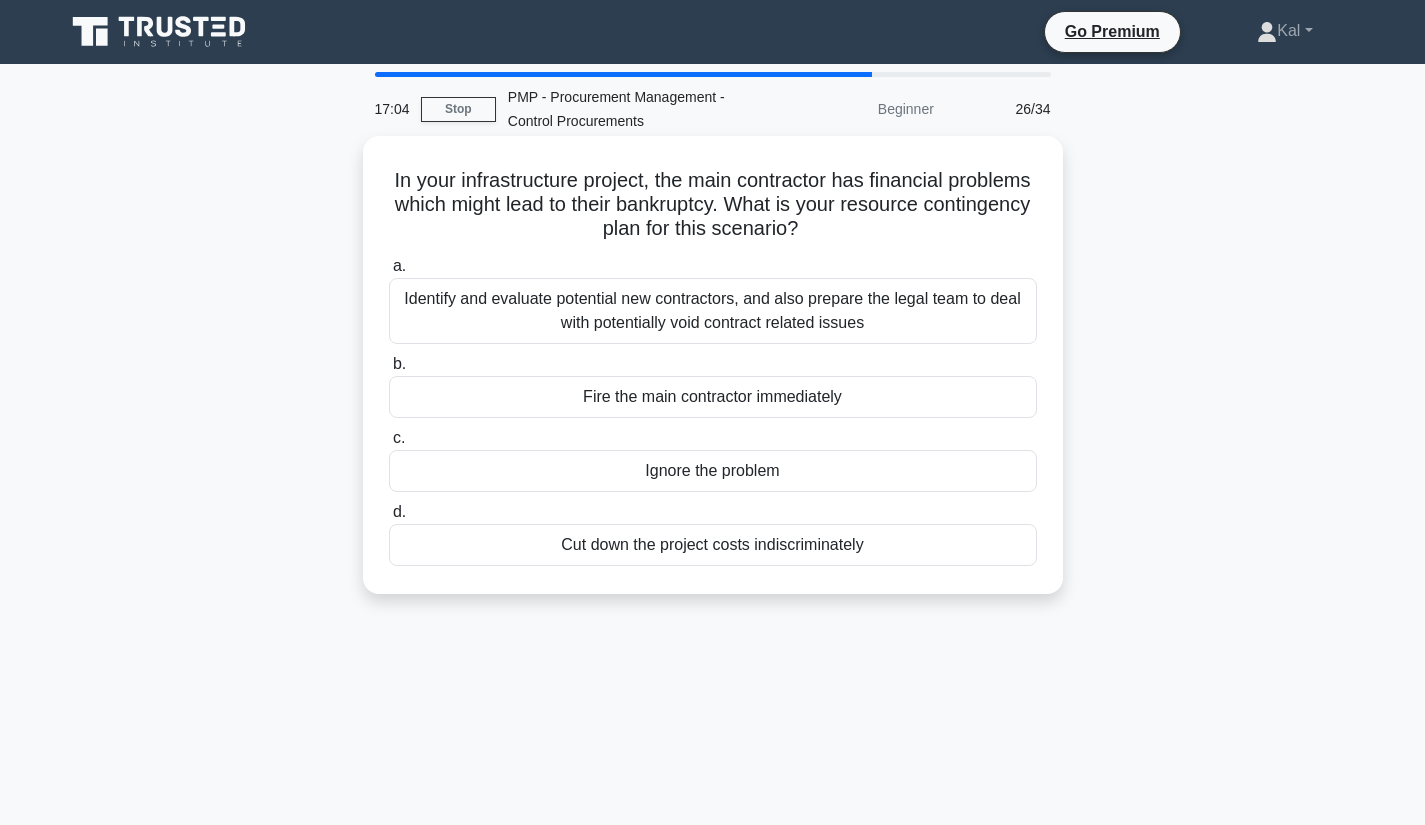 click on "Identify and evaluate potential new contractors, and also prepare the legal team to deal with potentially void contract related issues" at bounding box center (713, 311) 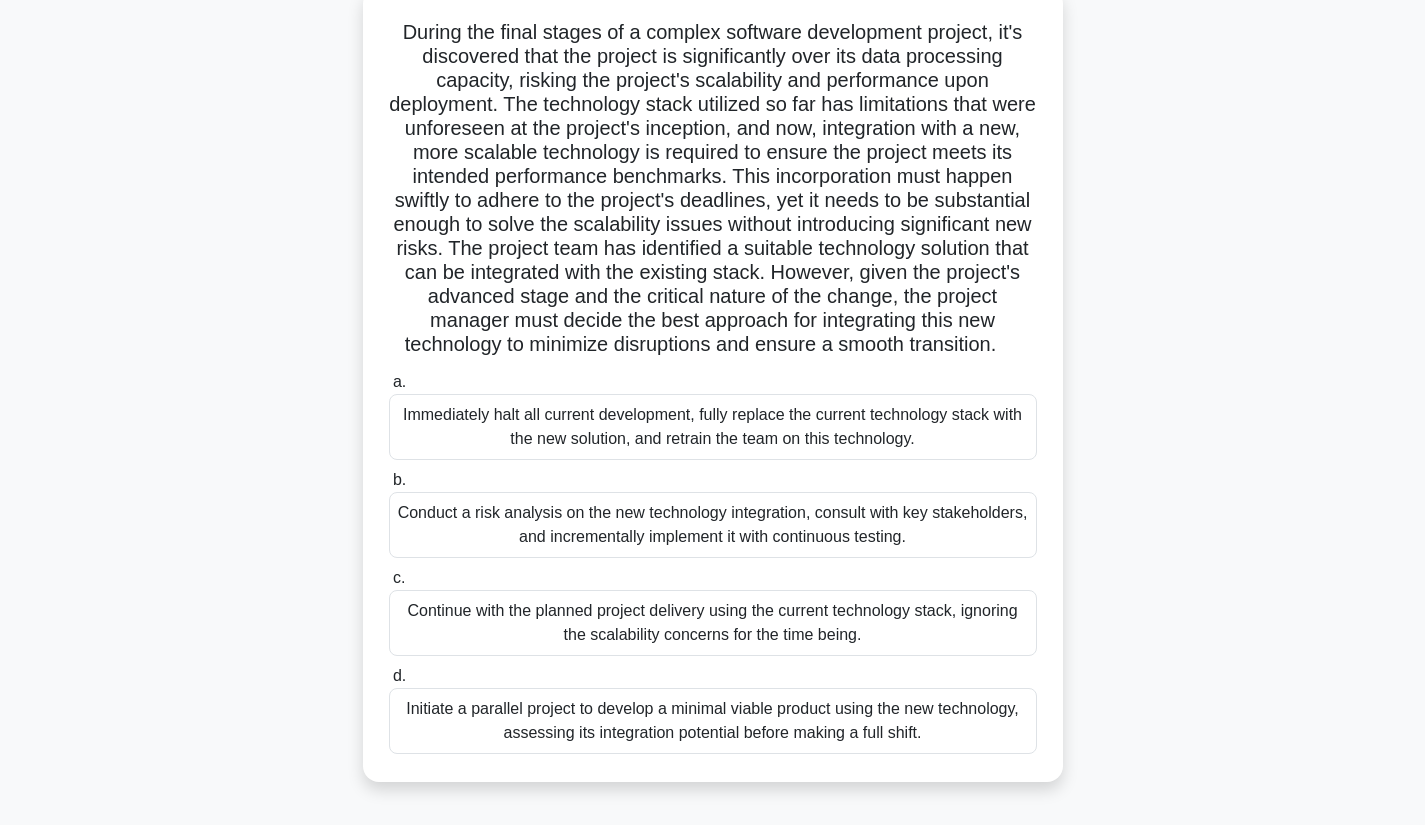 scroll, scrollTop: 146, scrollLeft: 0, axis: vertical 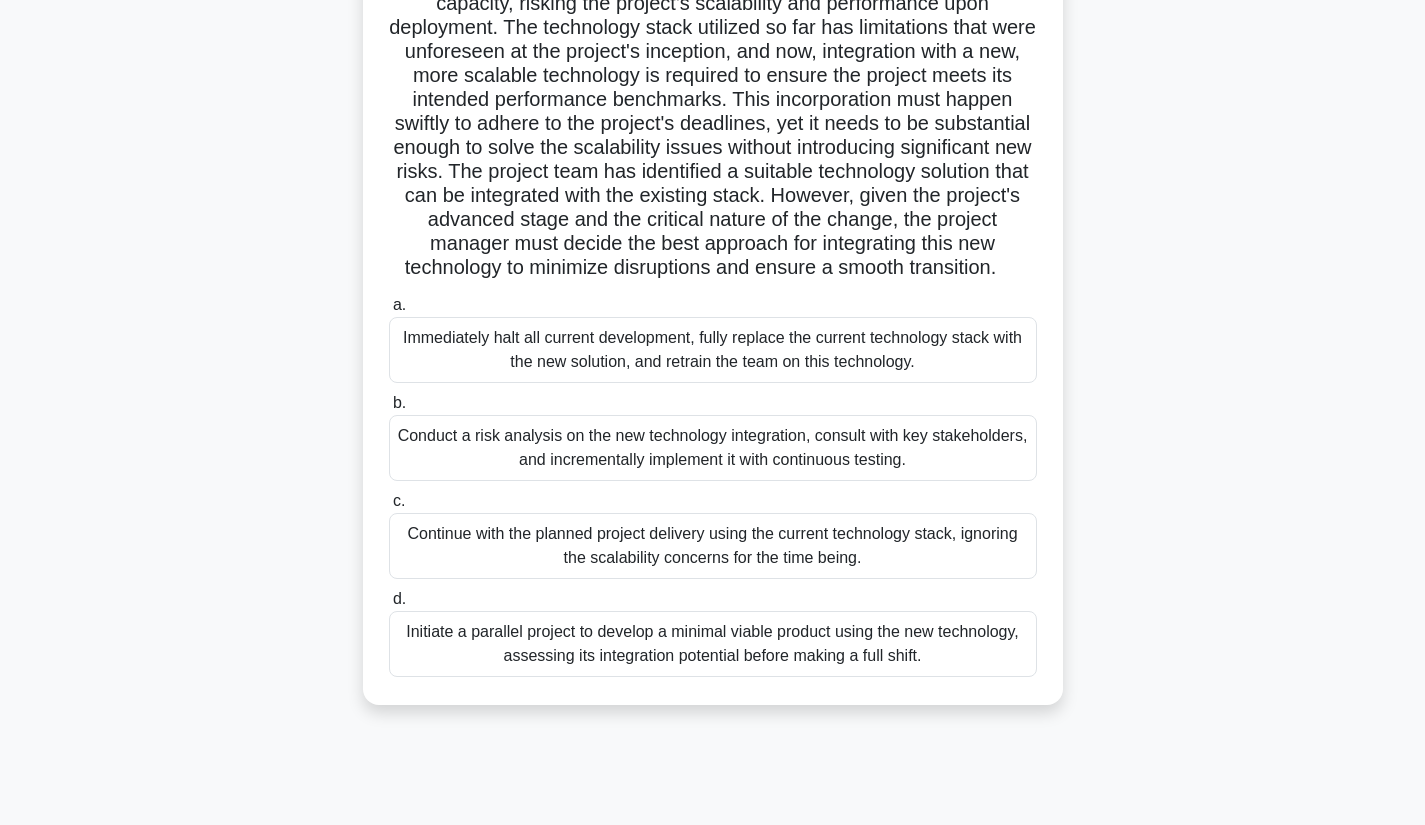 click on "Conduct a risk analysis on the new technology integration, consult with key stakeholders, and incrementally implement it with continuous testing." at bounding box center (713, 448) 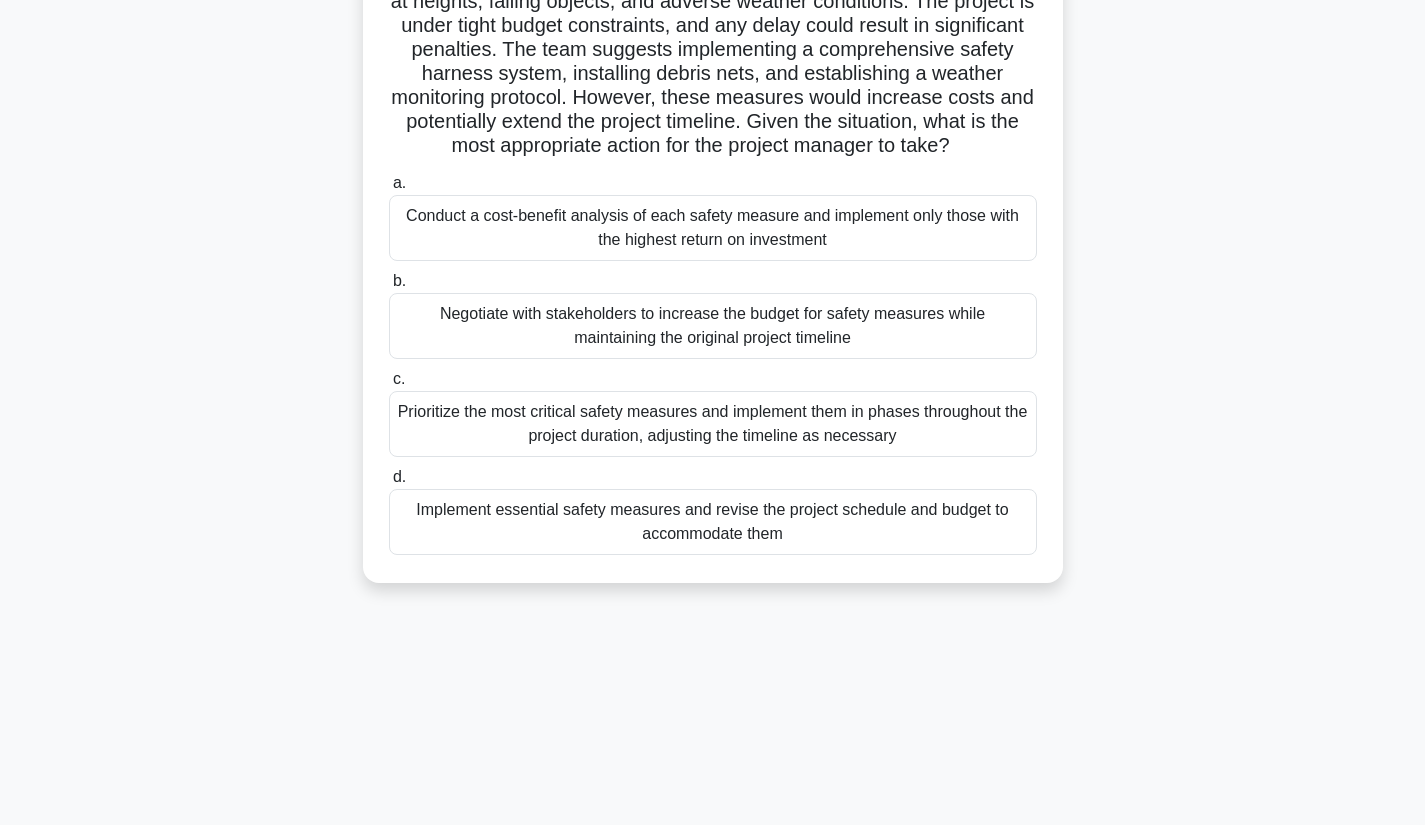 scroll, scrollTop: 233, scrollLeft: 0, axis: vertical 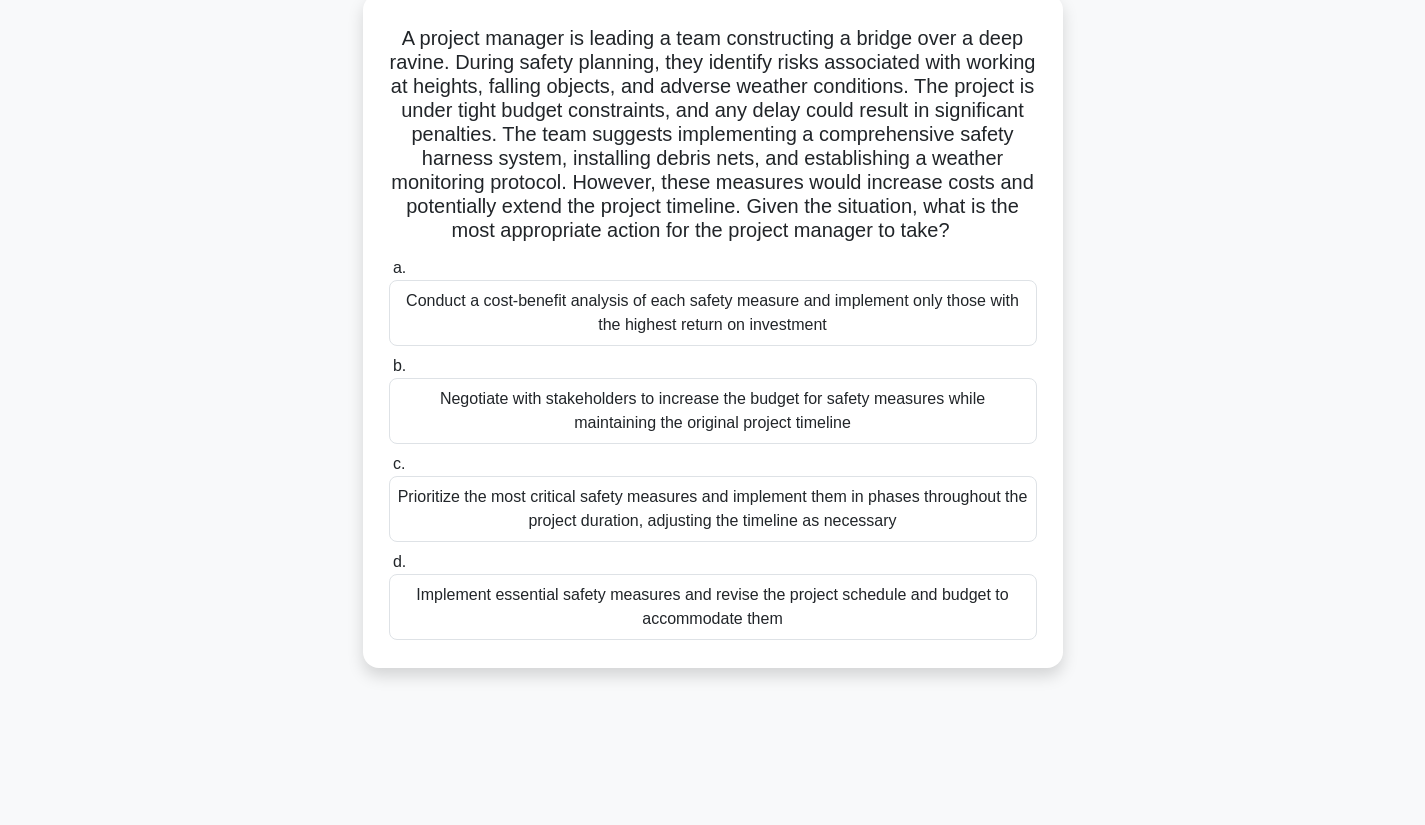 click on "Prioritize the most critical safety measures and implement them in phases throughout the project duration, adjusting the timeline as necessary" at bounding box center [713, 509] 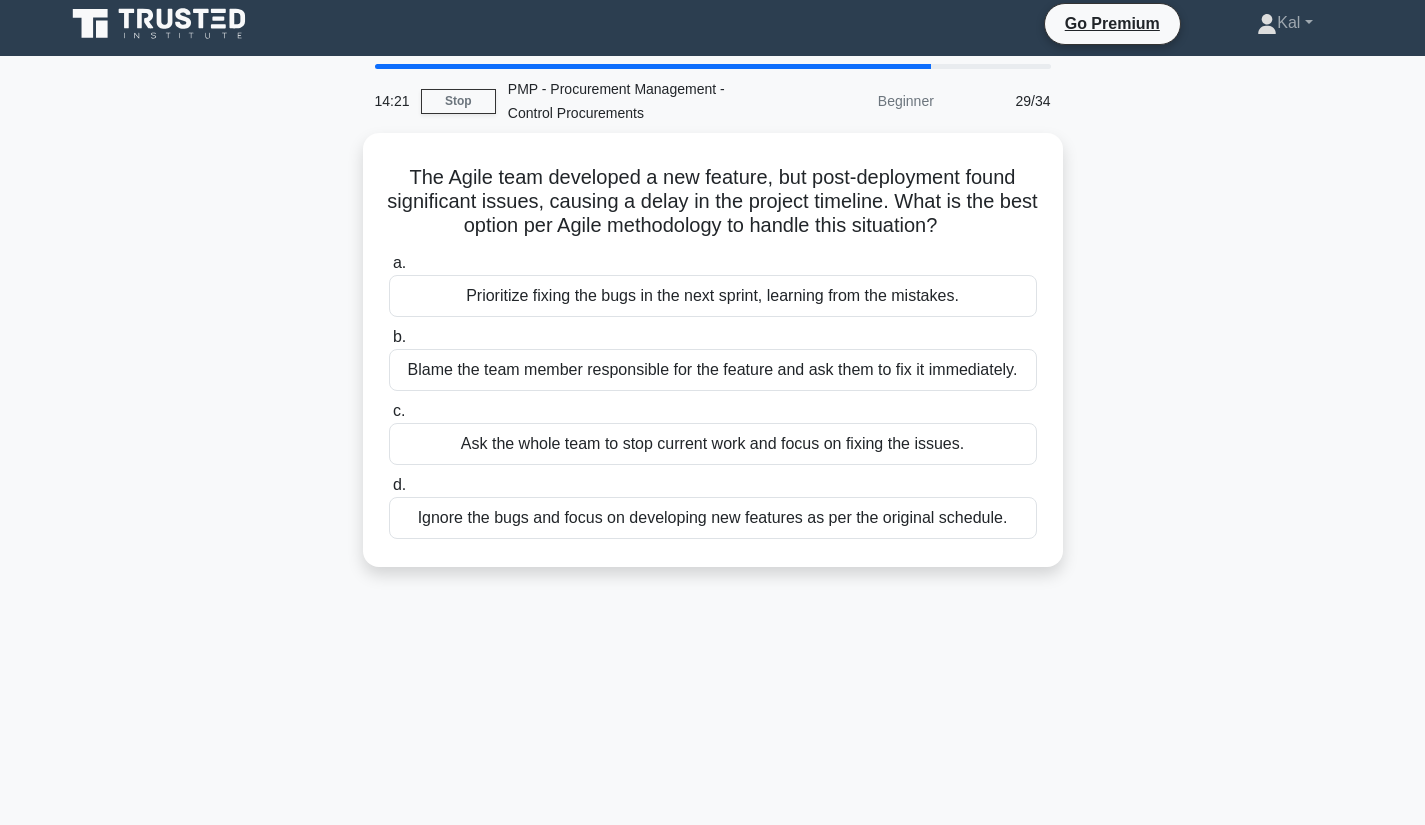 scroll, scrollTop: 0, scrollLeft: 0, axis: both 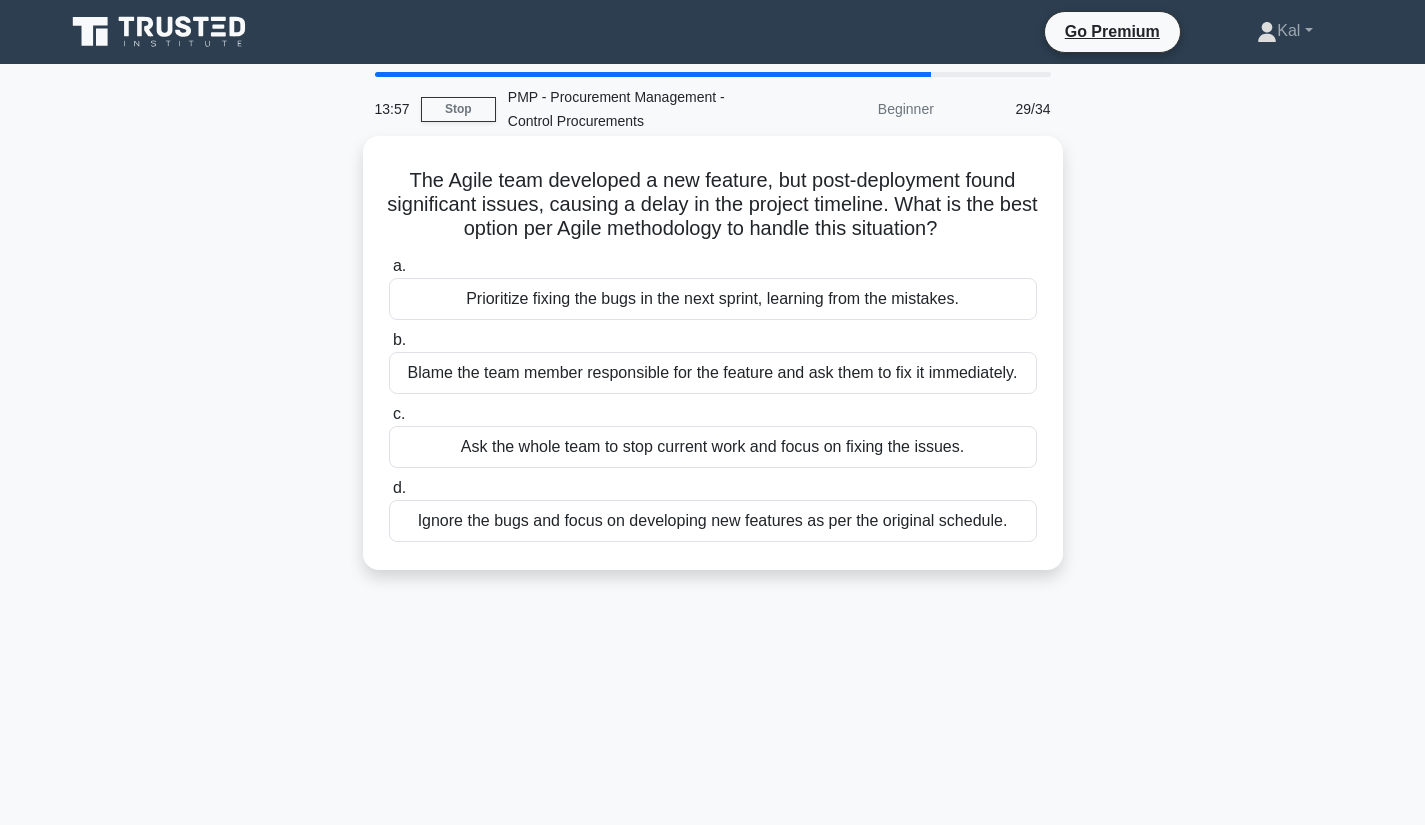 click on "Prioritize fixing the bugs in the next sprint, learning from the mistakes." at bounding box center [713, 299] 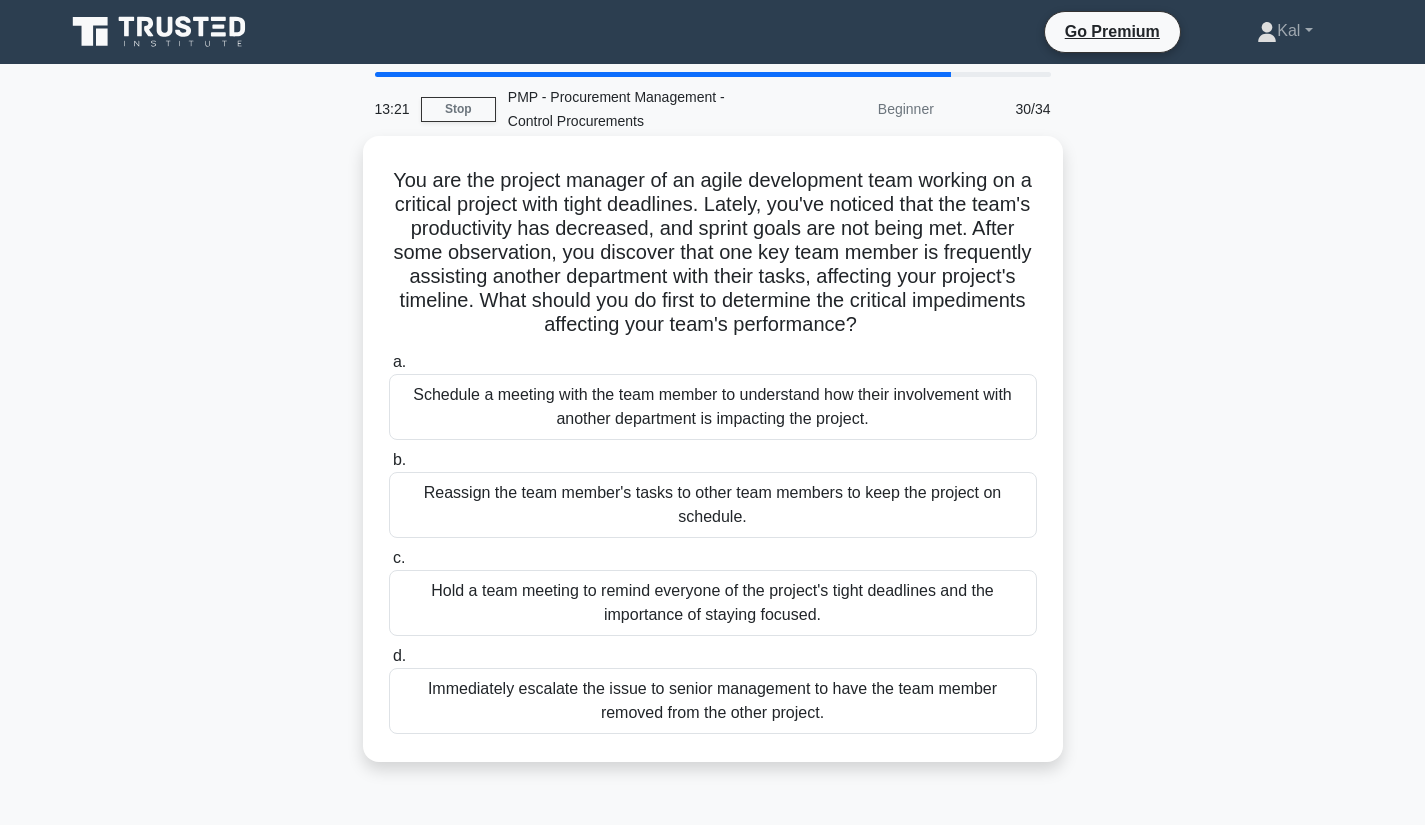 click on "Schedule a meeting with the team member to understand how their involvement with another department is impacting the project." at bounding box center [713, 407] 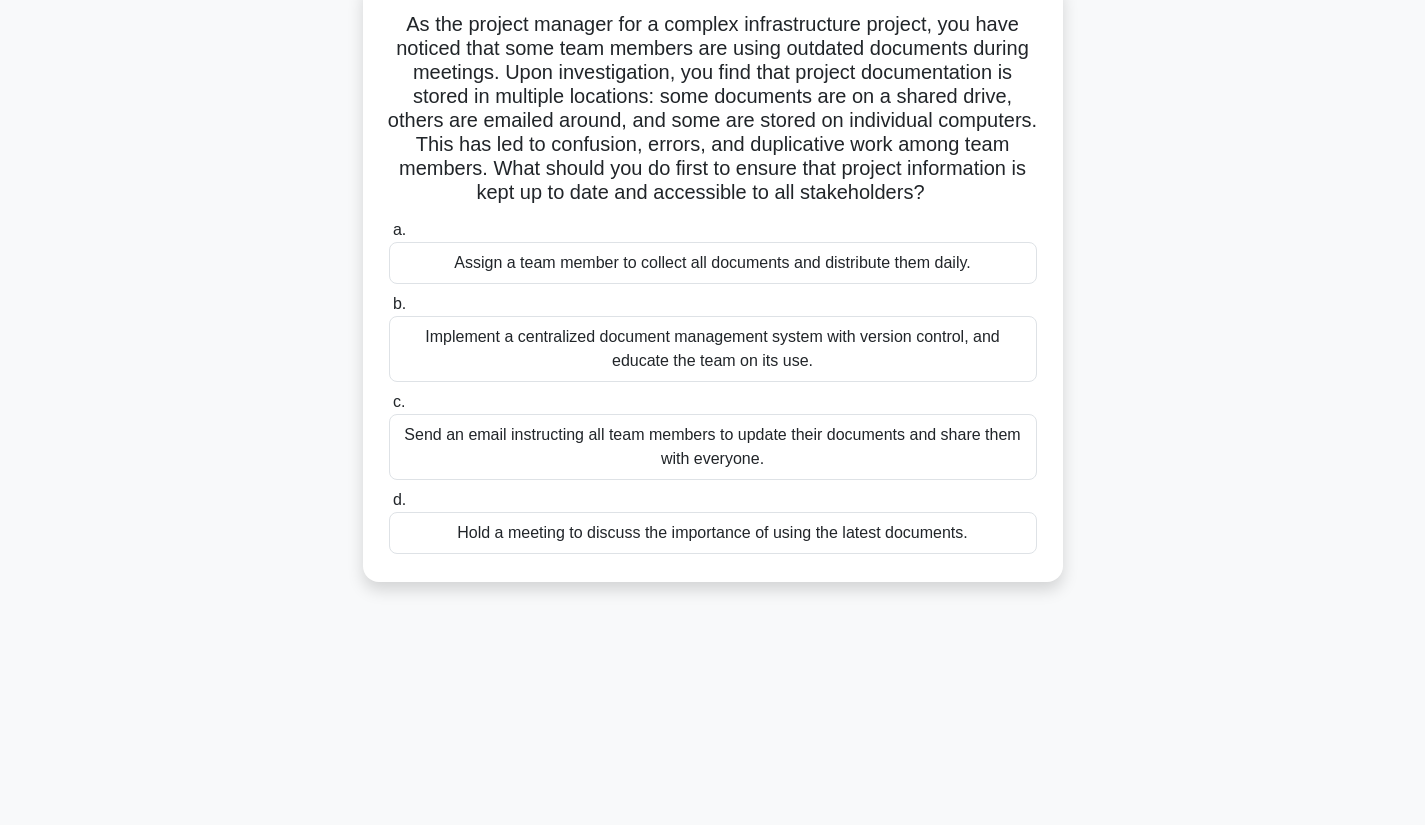 scroll, scrollTop: 181, scrollLeft: 0, axis: vertical 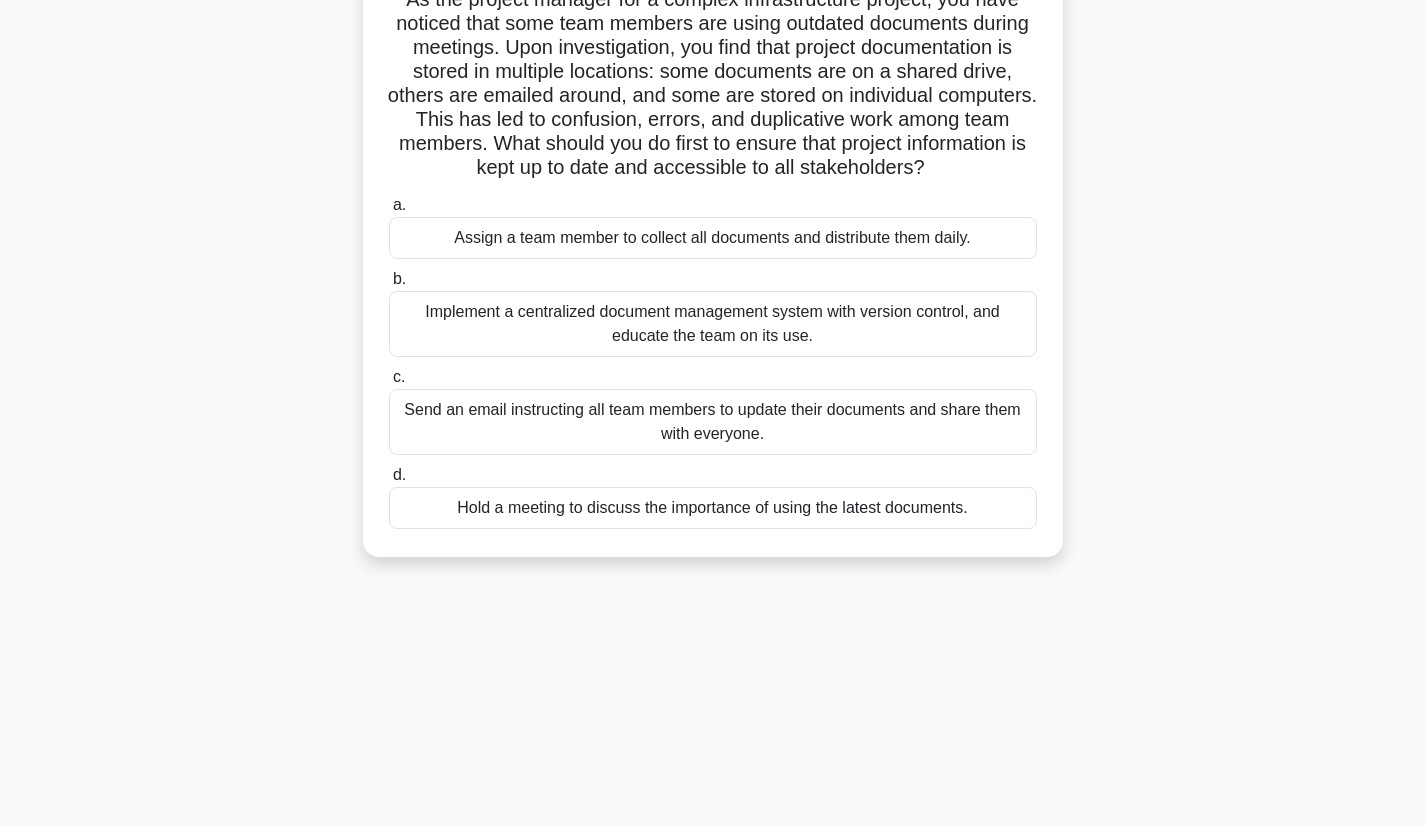 click on "Implement a centralized document management system with version control, and educate the team on its use." at bounding box center [713, 324] 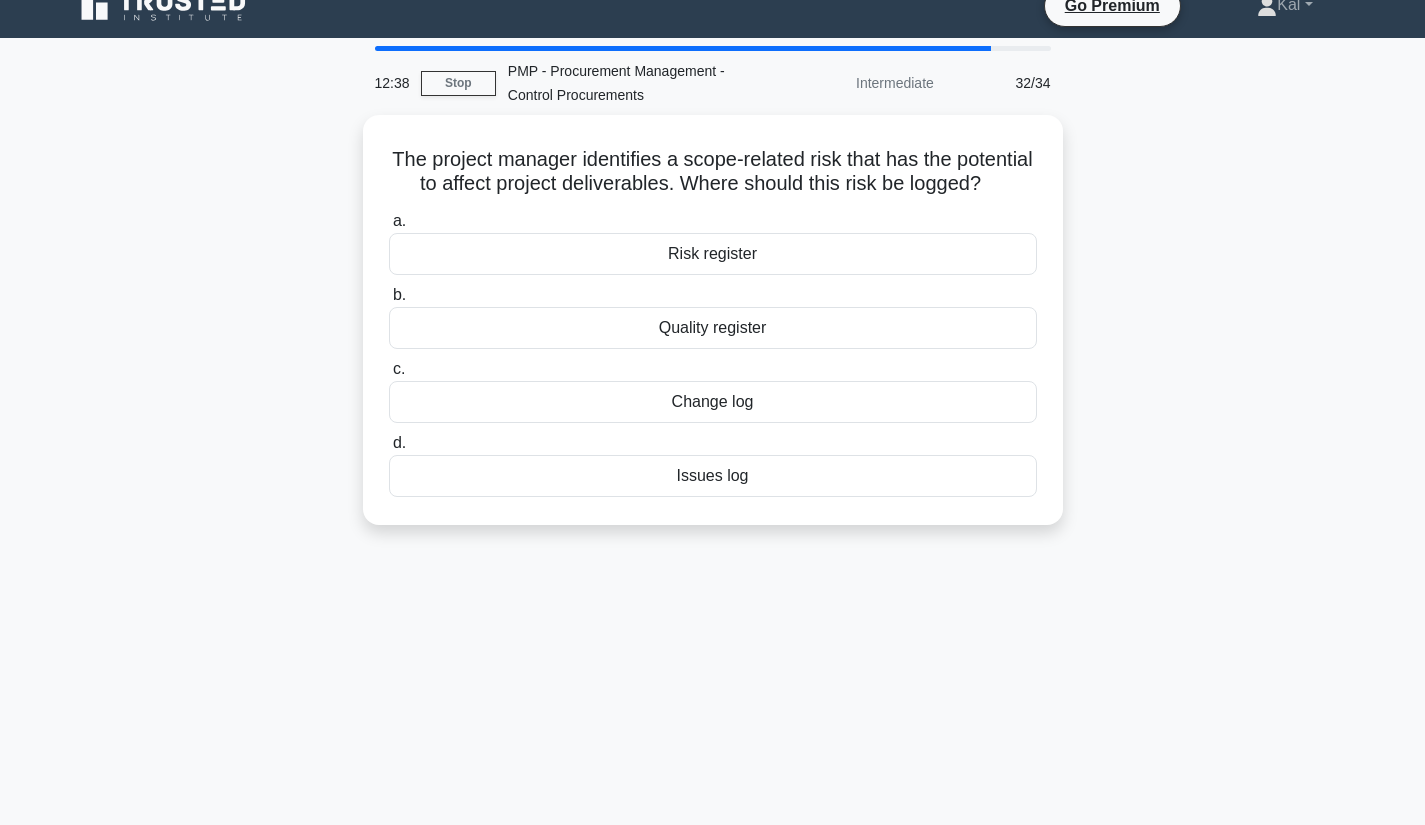 scroll, scrollTop: 0, scrollLeft: 0, axis: both 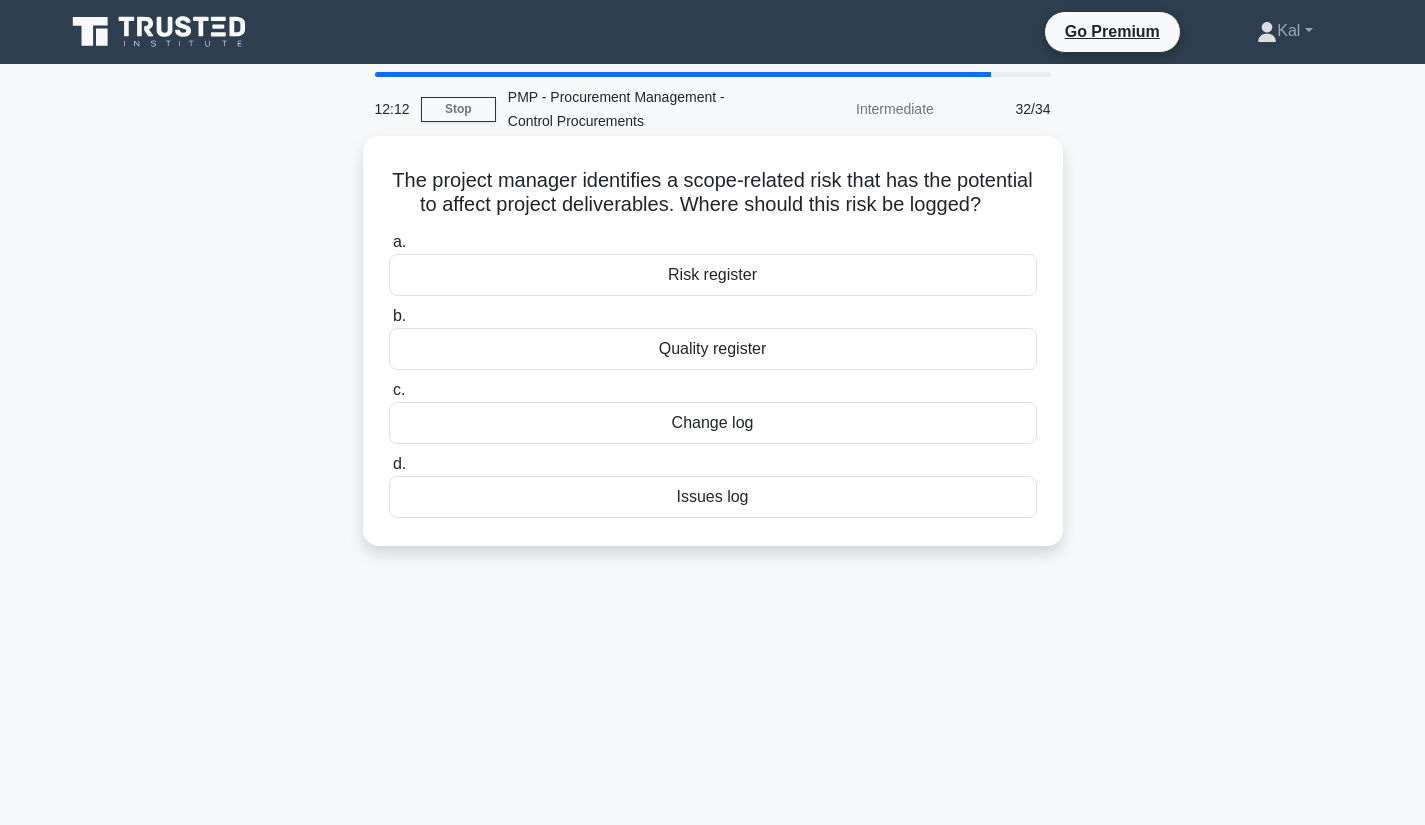 click on "Risk register" at bounding box center (713, 275) 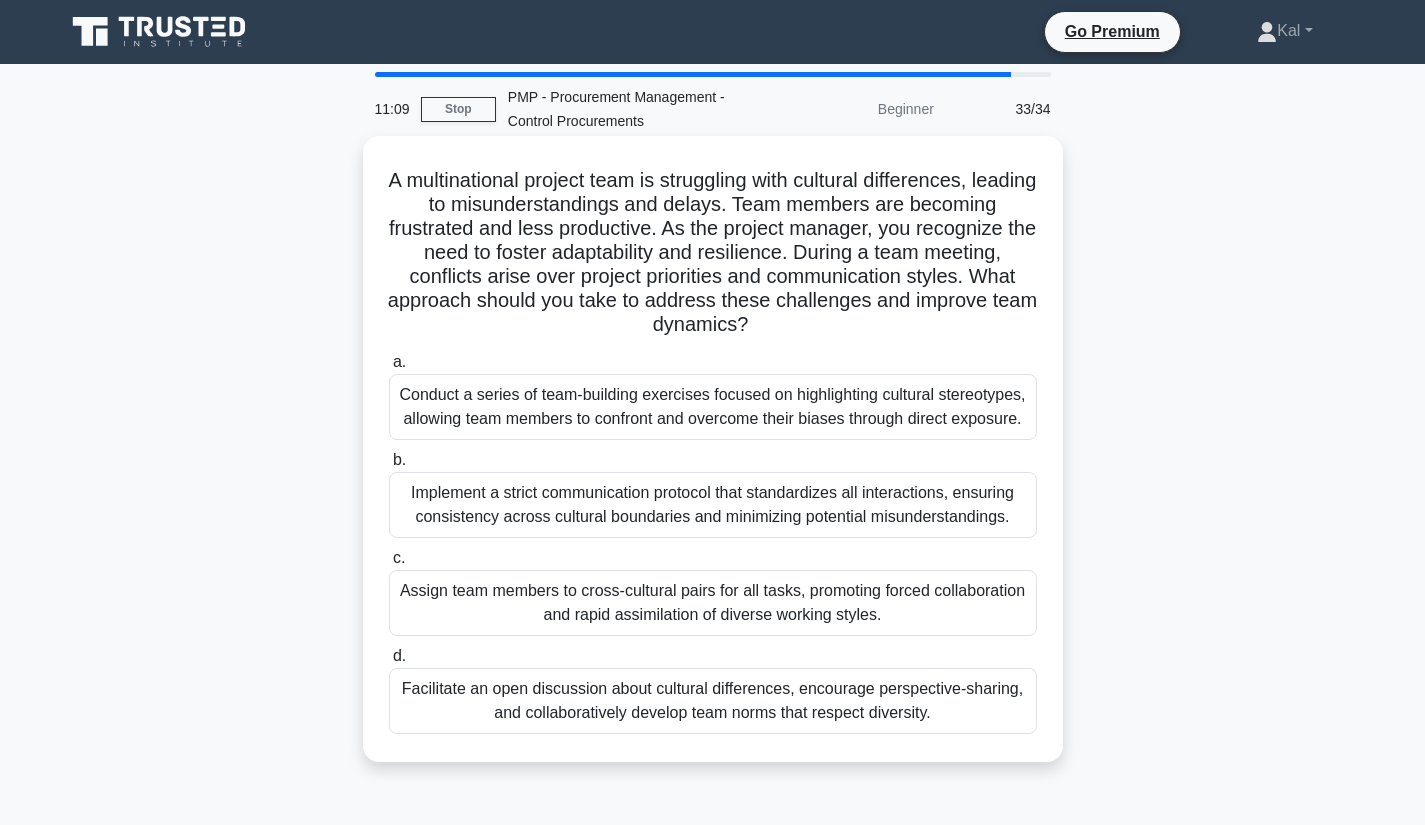 click on "Facilitate an open discussion about cultural differences, encourage perspective-sharing, and collaboratively develop team norms that respect diversity." at bounding box center (713, 701) 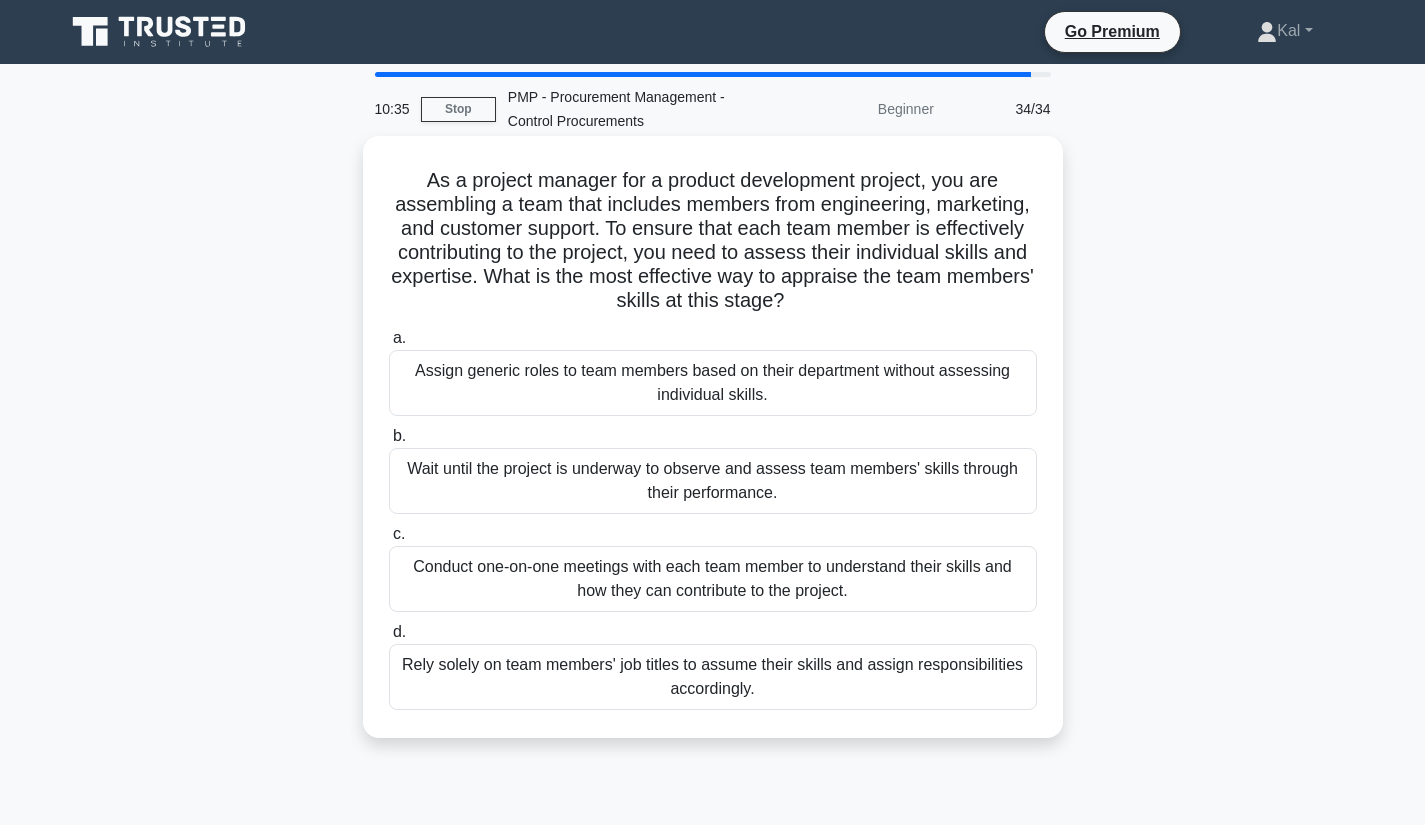 click on "Conduct one-on-one meetings with each team member to understand their skills and how they can contribute to the project." at bounding box center (713, 579) 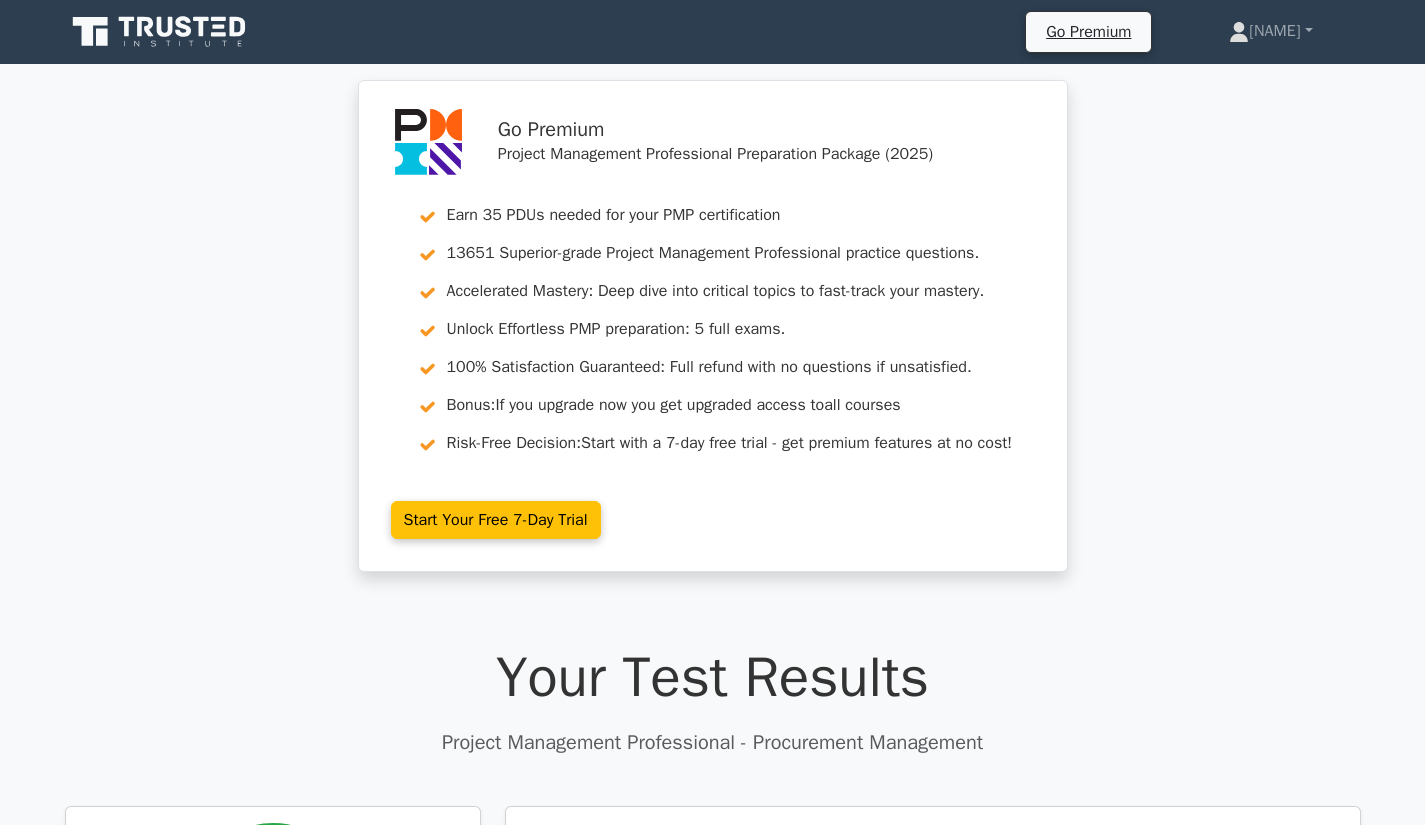 scroll, scrollTop: 0, scrollLeft: 0, axis: both 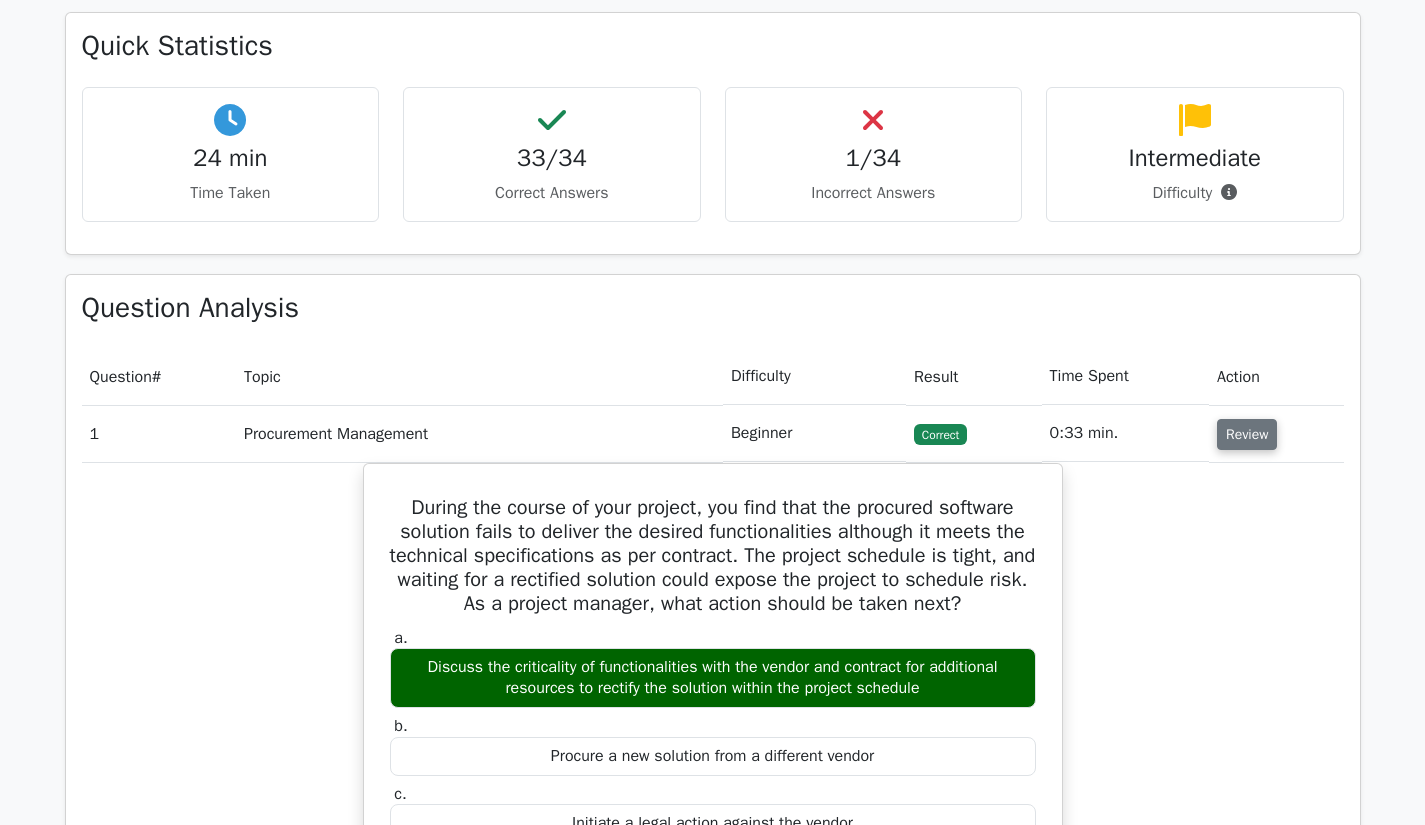 click on "Review" at bounding box center [1247, 434] 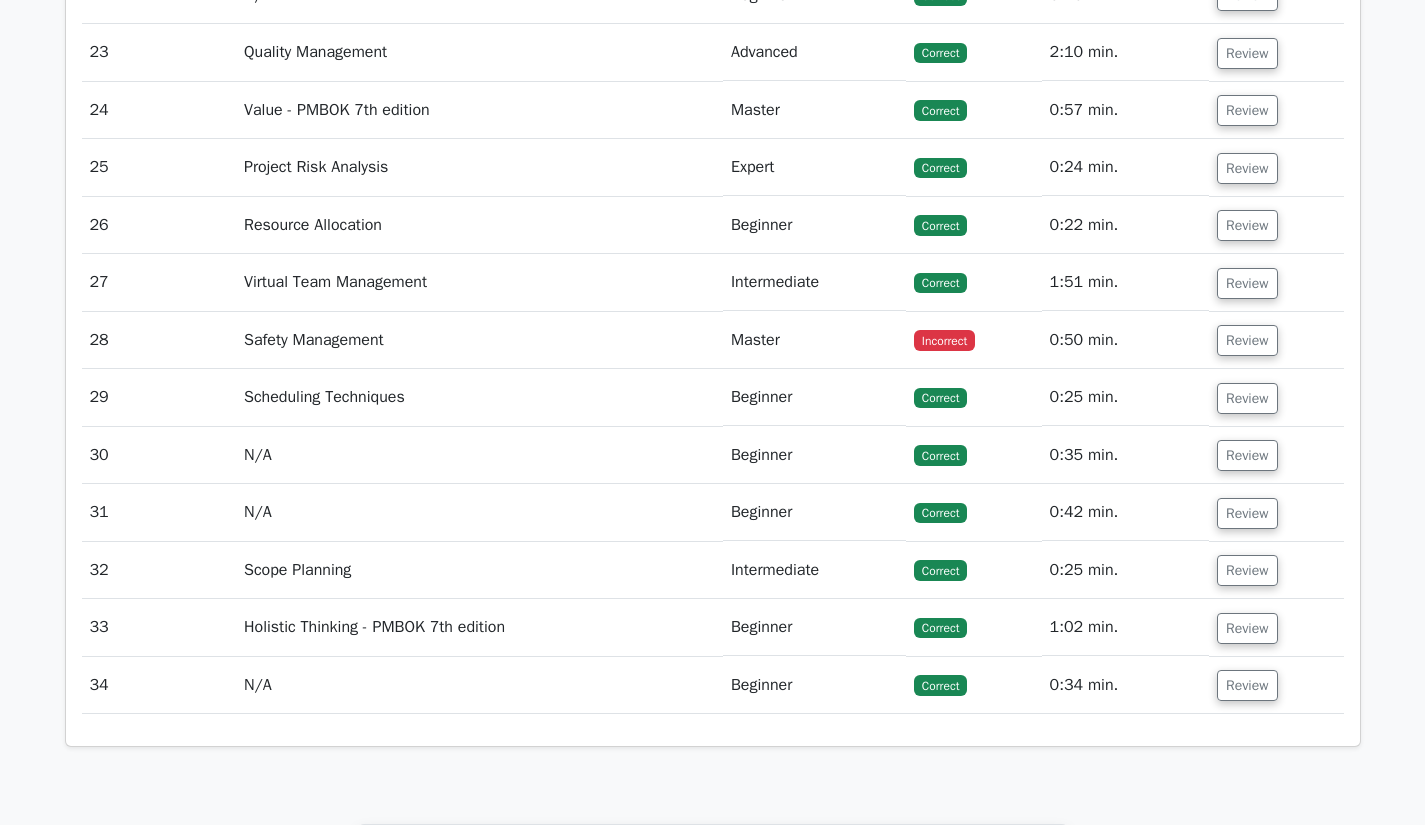scroll, scrollTop: 3151, scrollLeft: 0, axis: vertical 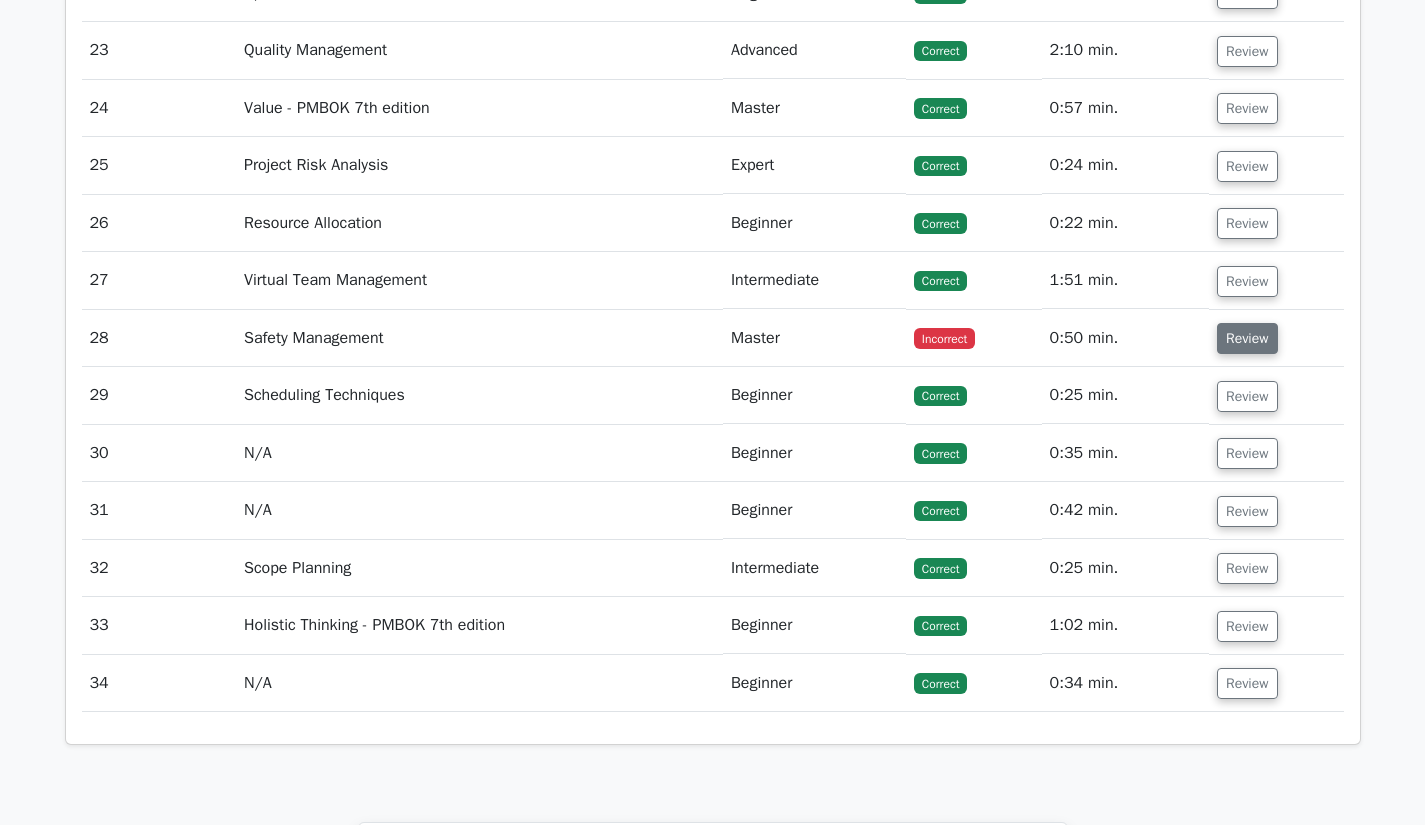 click on "Review" at bounding box center [1247, 338] 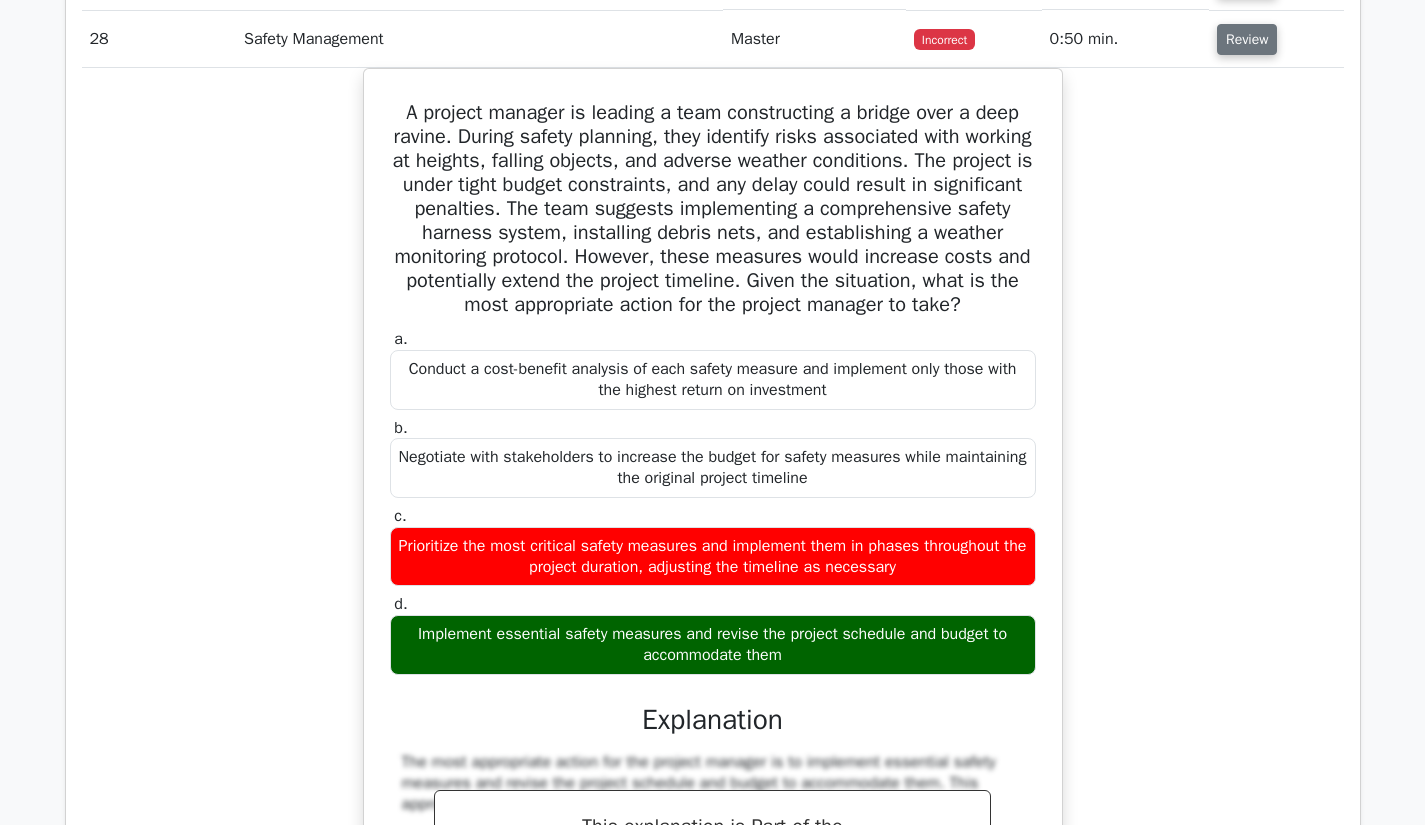 scroll, scrollTop: 3450, scrollLeft: 0, axis: vertical 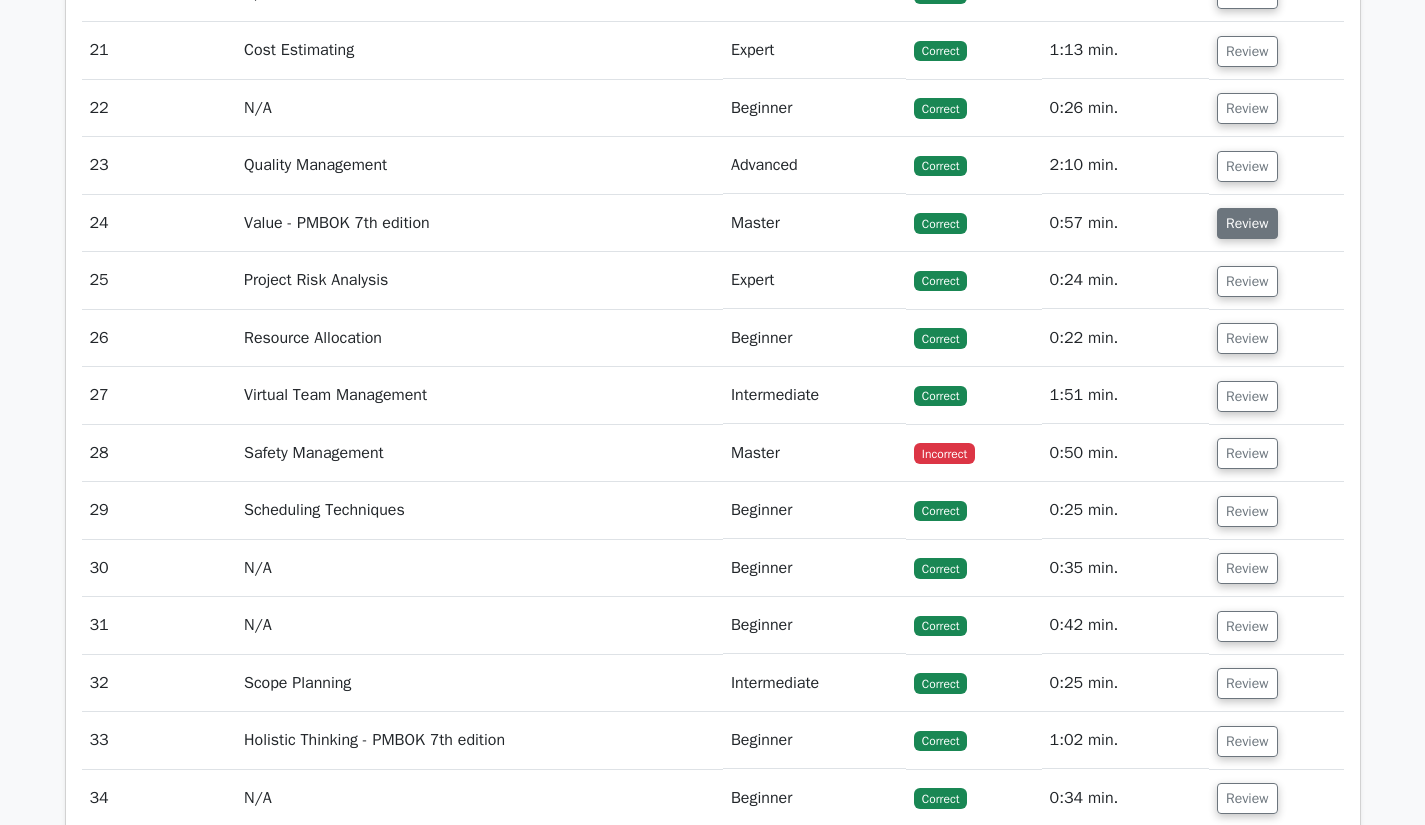 click on "Review" at bounding box center (1247, 223) 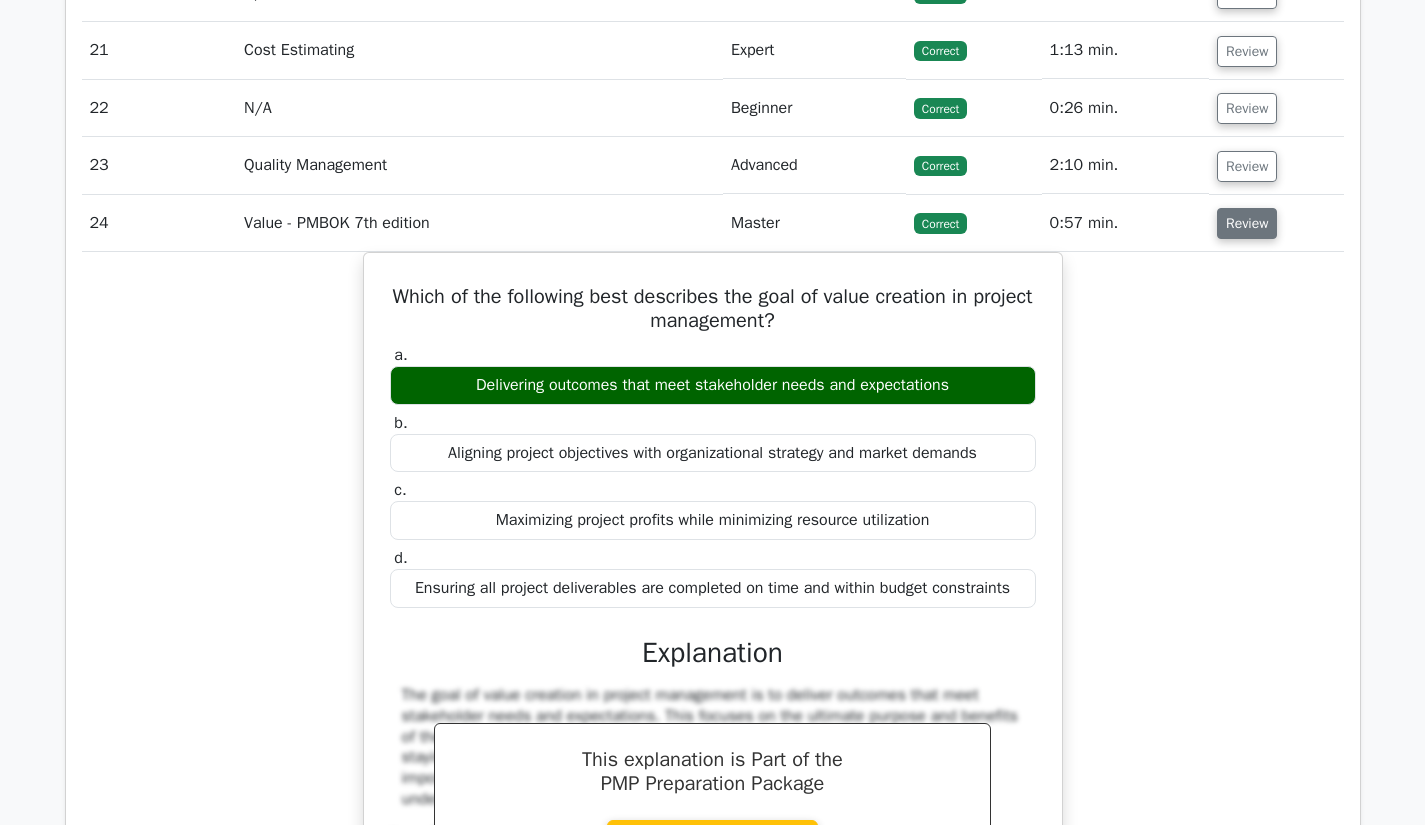 click on "Review" at bounding box center (1247, 223) 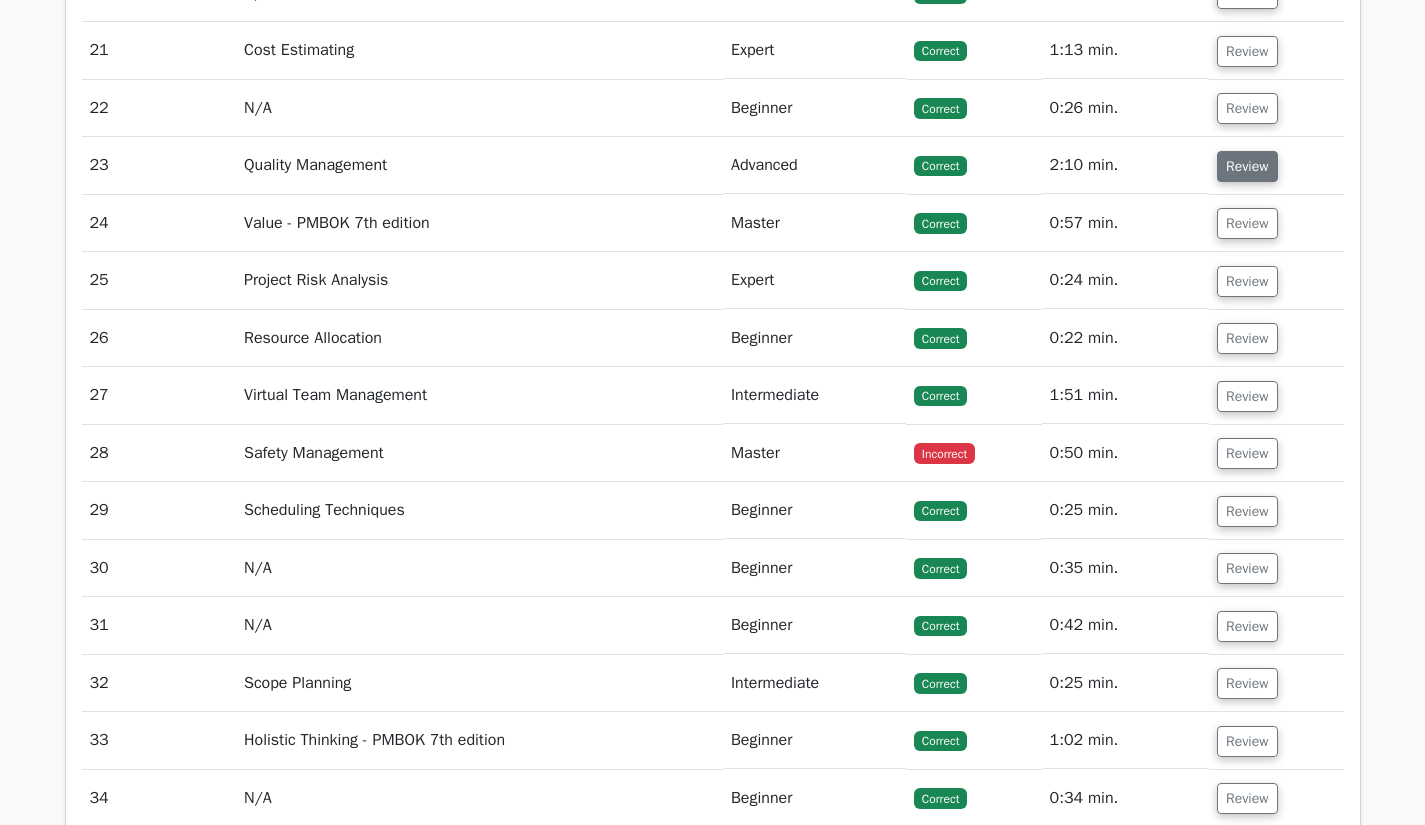 click on "Review" at bounding box center (1247, 166) 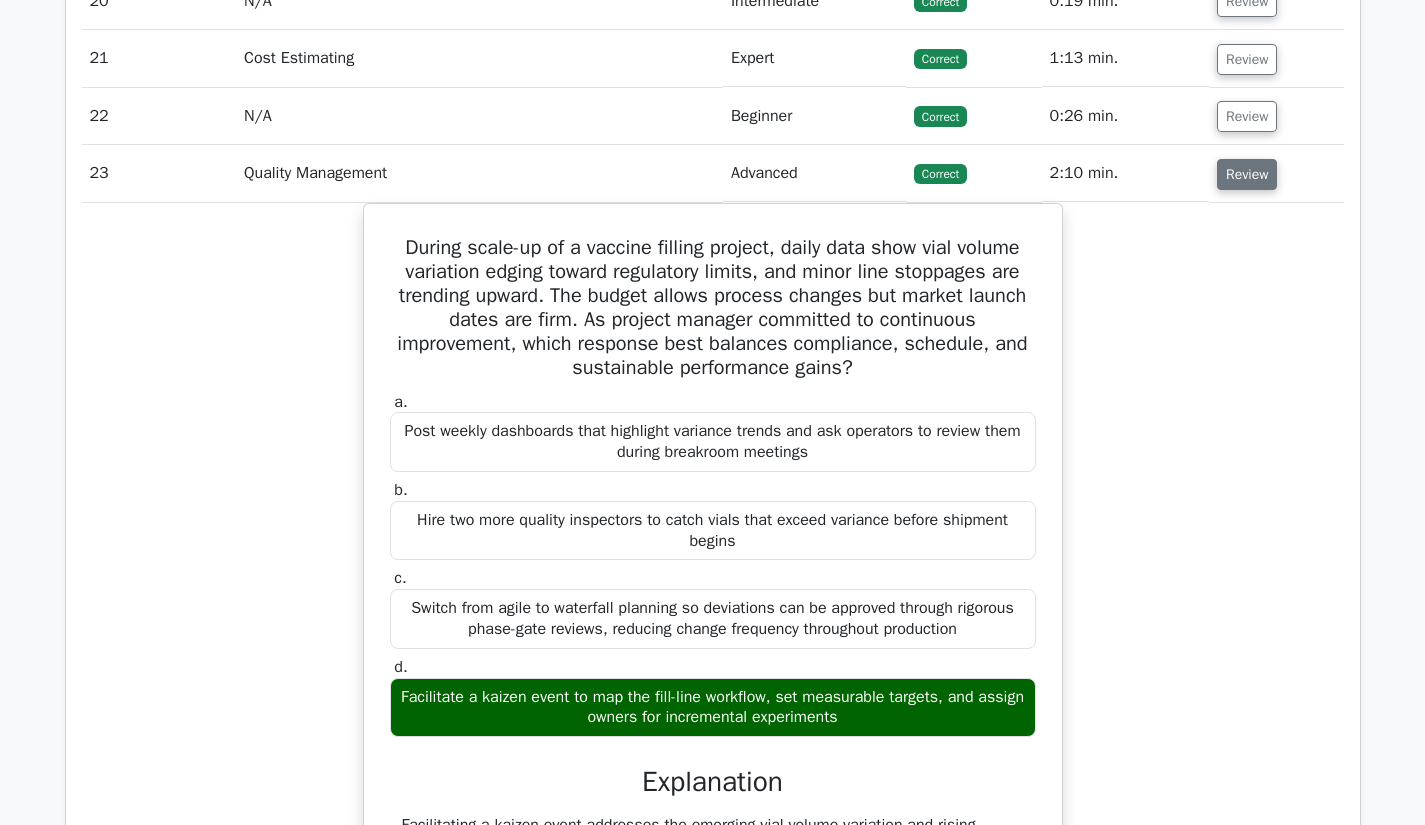scroll, scrollTop: 3025, scrollLeft: 0, axis: vertical 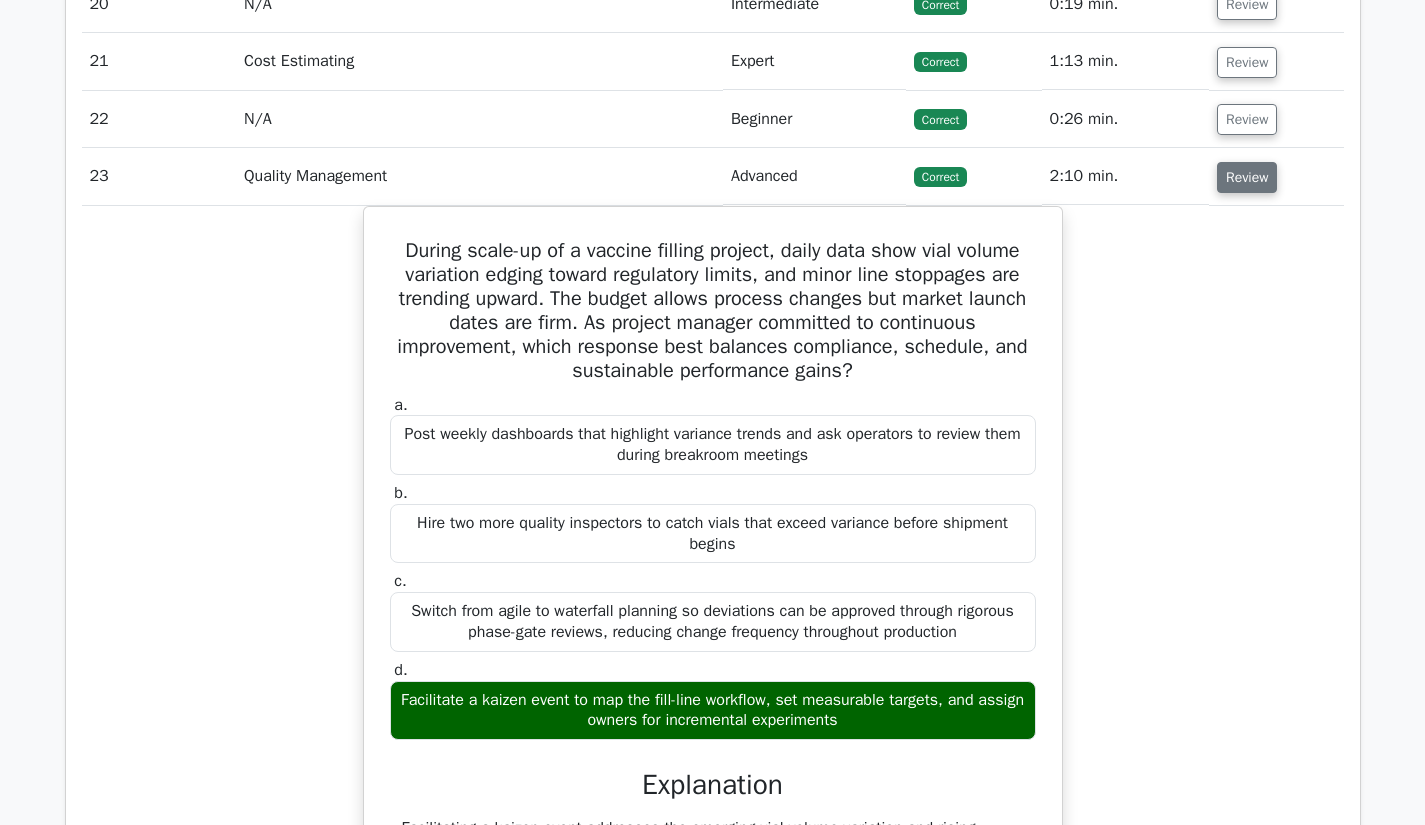 click on "Review" at bounding box center (1247, 177) 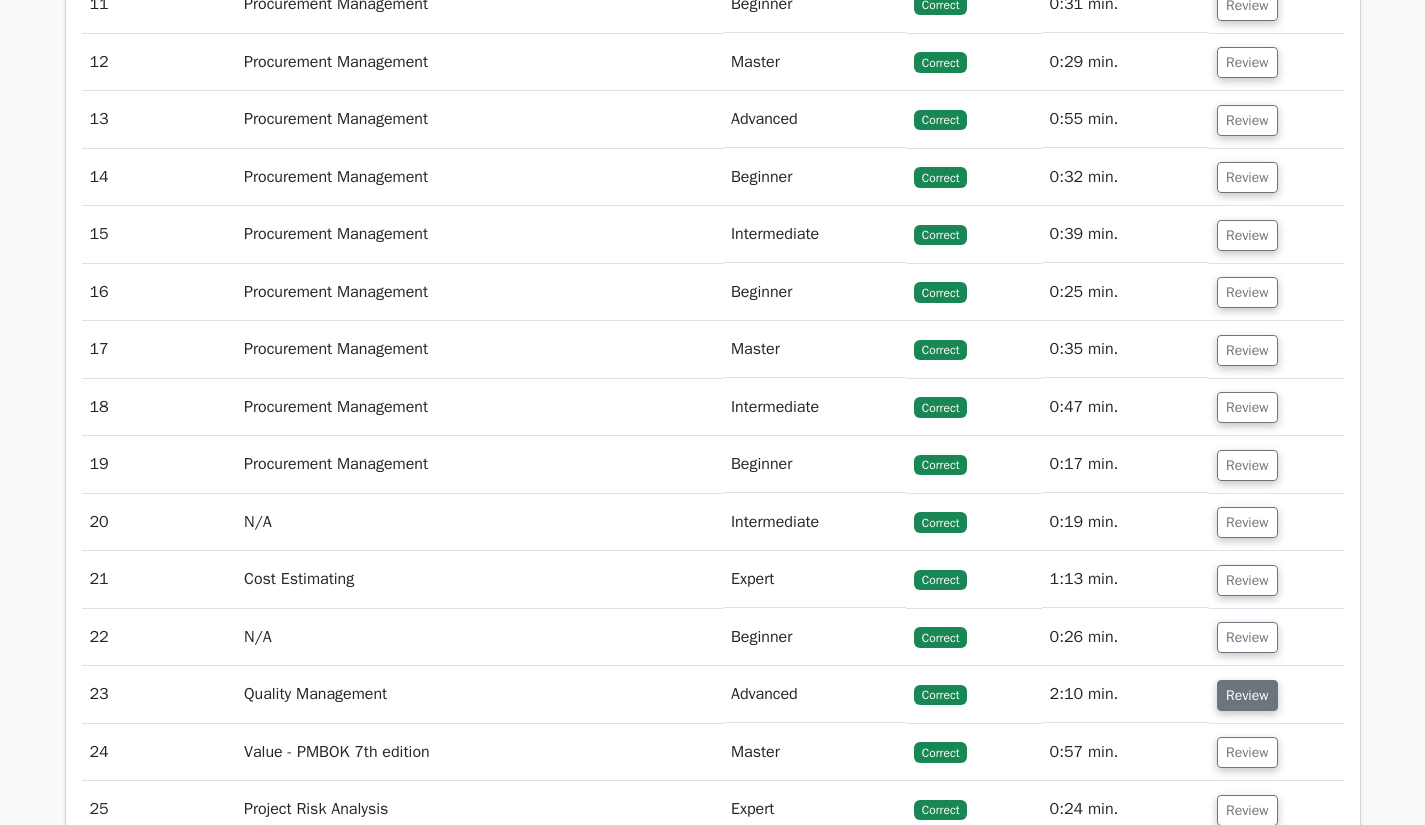 scroll, scrollTop: 2508, scrollLeft: 0, axis: vertical 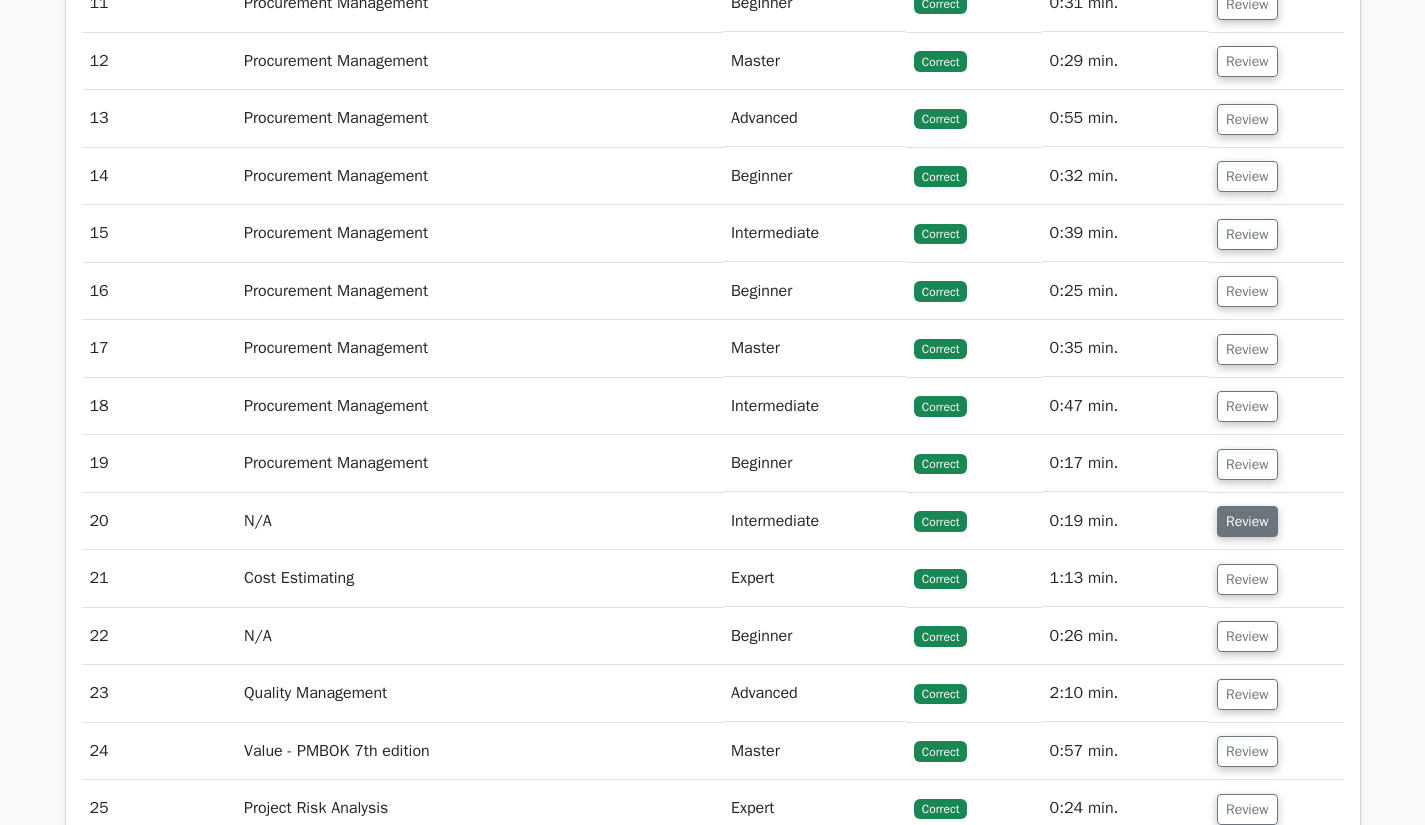 click on "Review" at bounding box center (1247, 521) 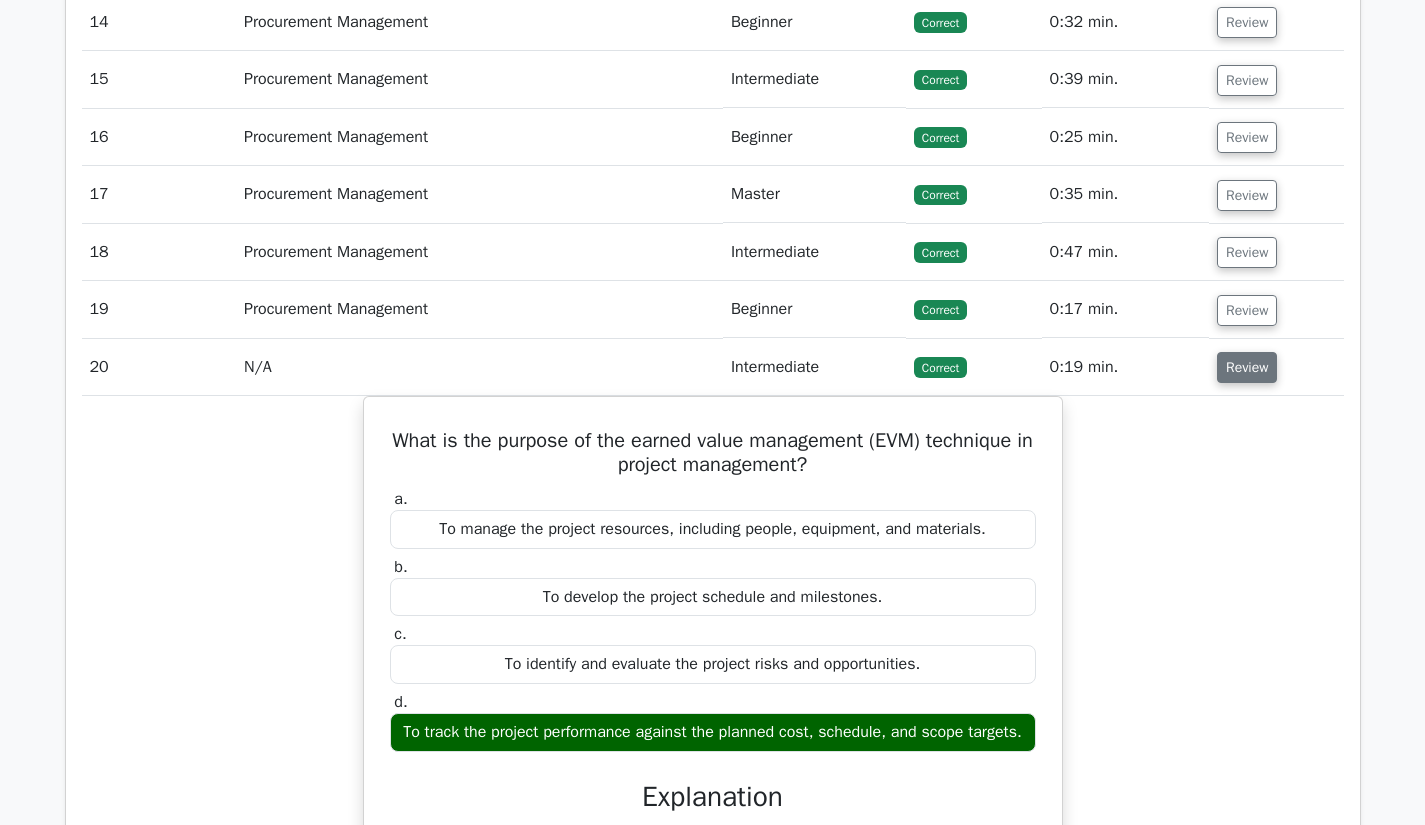scroll, scrollTop: 2666, scrollLeft: 0, axis: vertical 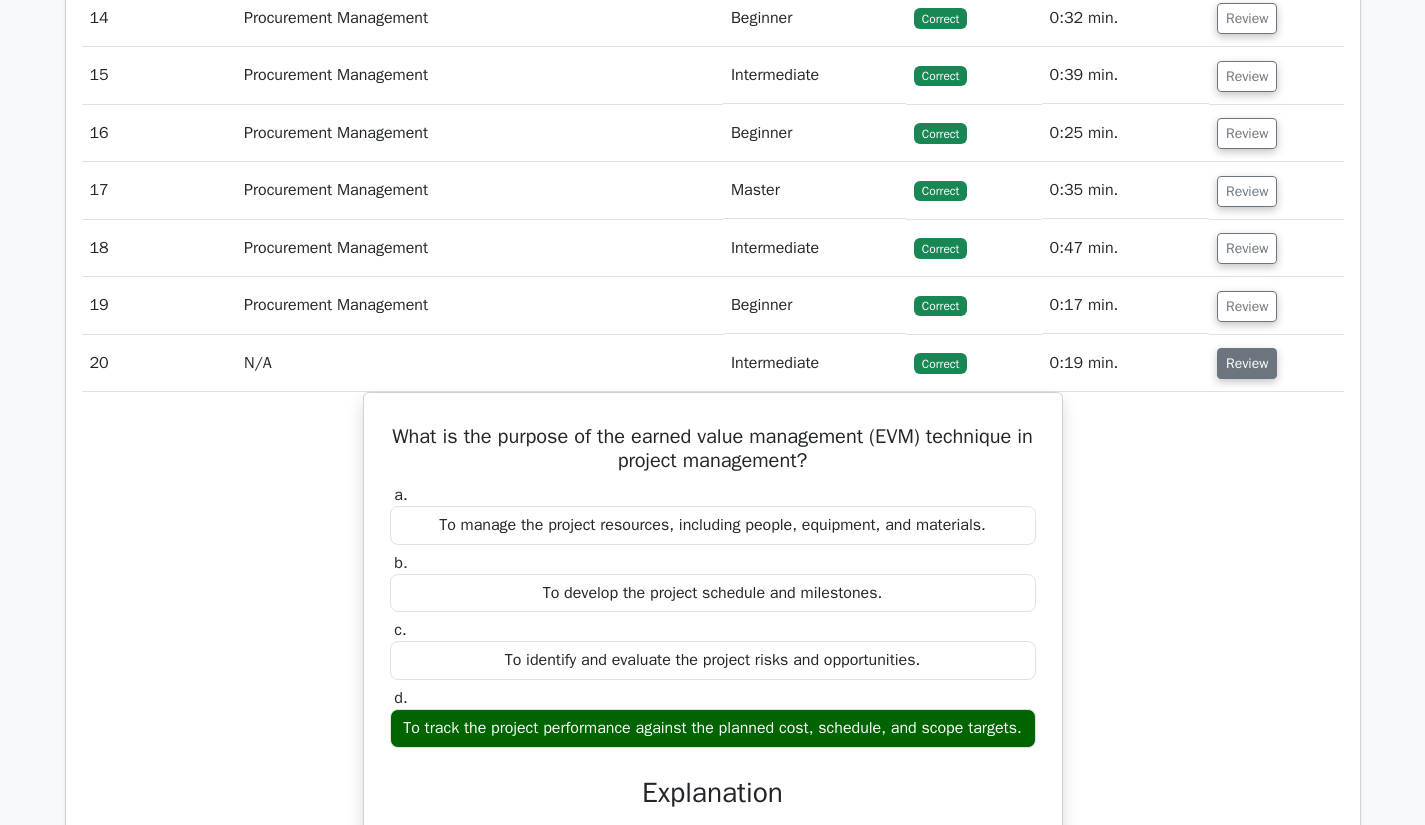 click on "Review" at bounding box center [1247, 363] 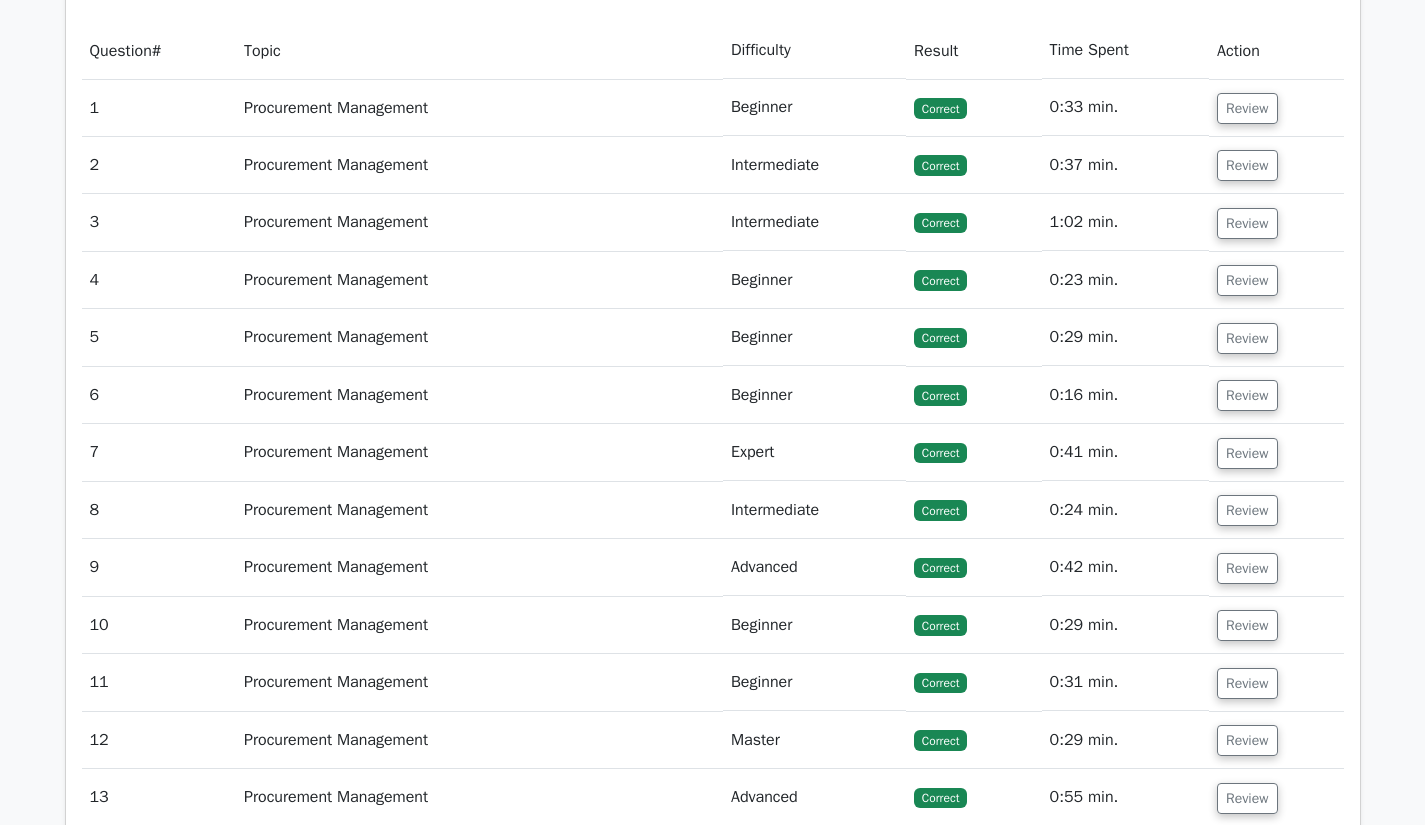 scroll, scrollTop: 1832, scrollLeft: 0, axis: vertical 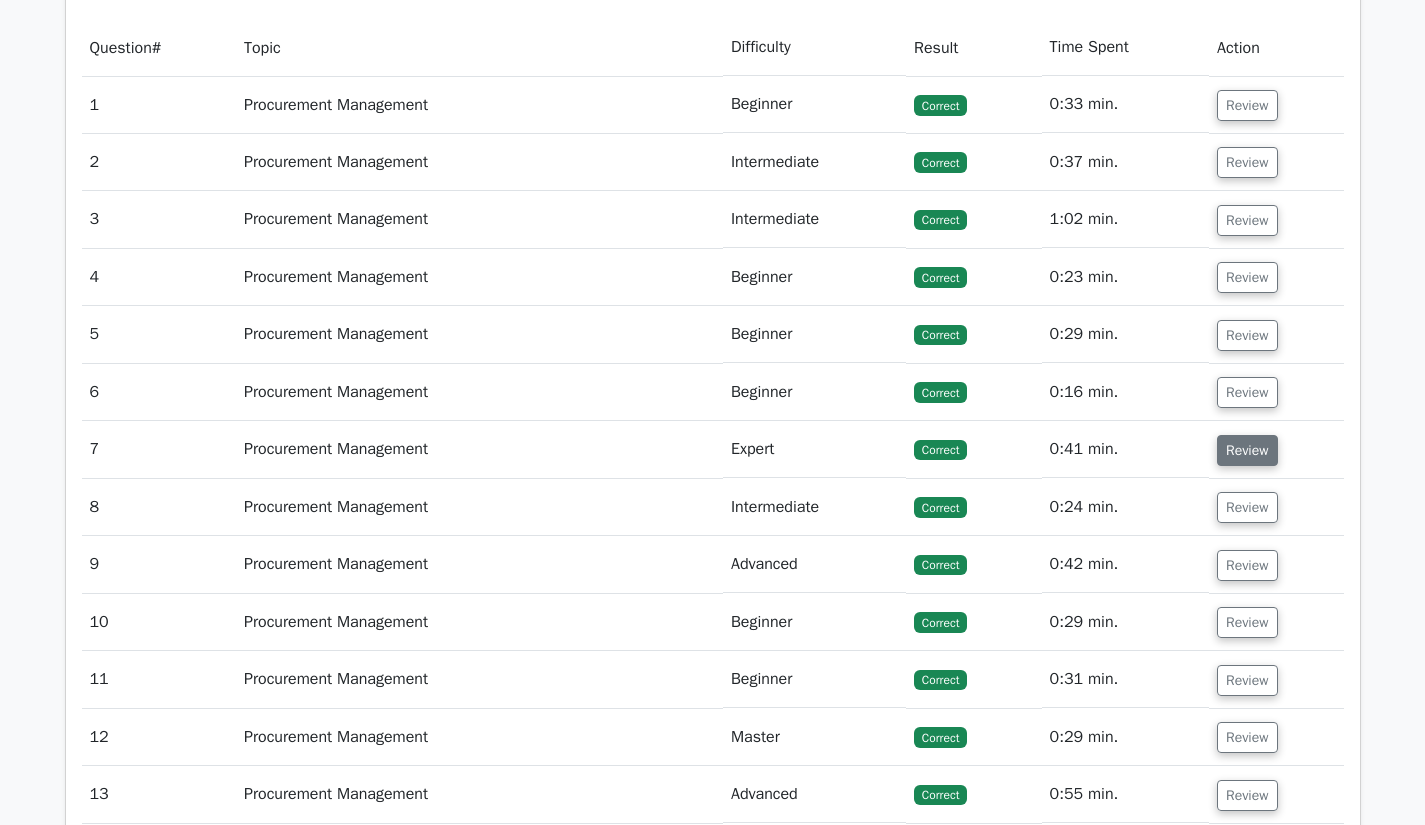 click on "Review" at bounding box center (1247, 450) 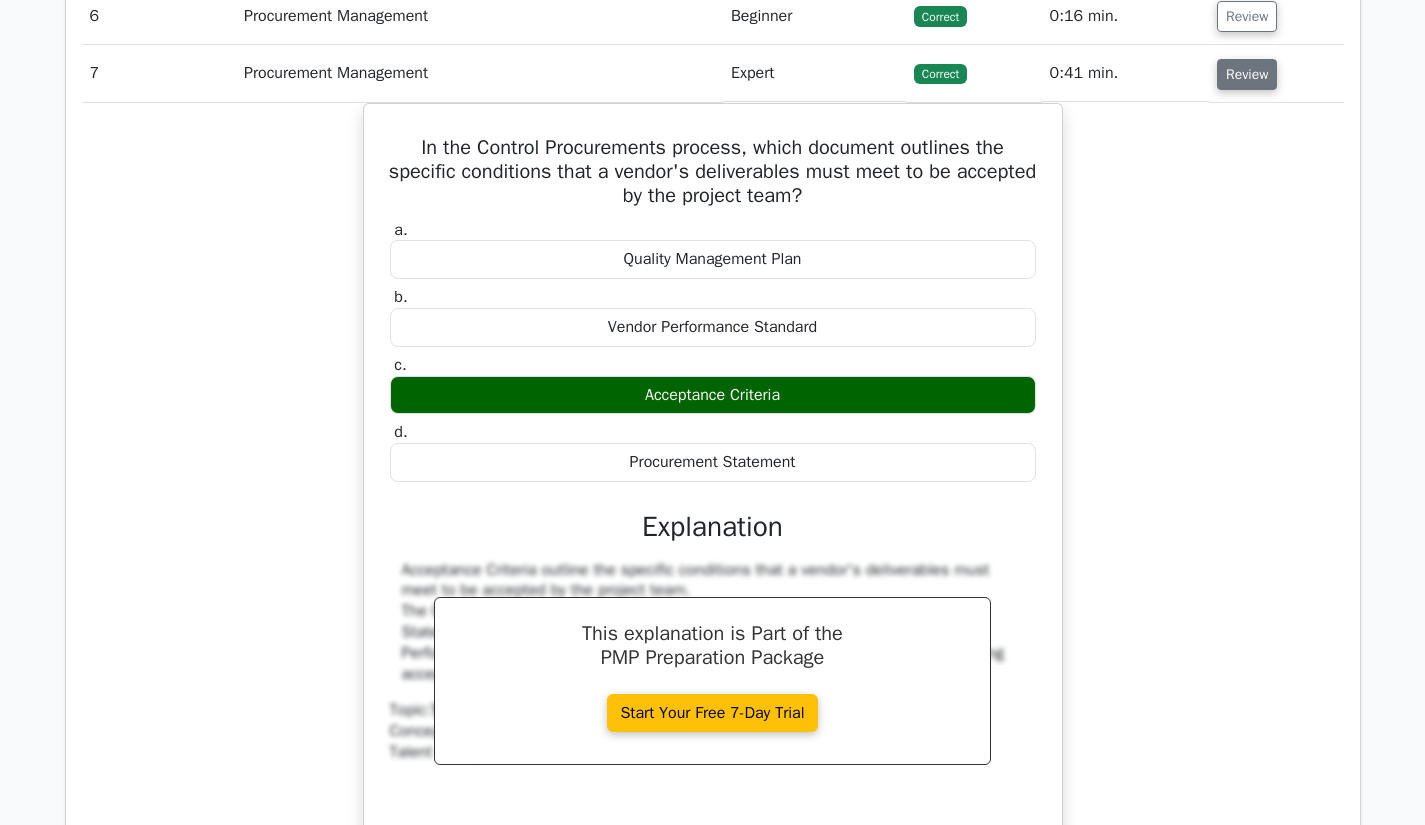 scroll, scrollTop: 2207, scrollLeft: 0, axis: vertical 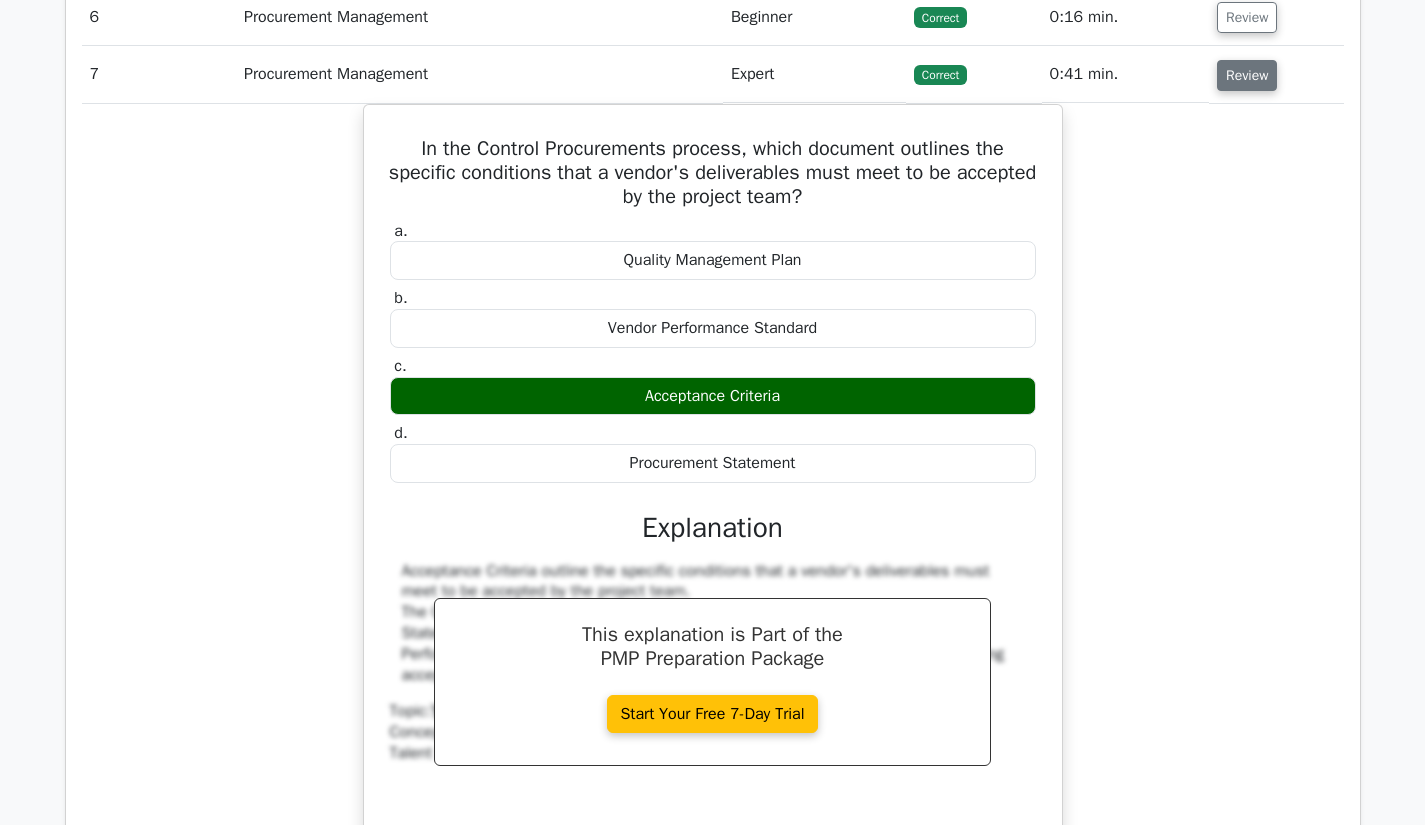 click on "Review" at bounding box center [1247, 75] 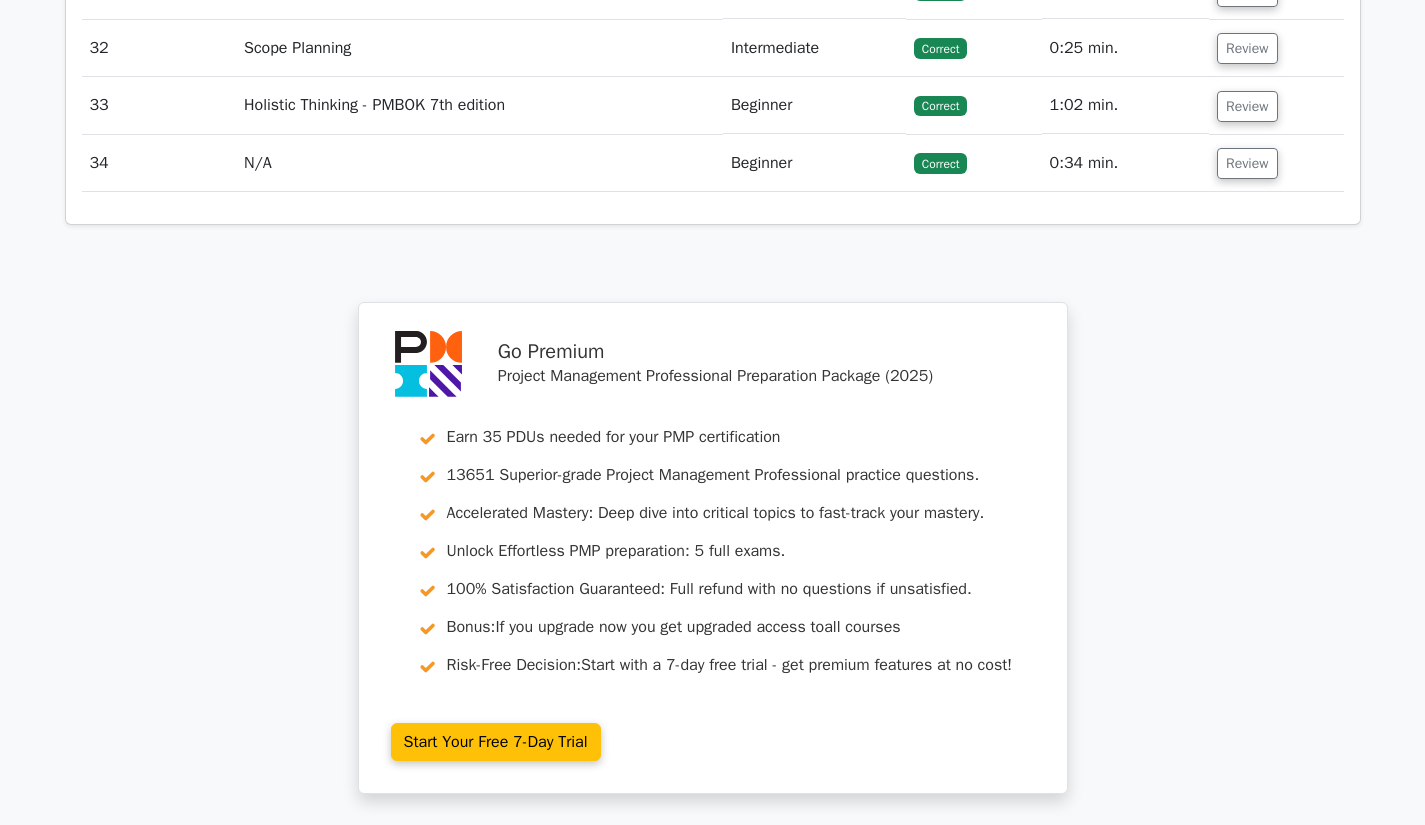 scroll, scrollTop: 3672, scrollLeft: 0, axis: vertical 